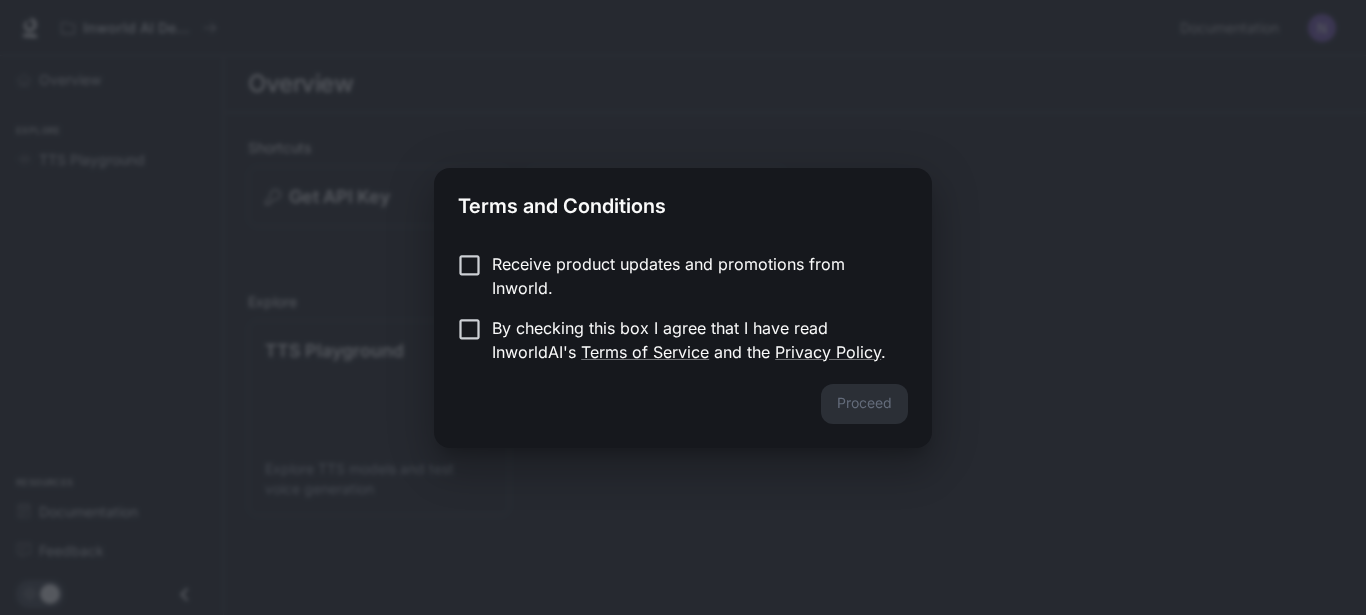 click on "Receive product updates and promotions from Inworld." at bounding box center [692, 276] 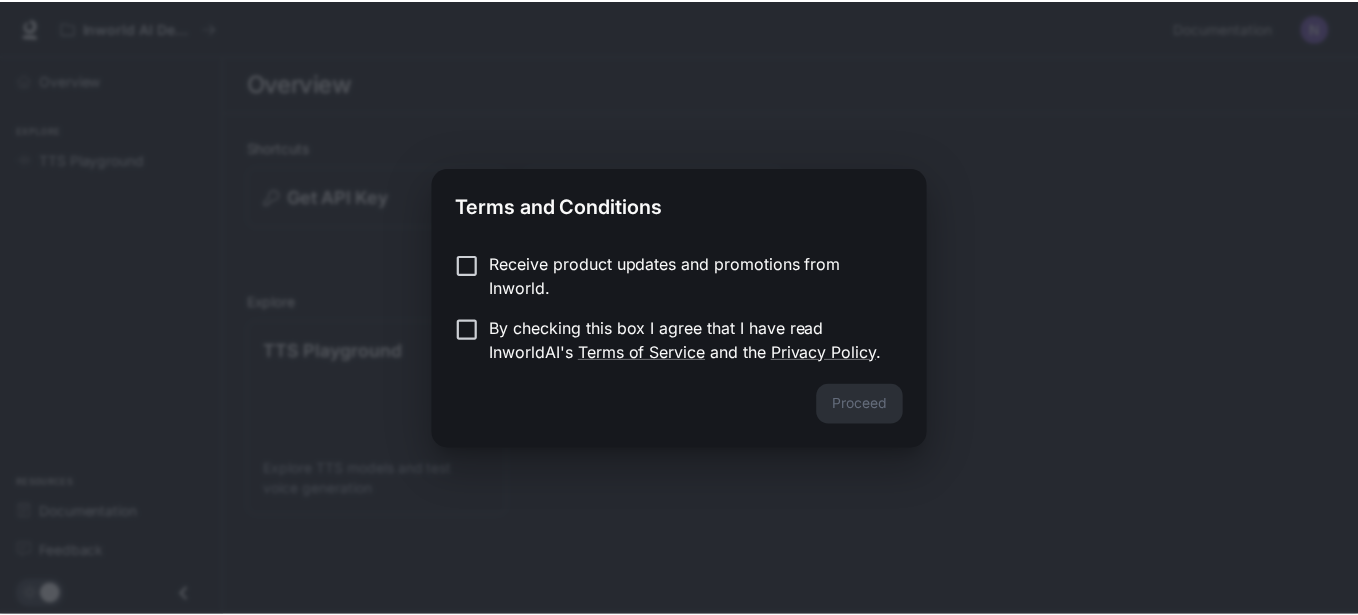 scroll, scrollTop: 0, scrollLeft: 0, axis: both 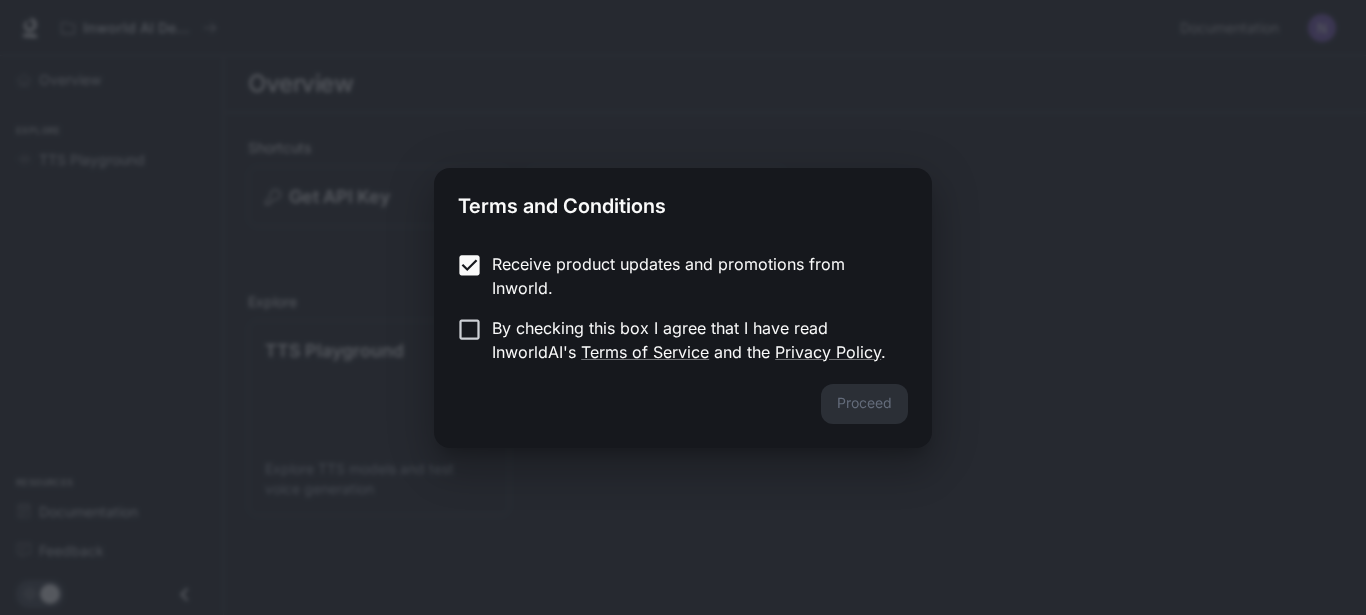 click on "By checking this box I agree that I have read InworldAI's   Terms of Service   and the   Privacy Policy ." at bounding box center (692, 340) 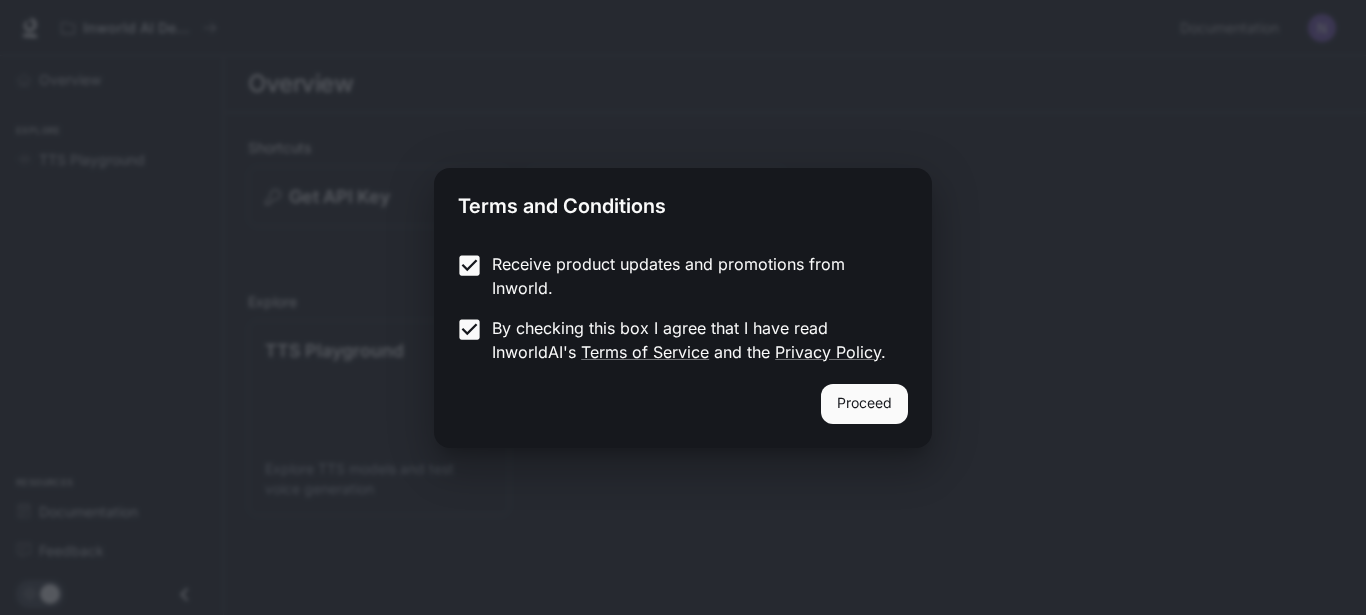 click on "Proceed" at bounding box center (864, 404) 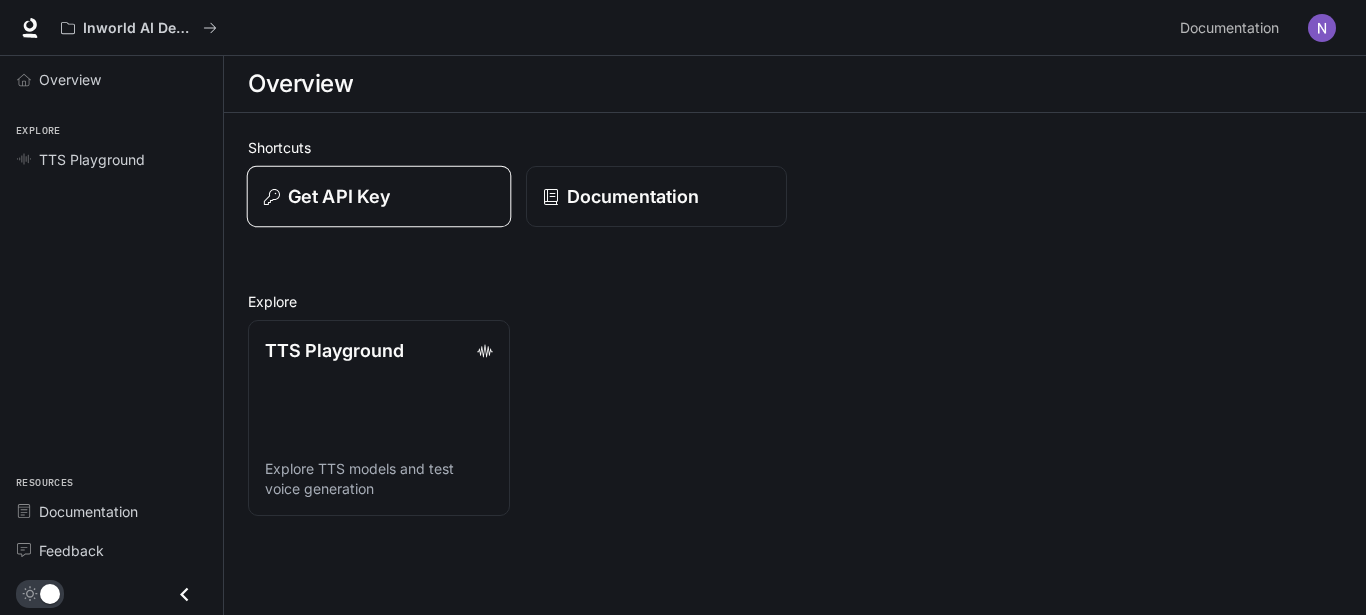 click on "Get API Key" at bounding box center (379, 196) 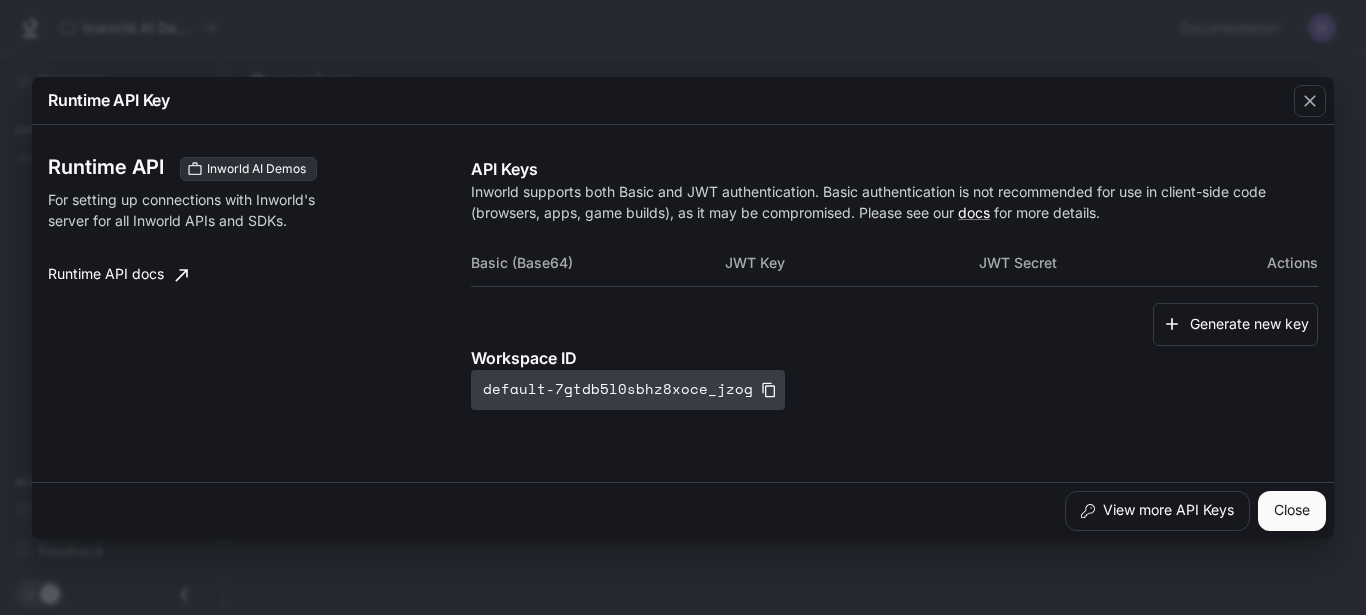click 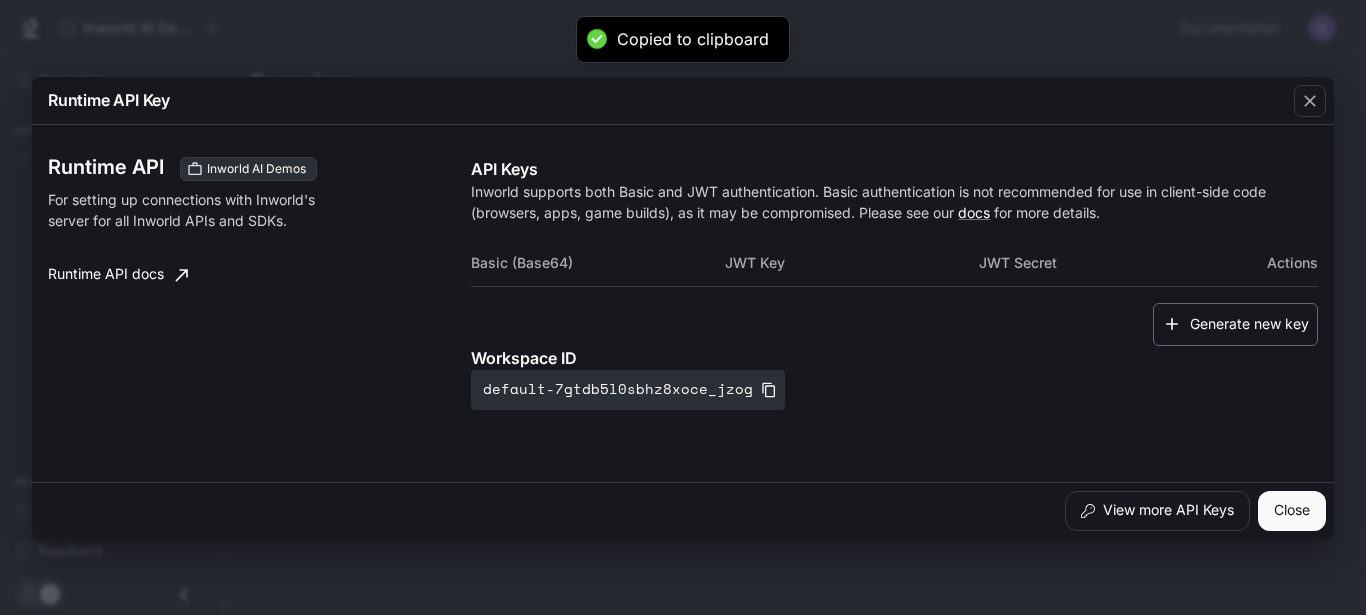 click on "Generate new key" at bounding box center [1235, 324] 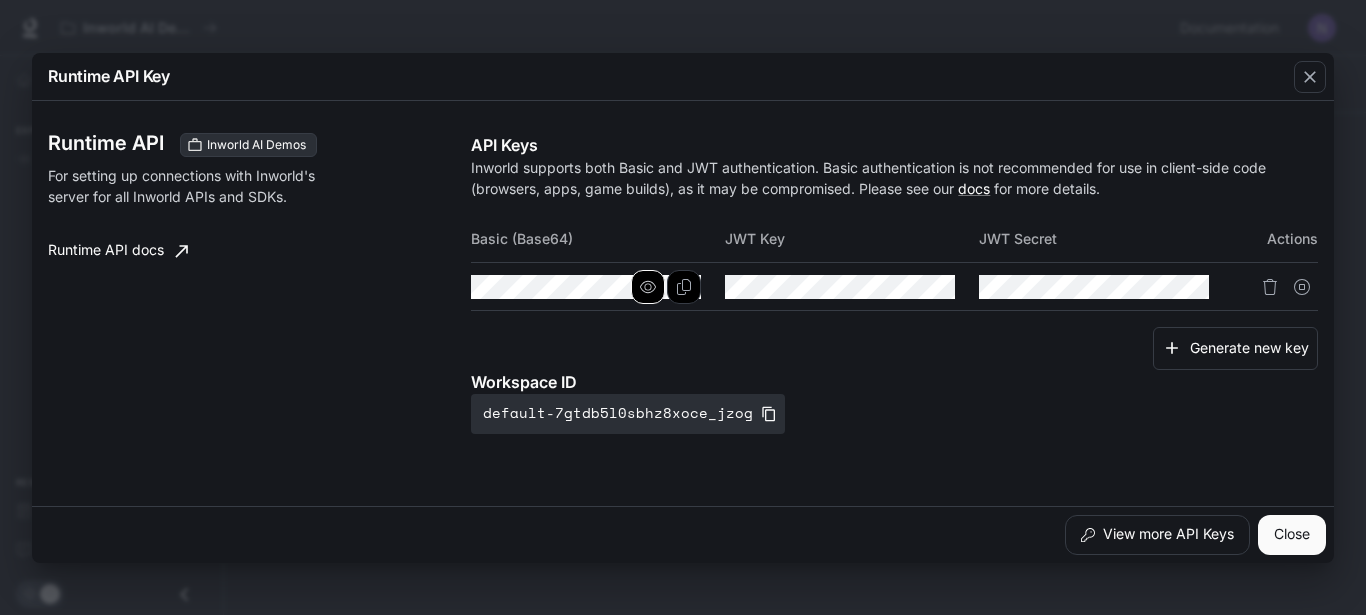 click 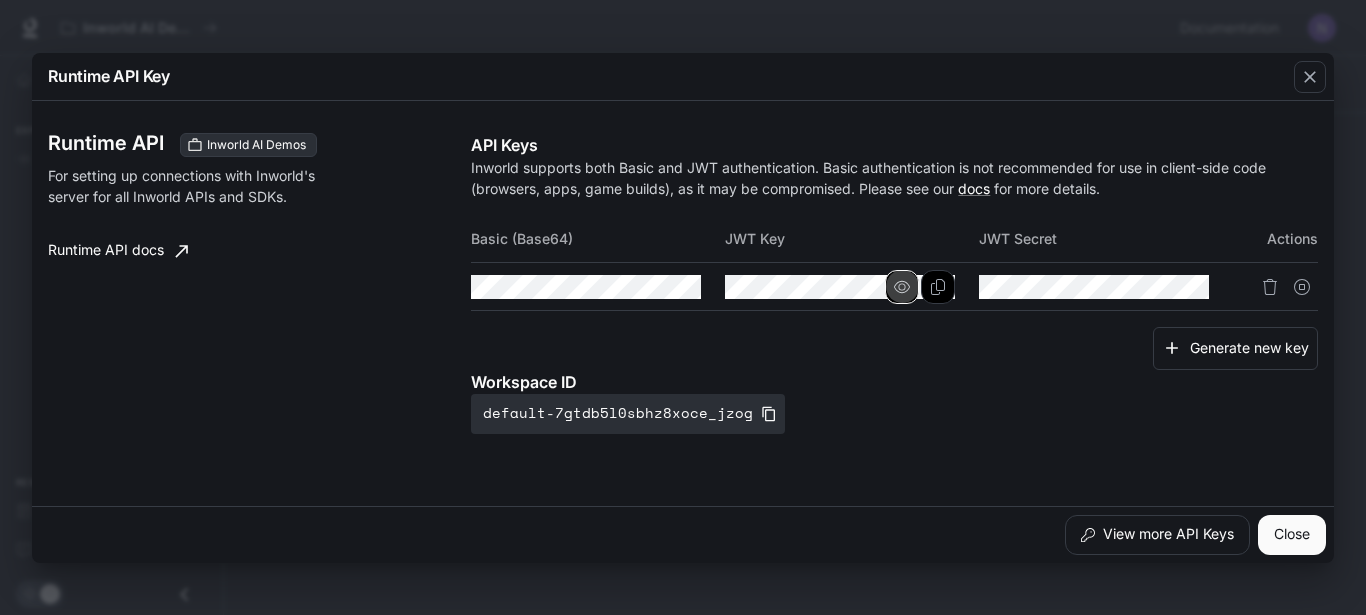 click at bounding box center [902, 287] 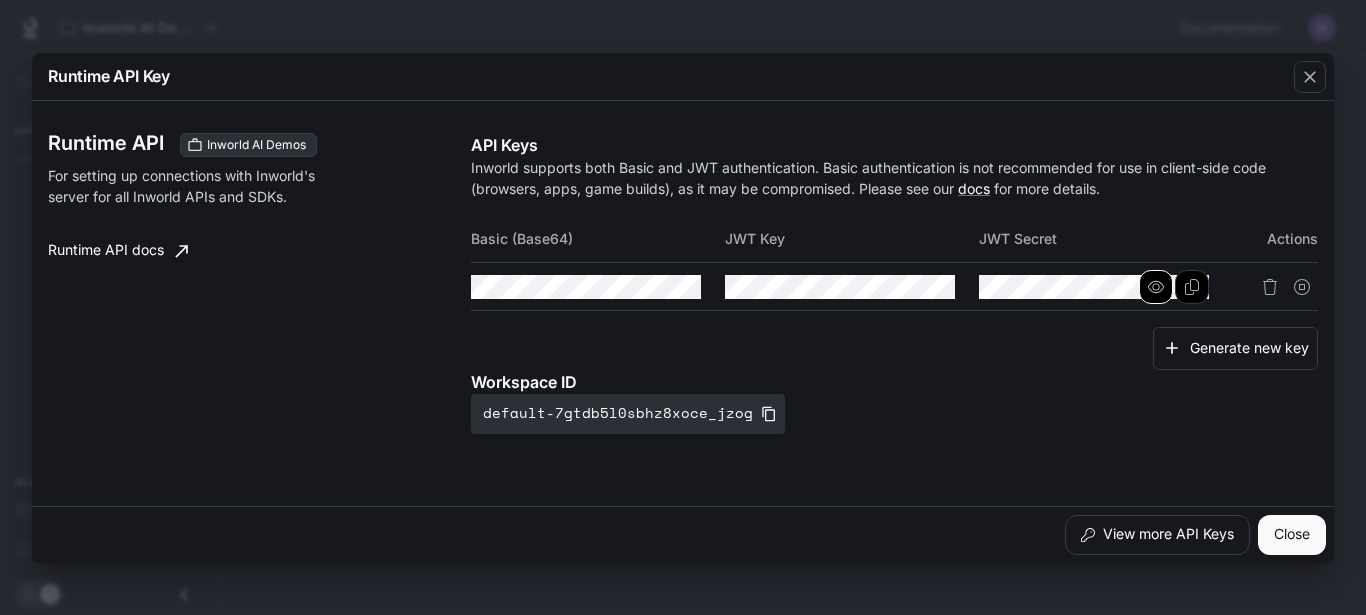click at bounding box center [1156, 287] 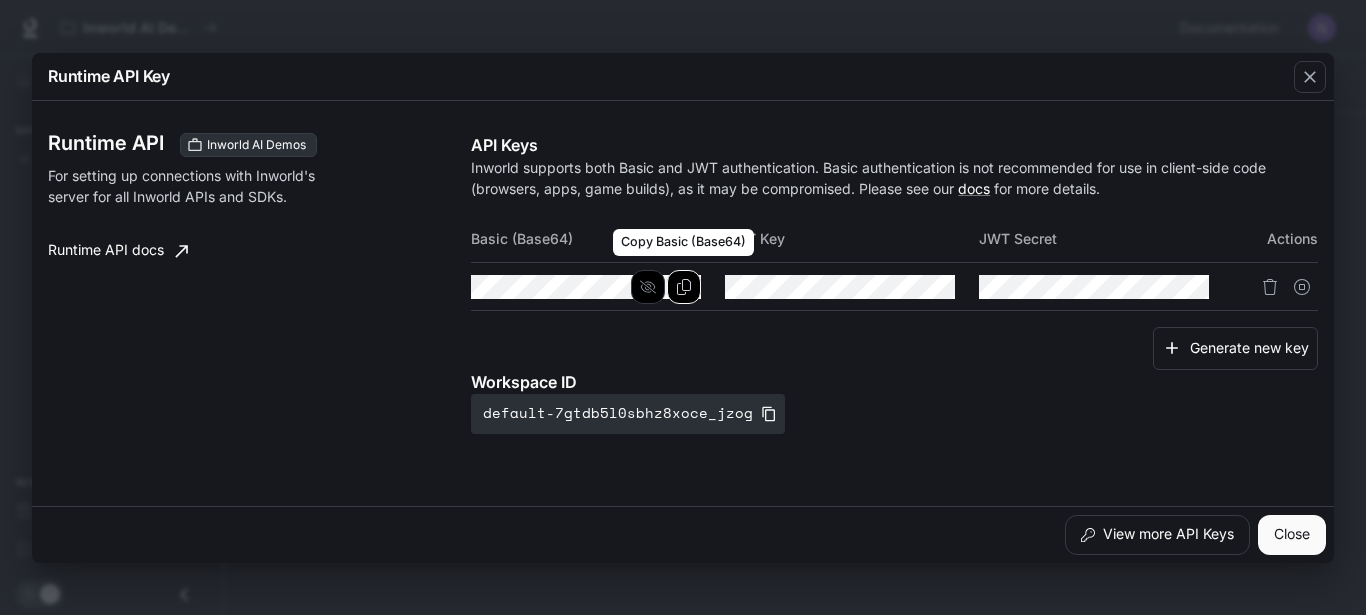click 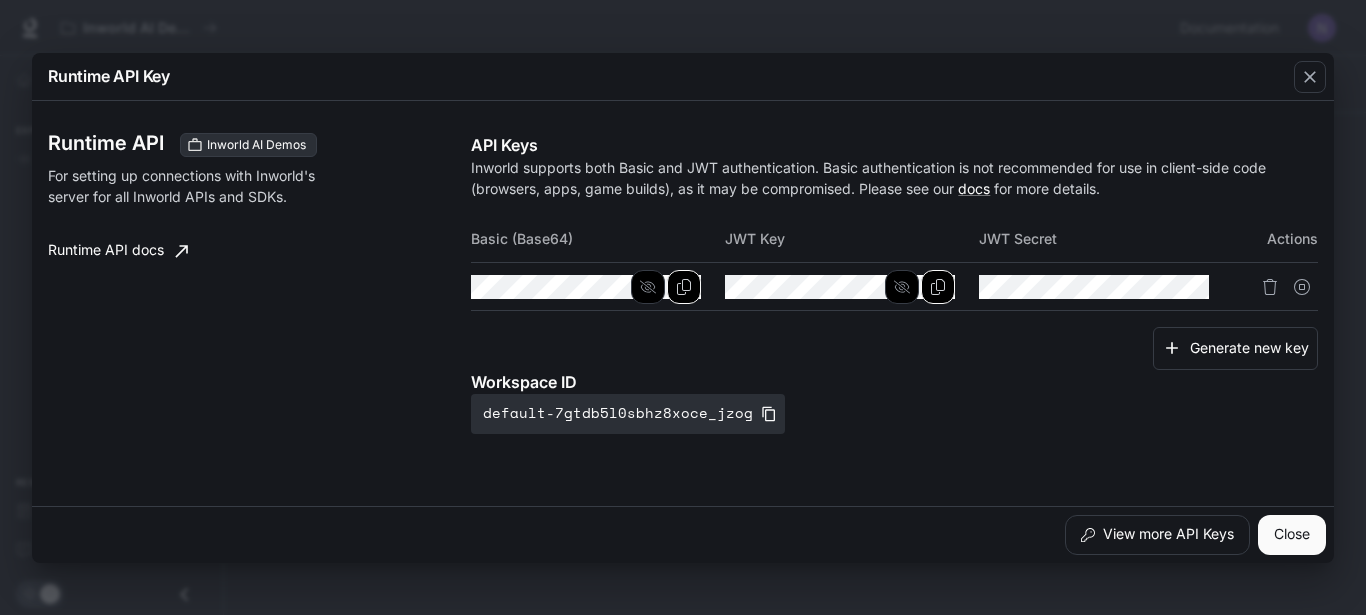 click 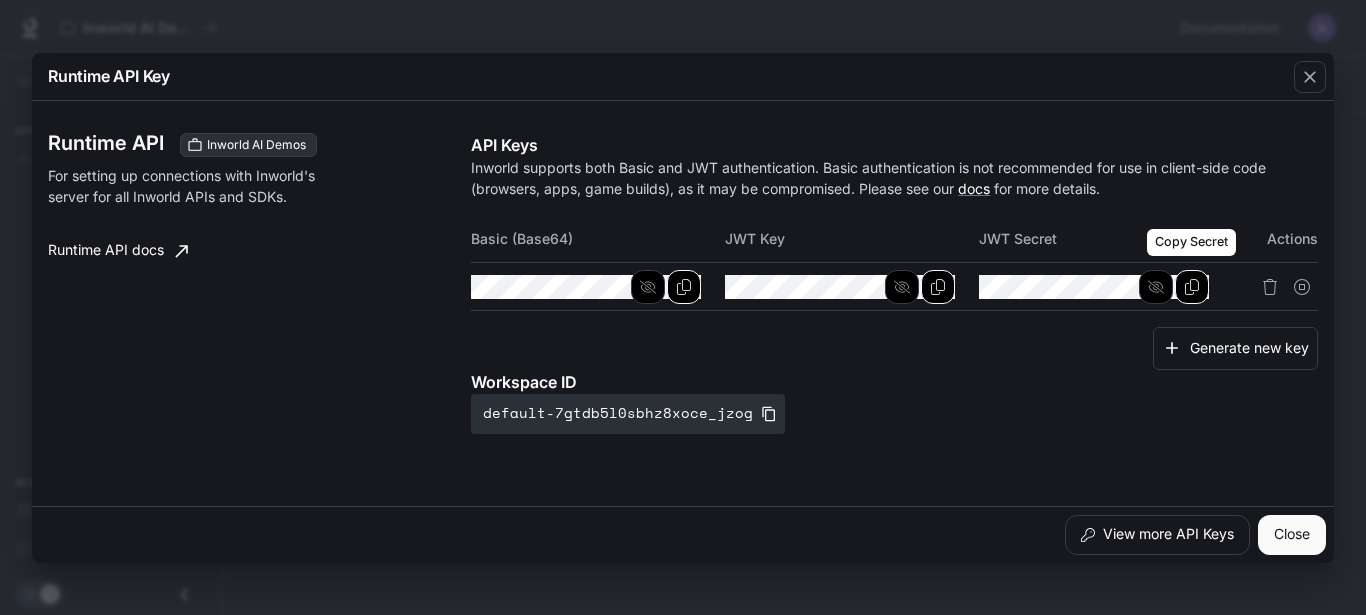 click 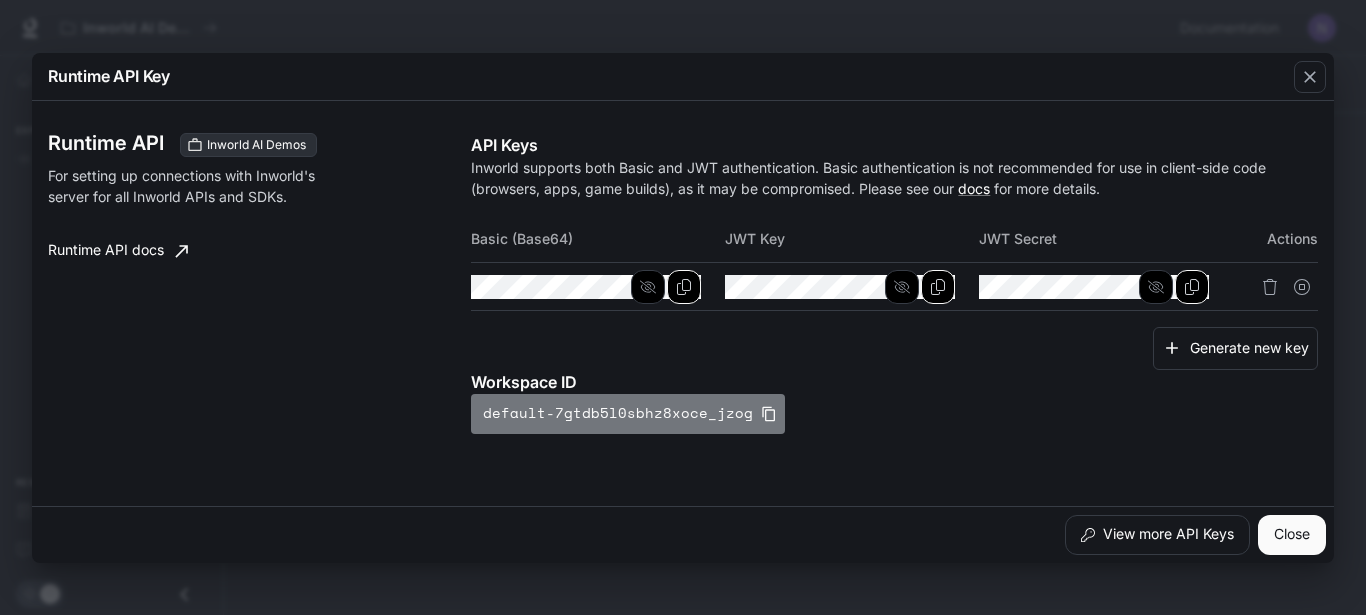 click 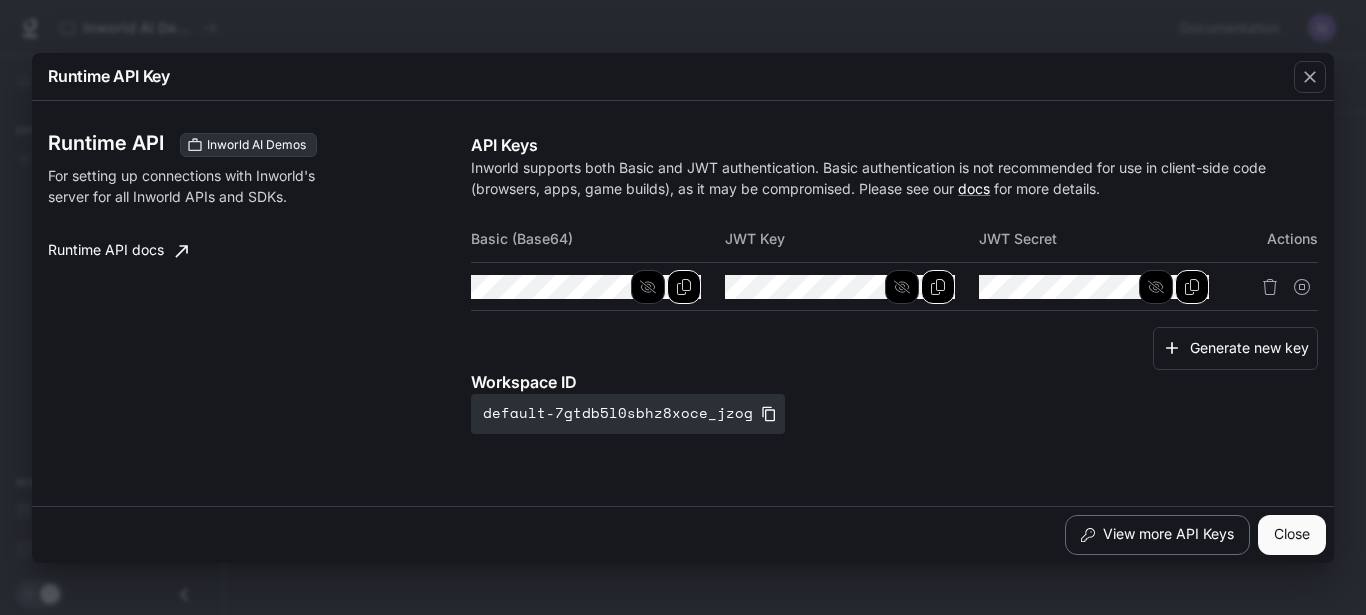 click on "View more API Keys" at bounding box center (1157, 535) 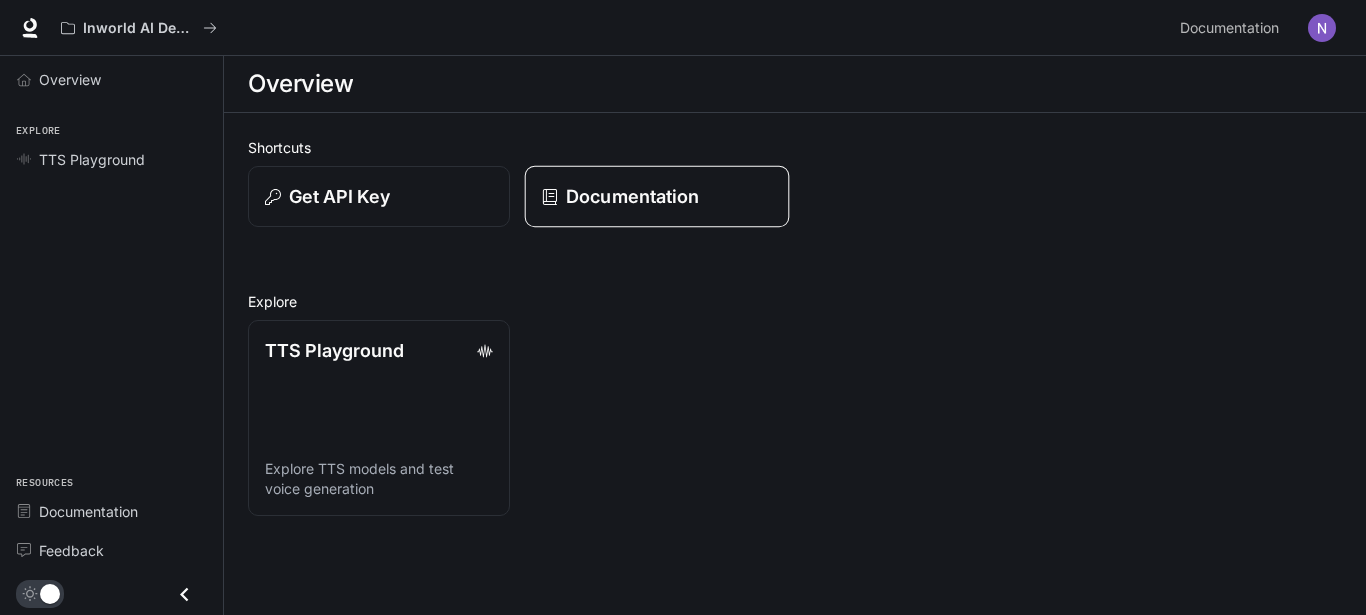 click on "Documentation" at bounding box center (632, 196) 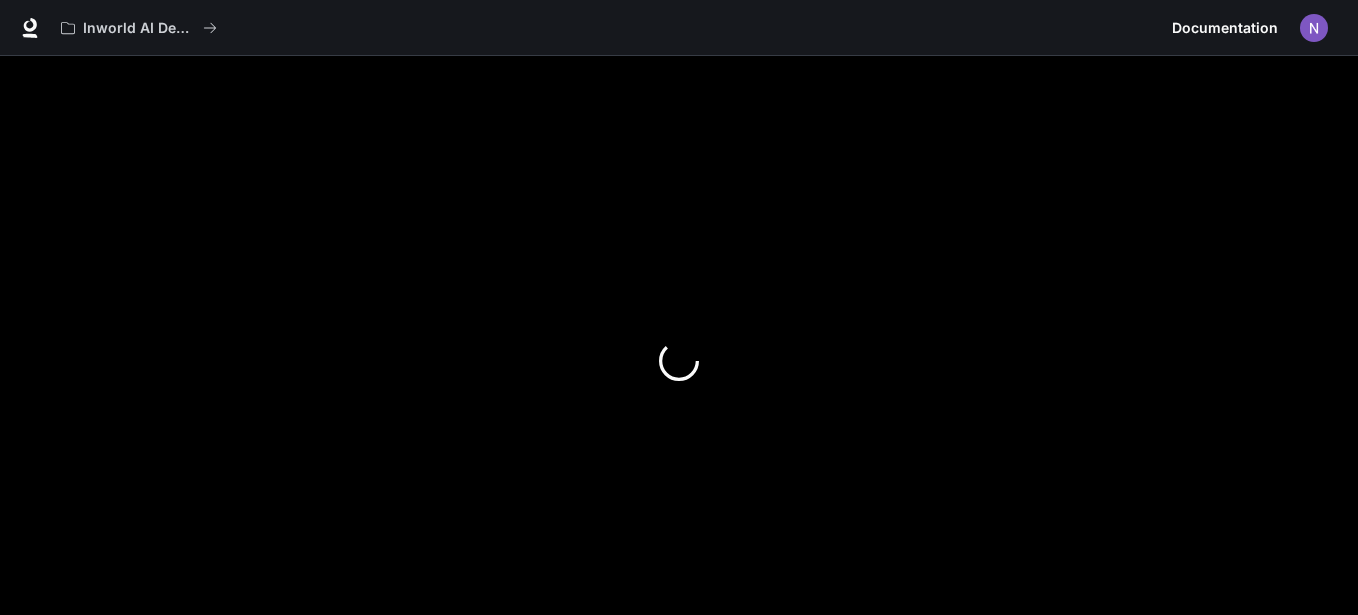 scroll, scrollTop: 0, scrollLeft: 0, axis: both 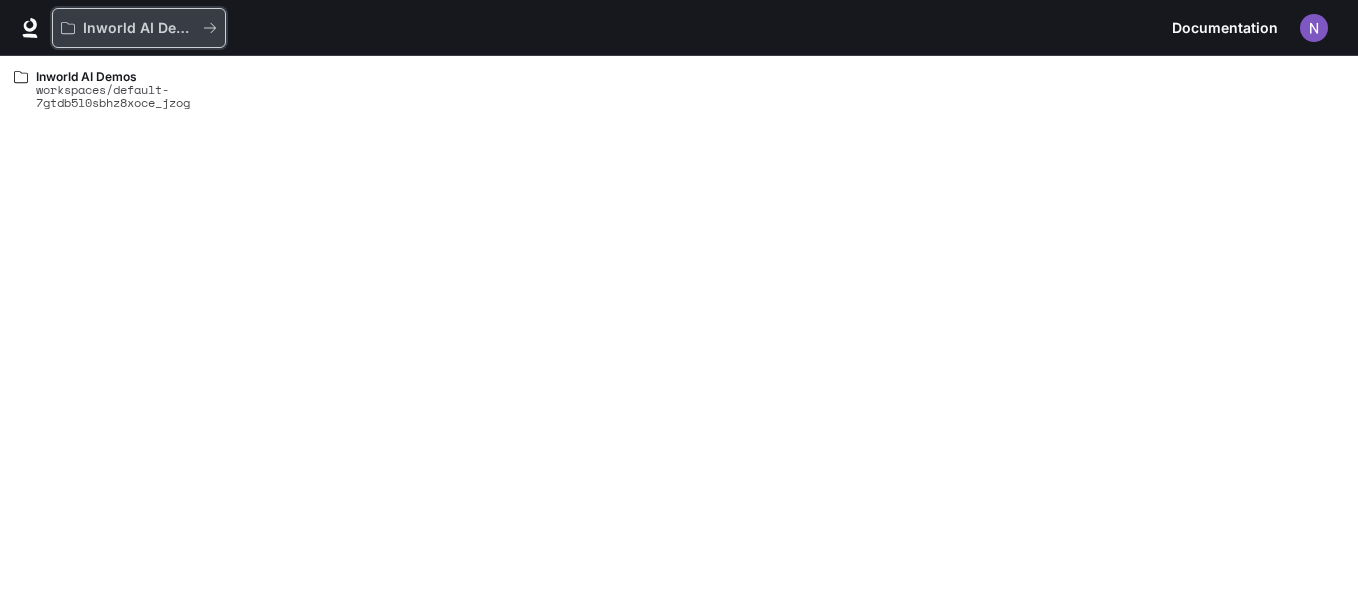click on "Inworld AI Demos" at bounding box center (139, 28) 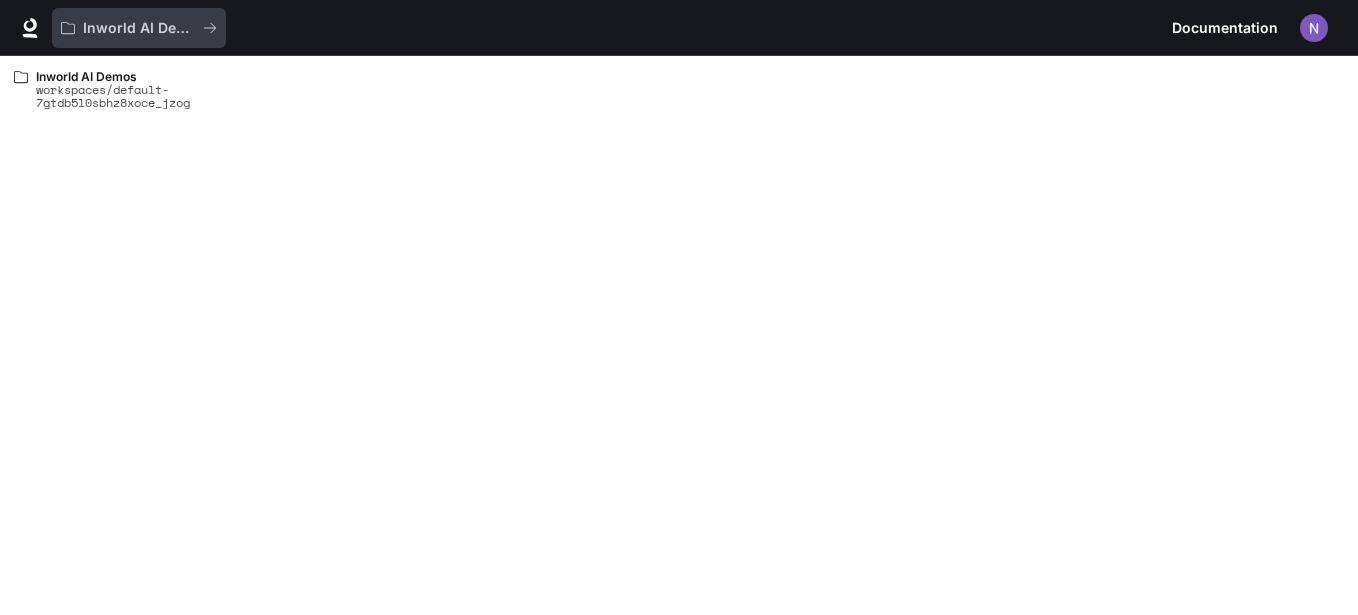 scroll, scrollTop: 0, scrollLeft: 0, axis: both 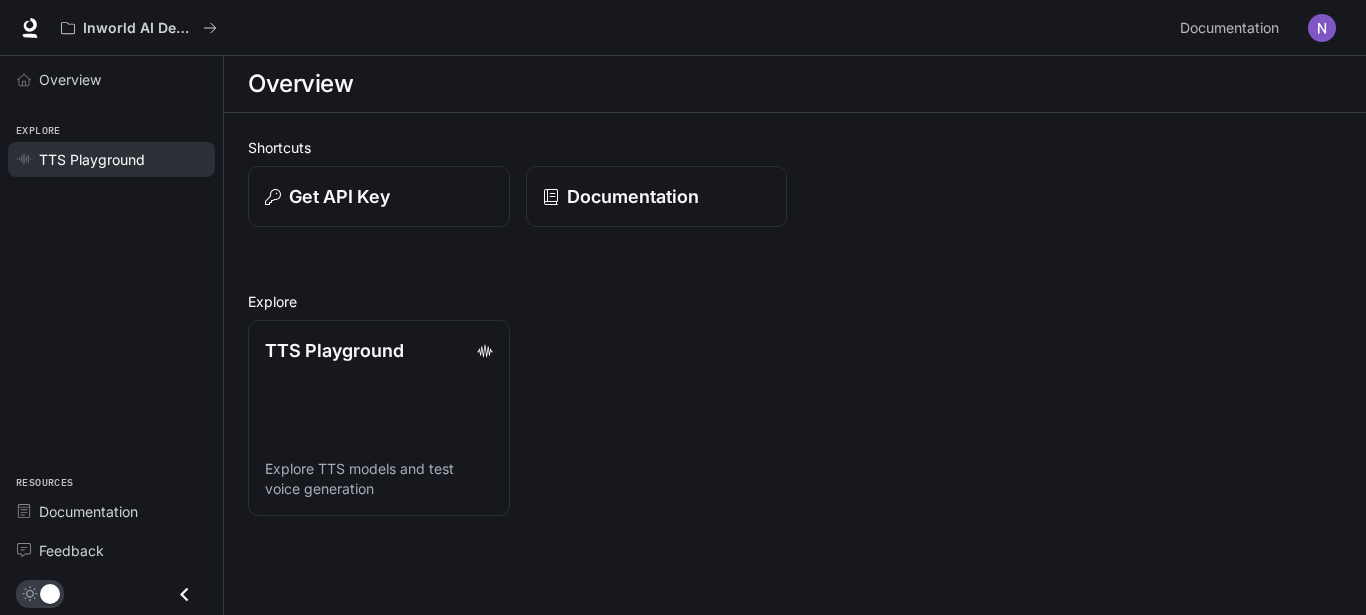 click on "TTS Playground" at bounding box center [92, 159] 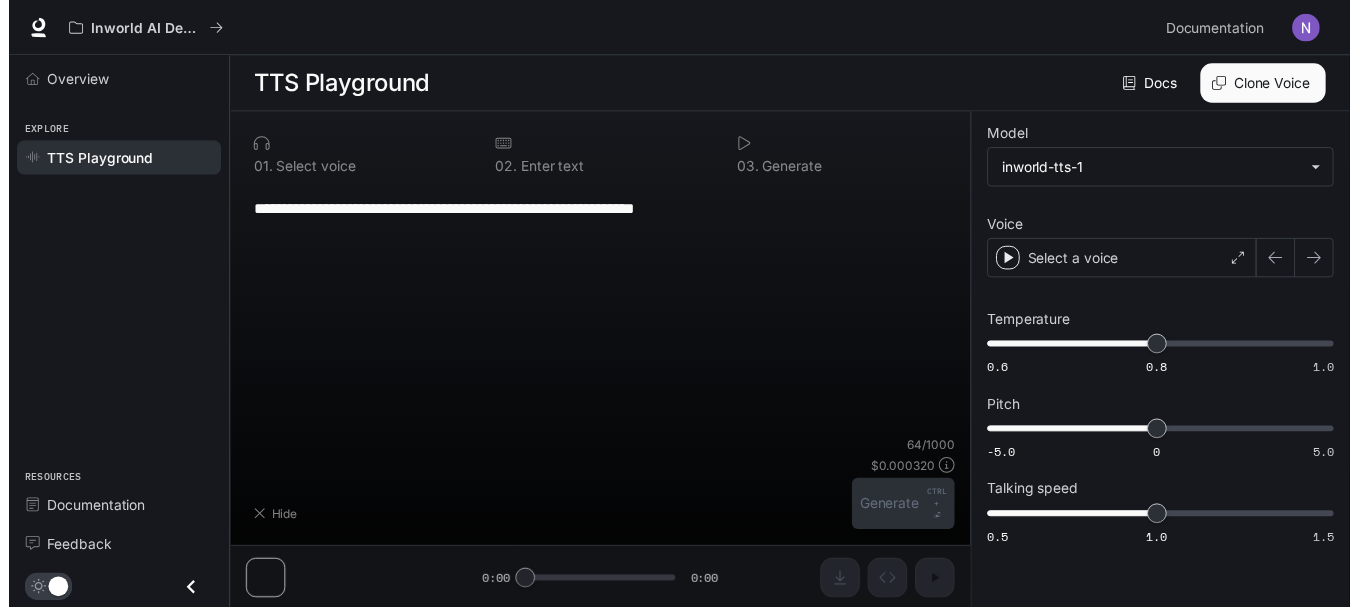 scroll, scrollTop: 1, scrollLeft: 0, axis: vertical 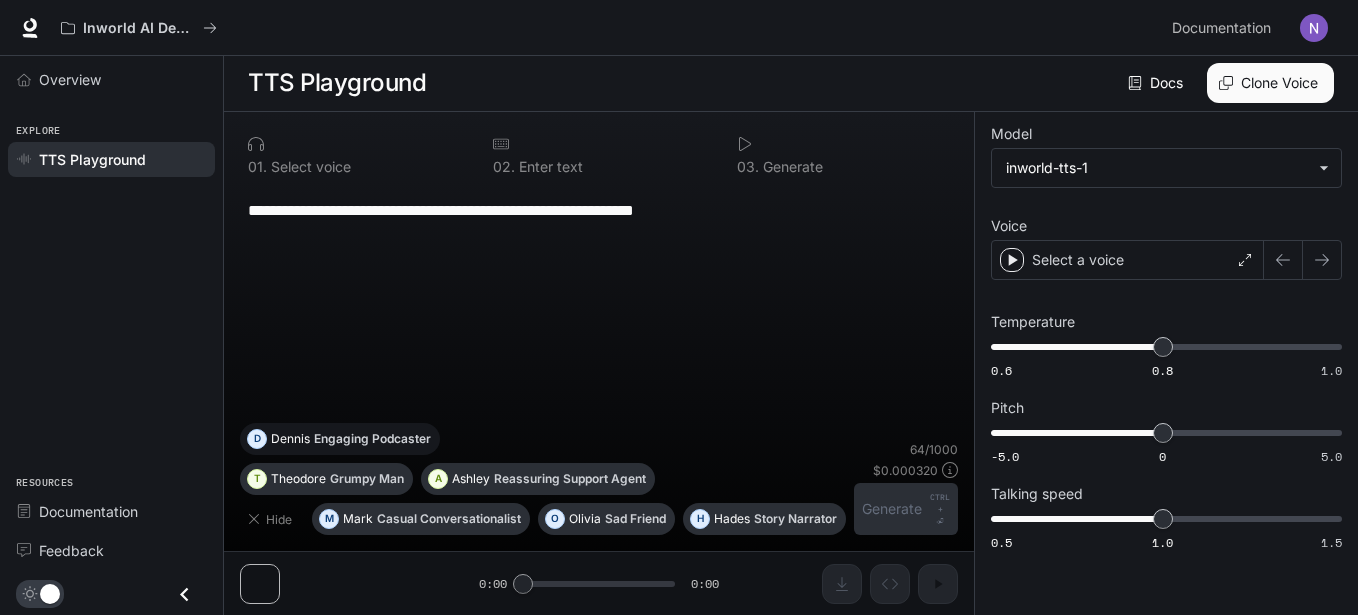 click on "Engaging Podcaster" at bounding box center [372, 439] 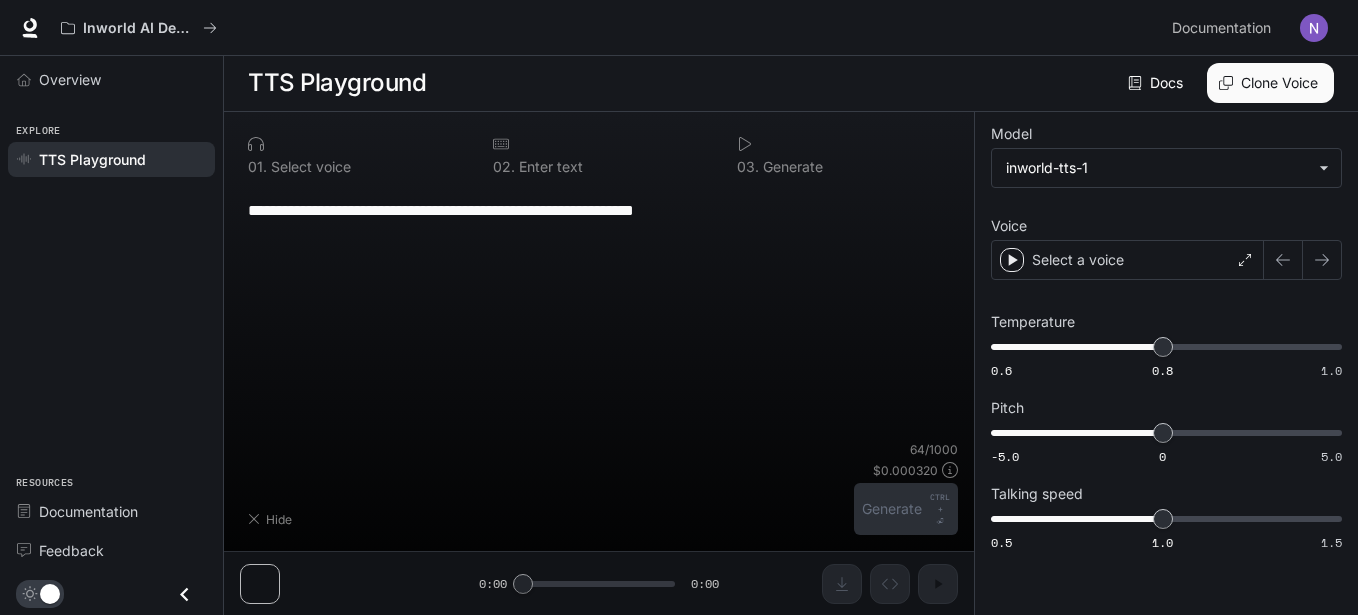 type on "**********" 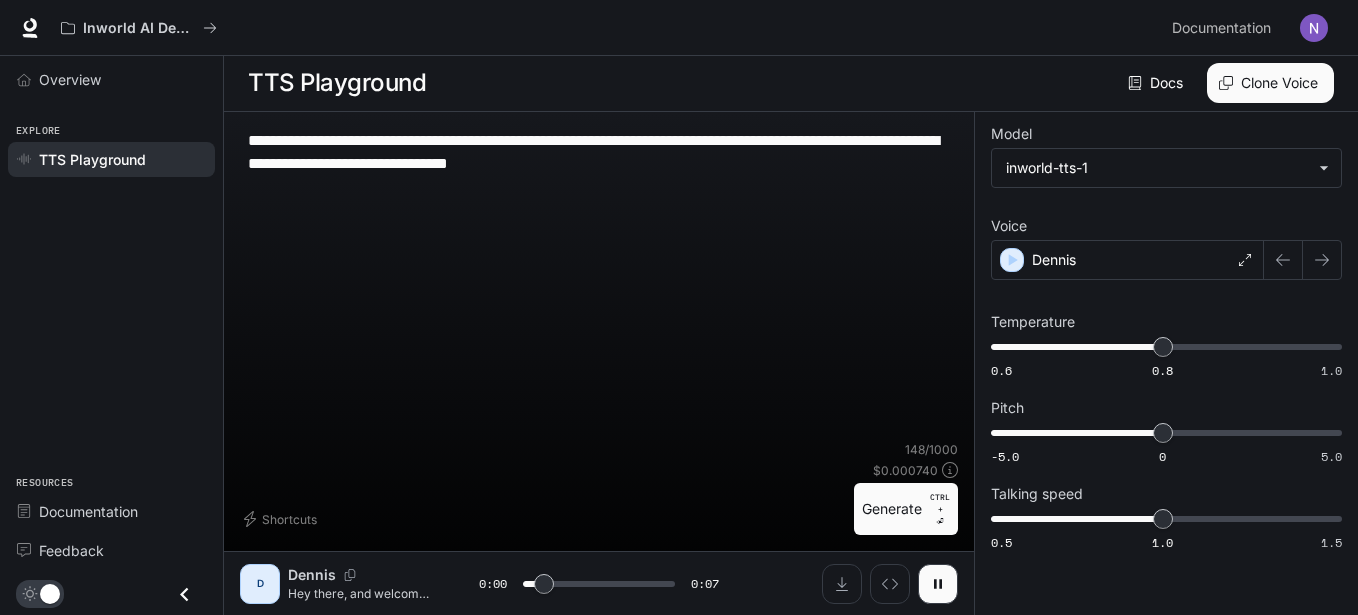 drag, startPoint x: 893, startPoint y: 517, endPoint x: 600, endPoint y: 444, distance: 301.95694 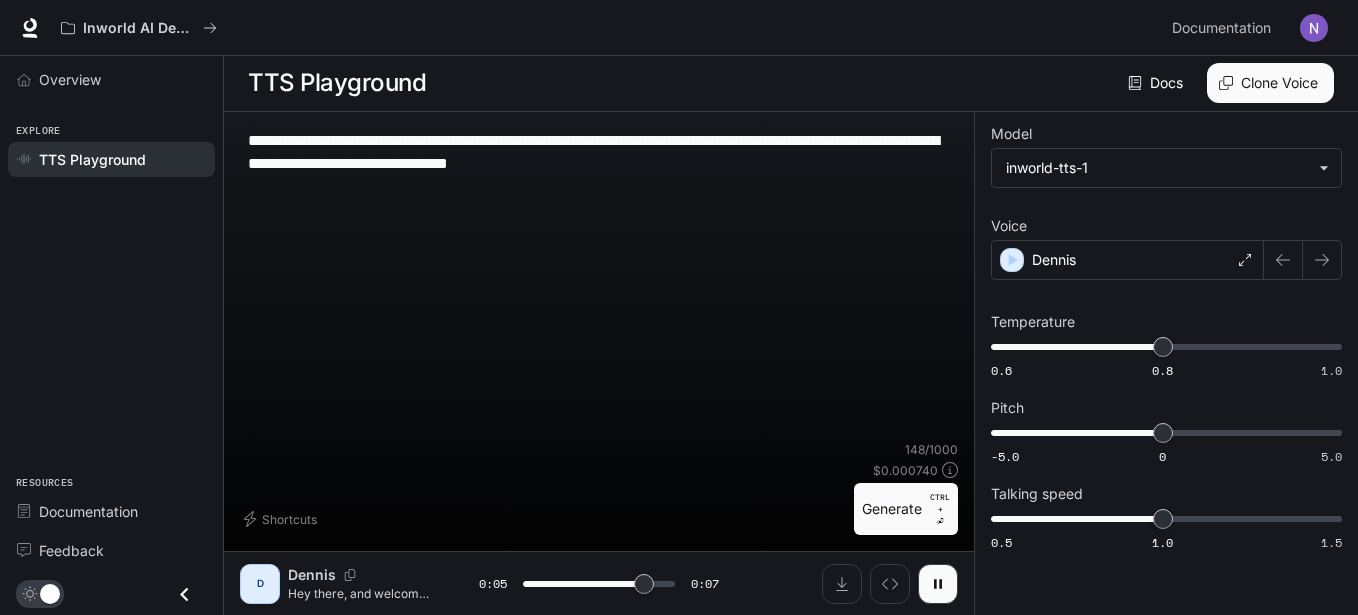 click on "D" at bounding box center [260, 584] 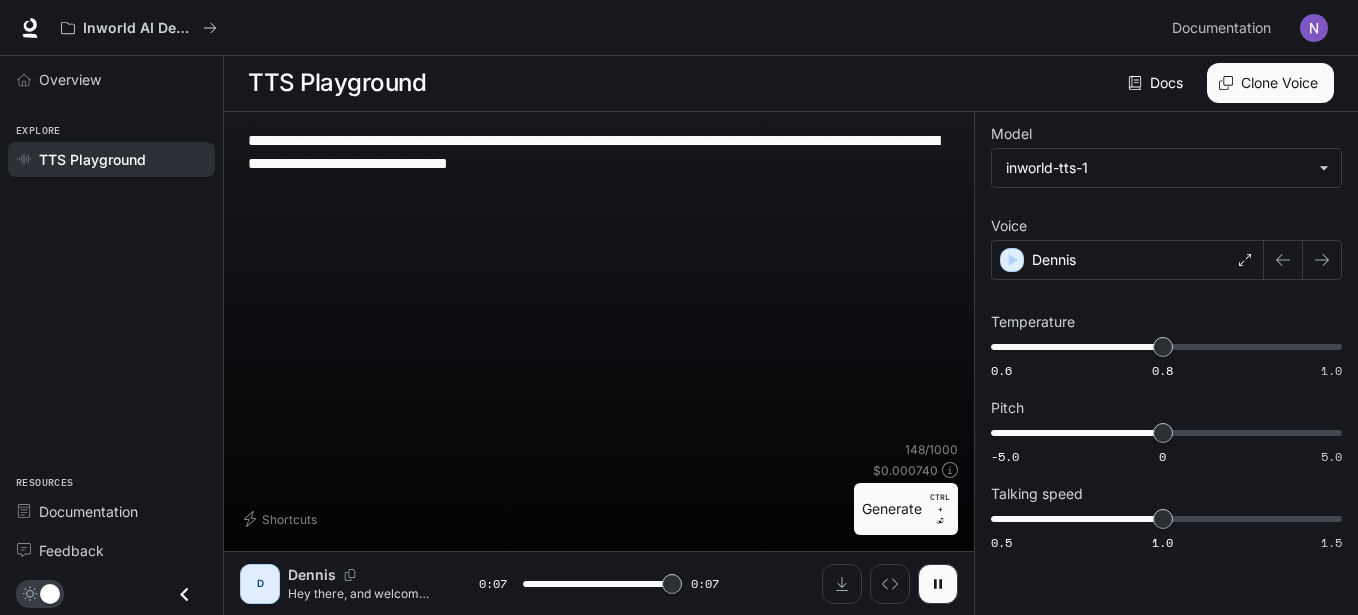 click on "Hey there, and welcome back to the show! We've got a fascinating episode lined up today, including an exclusive interview with a very special guest." at bounding box center [359, 593] 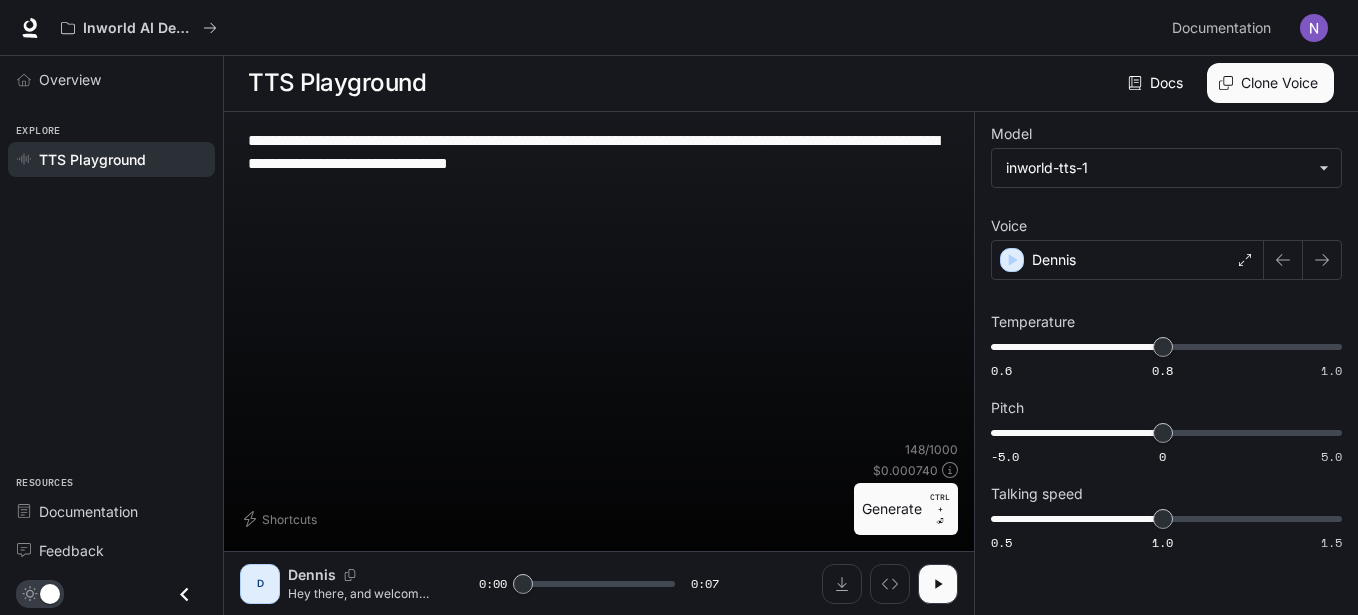 click on "D [FIRST] Hey there, and welcome back to the show! We've got a fascinating episode lined up today, including an exclusive interview with a very special guest." at bounding box center (359, 584) 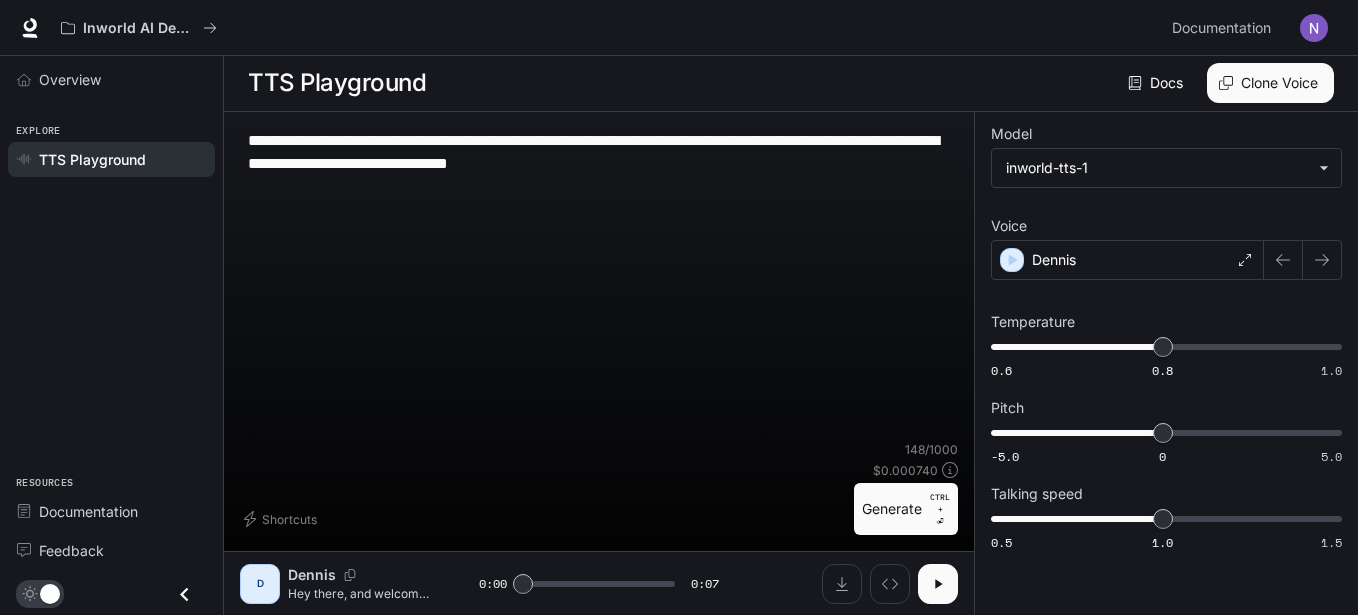 click 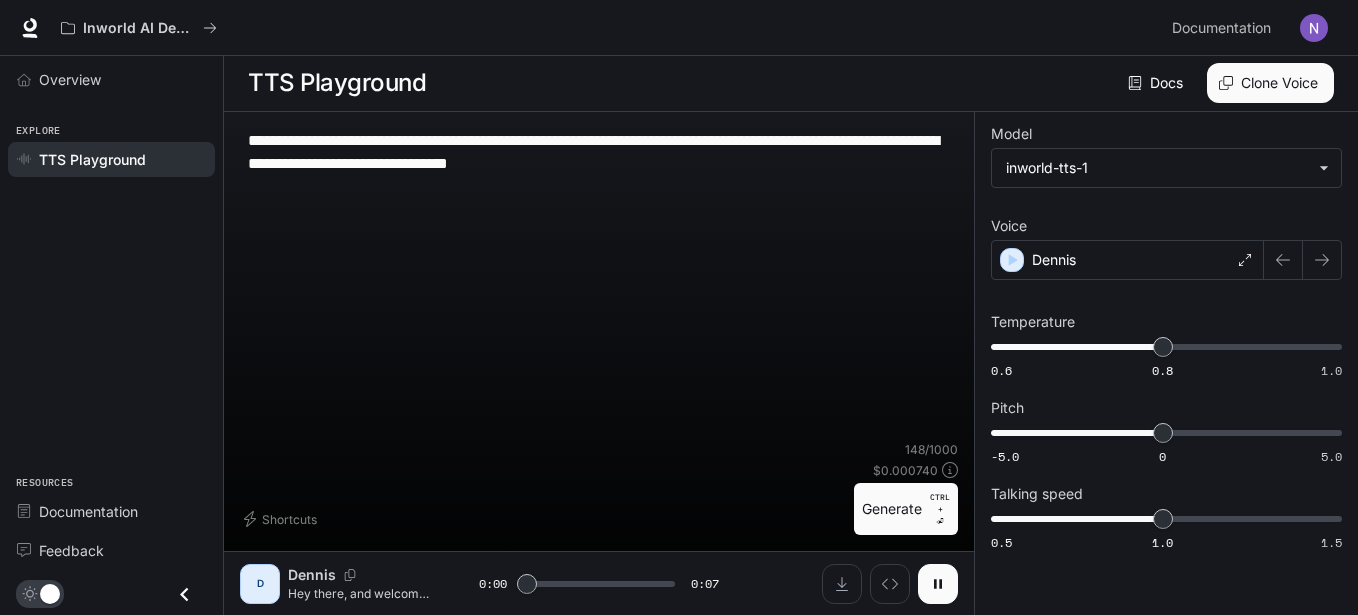 click 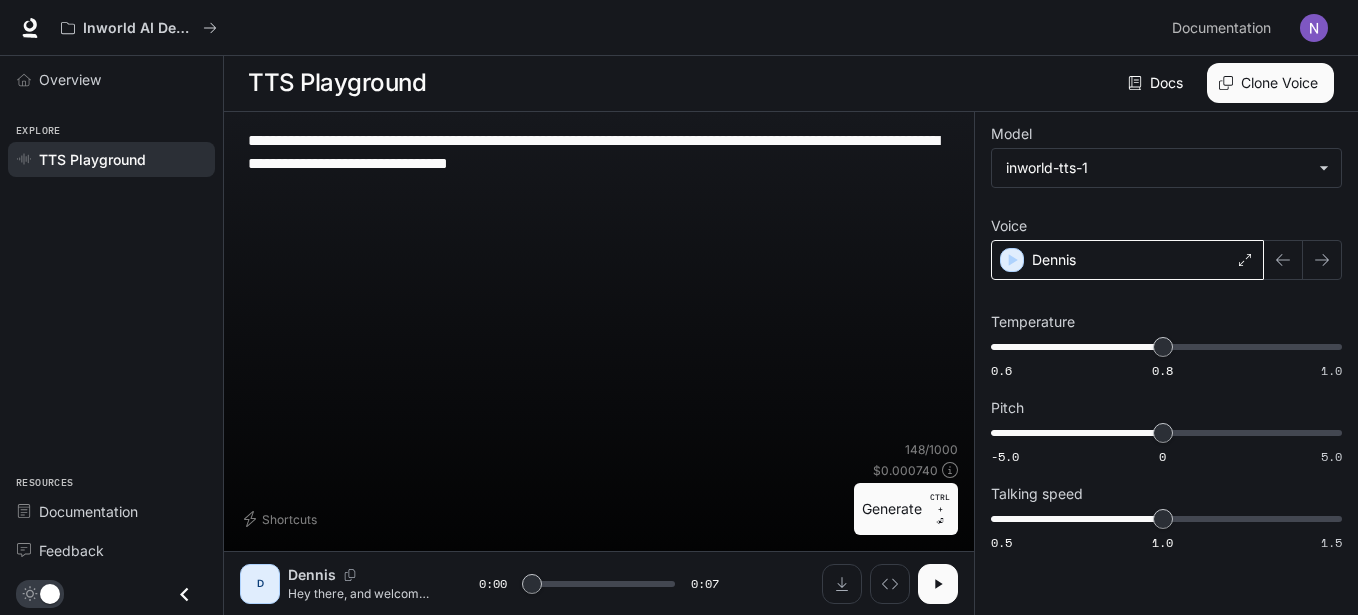click on "Dennis" at bounding box center (1127, 260) 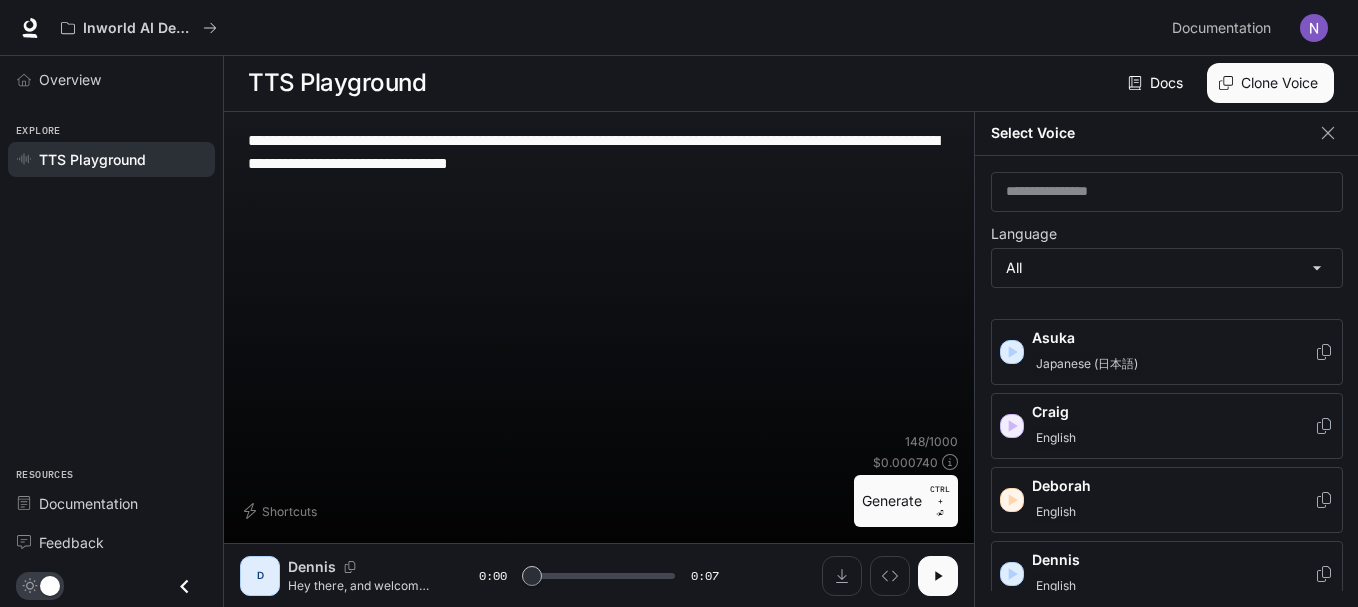 scroll, scrollTop: 251, scrollLeft: 0, axis: vertical 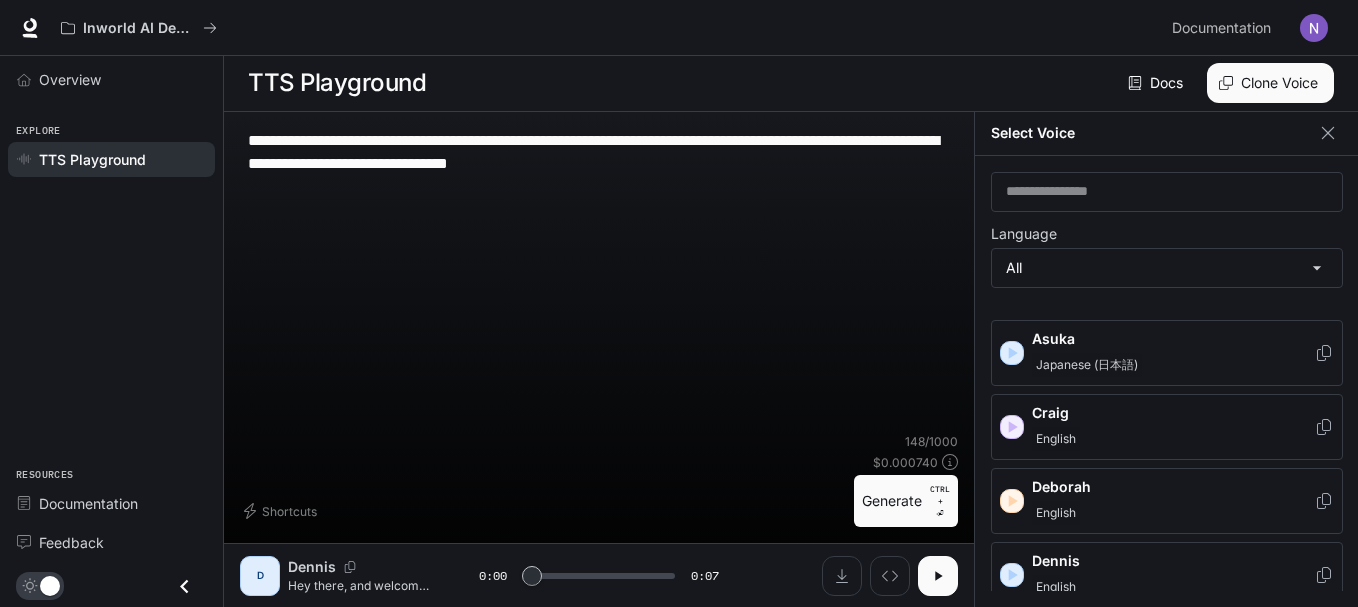 click on "[FIRST] [LAST]" at bounding box center (1173, 427) 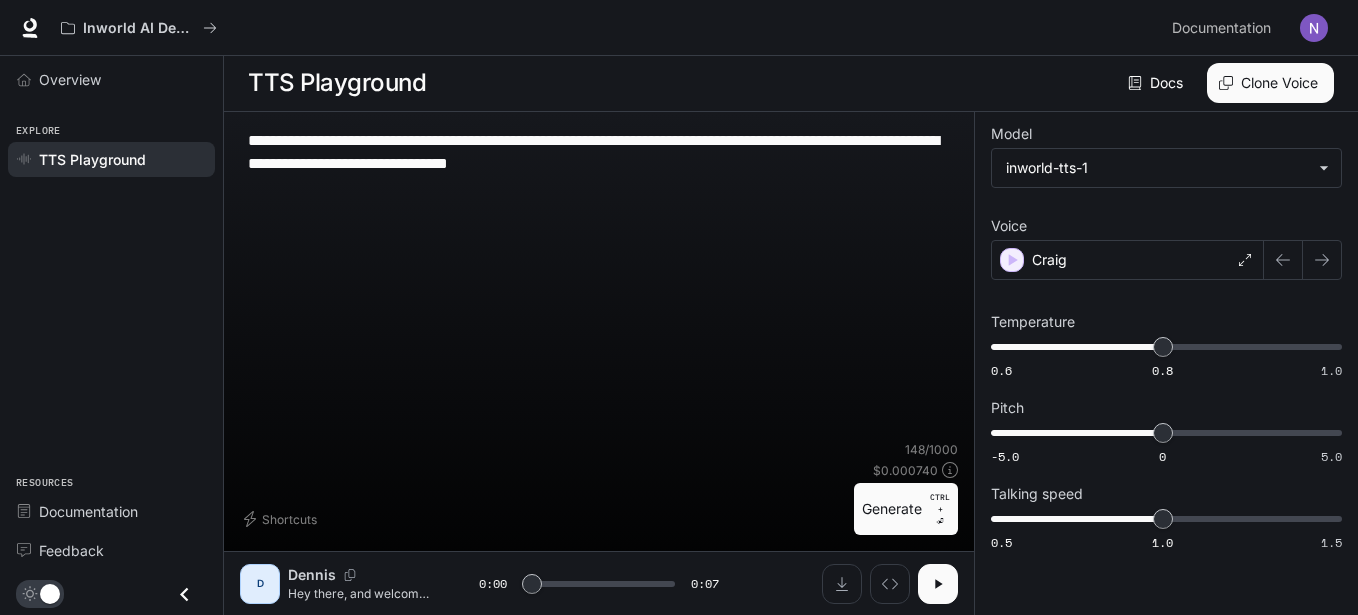 click at bounding box center (938, 584) 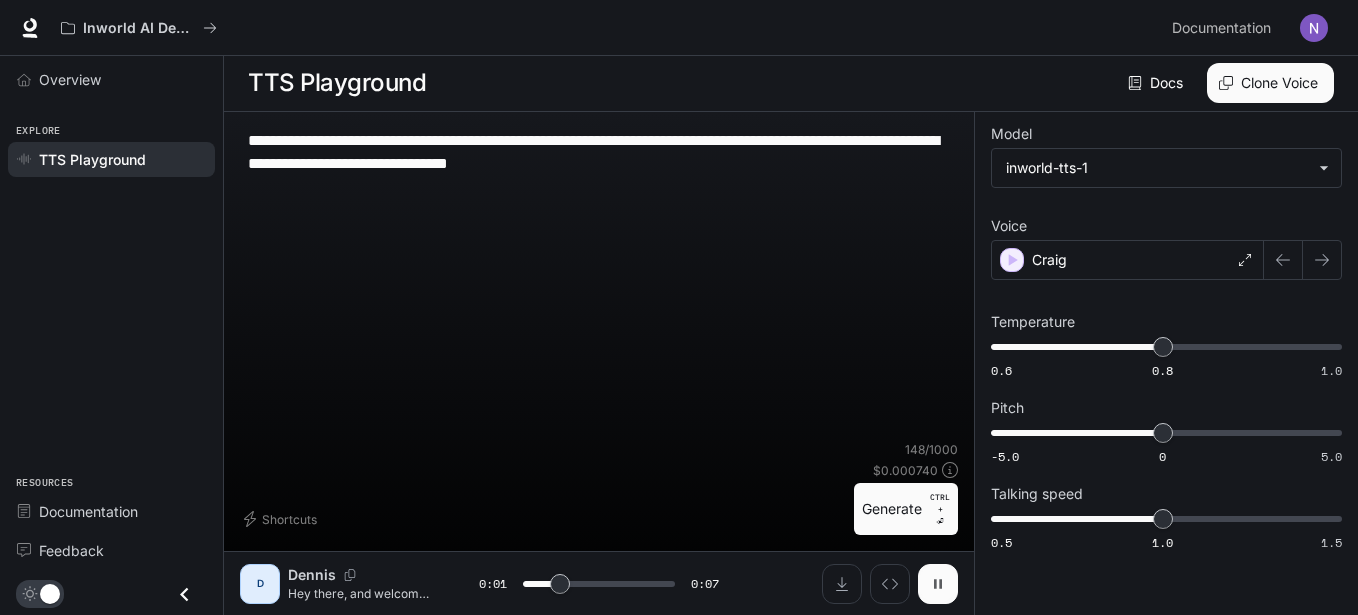 click at bounding box center [938, 584] 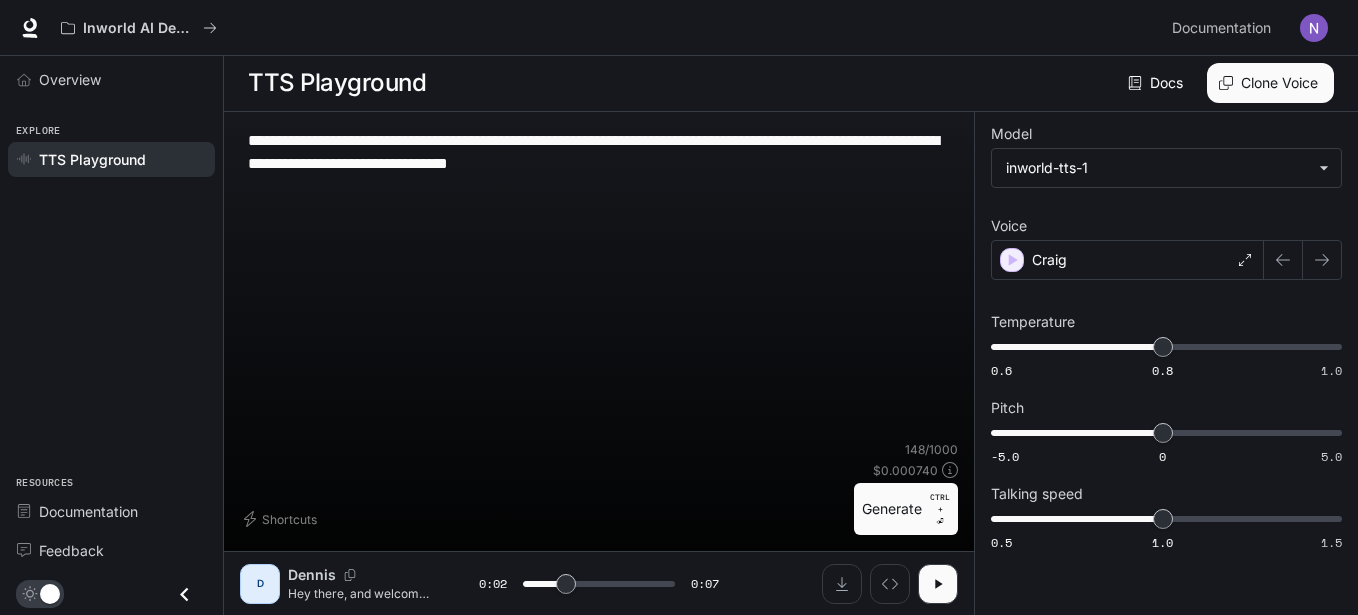 click on "Dennis" at bounding box center (312, 575) 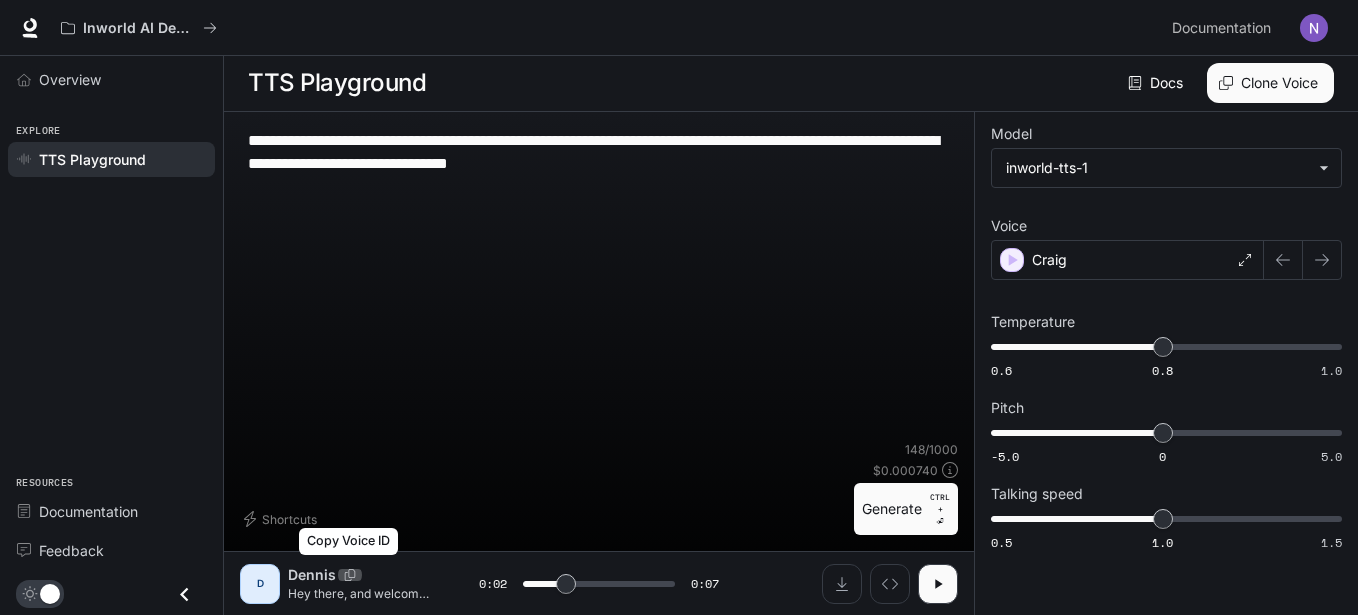 click 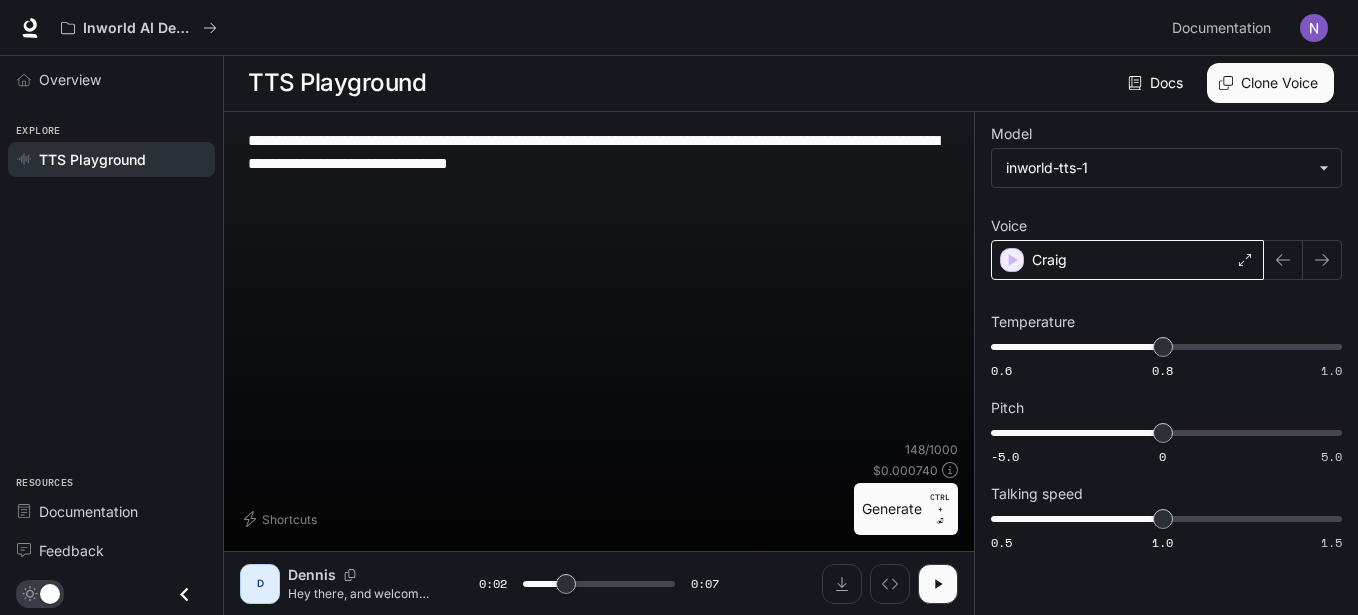 click on "Craig" at bounding box center [1127, 260] 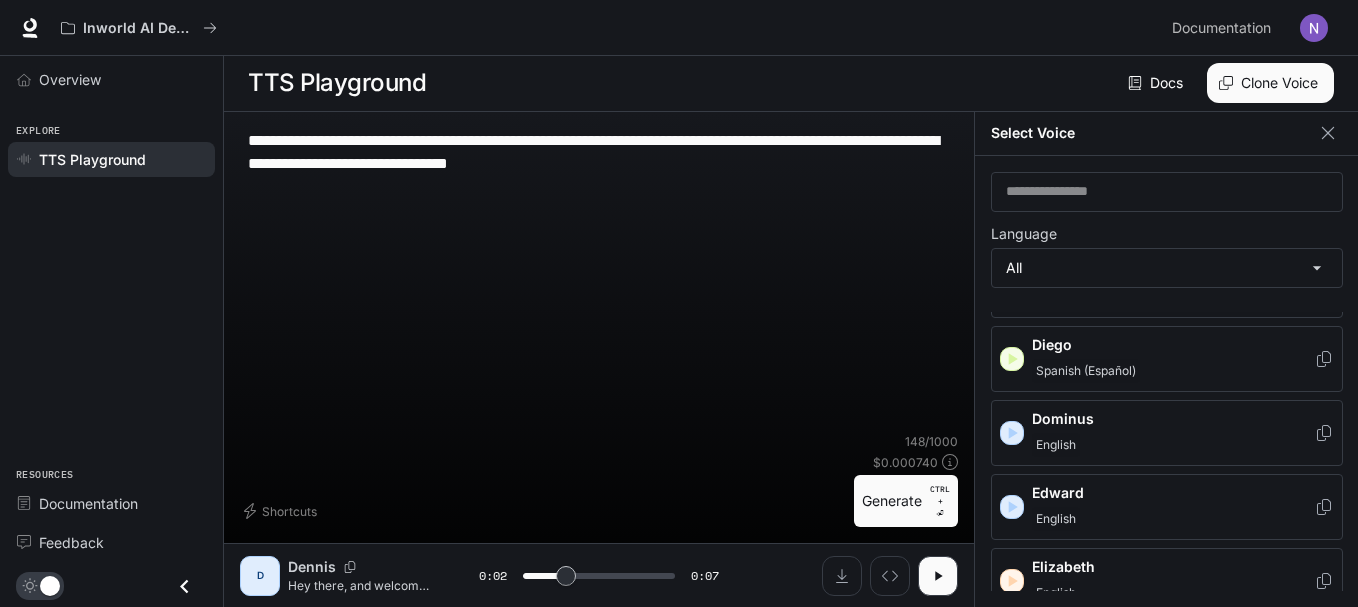 scroll, scrollTop: 543, scrollLeft: 0, axis: vertical 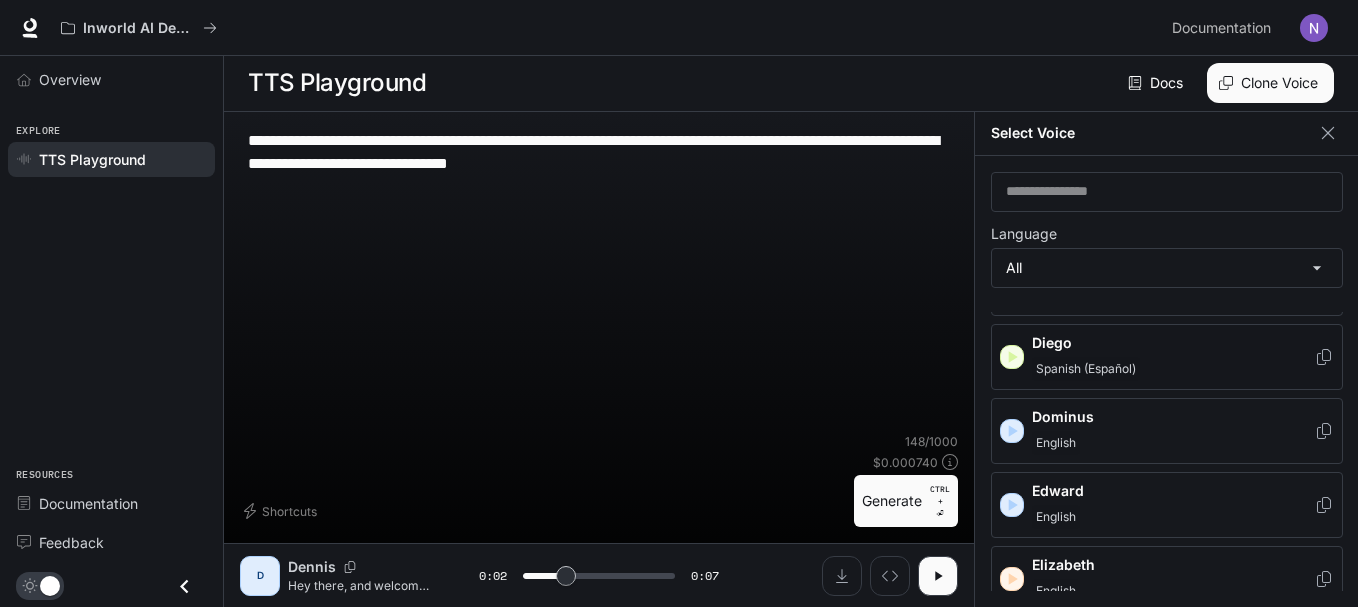 click on "Spanish (Español)" at bounding box center [1086, 369] 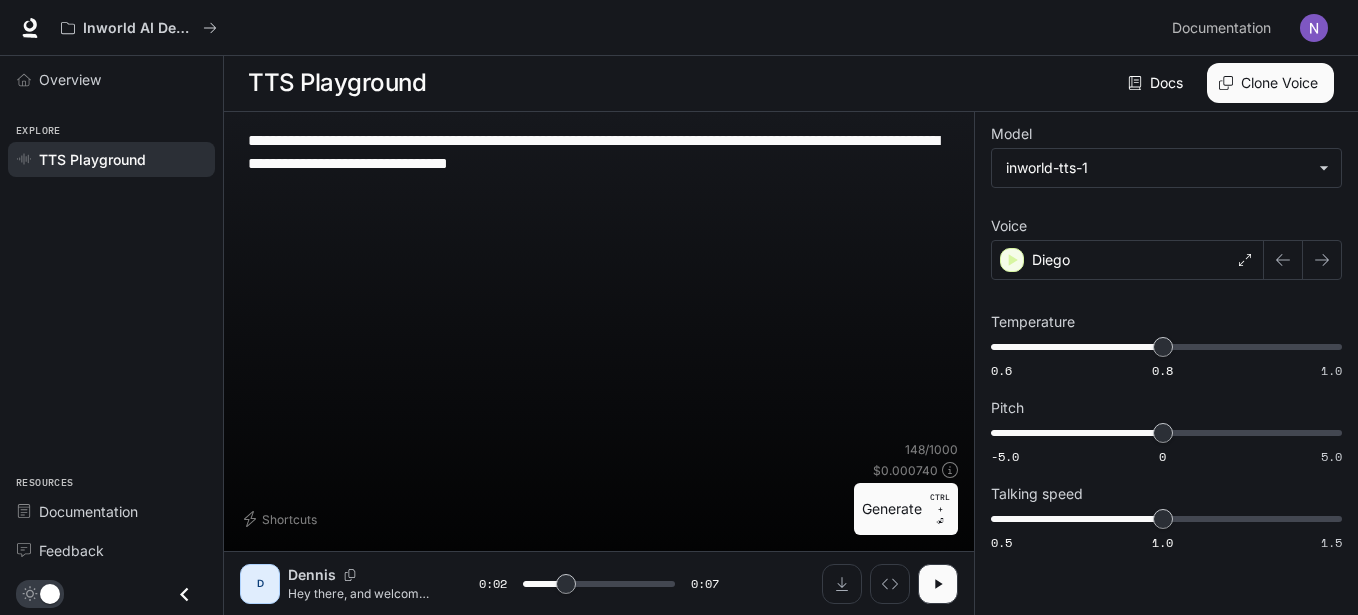 click on "**********" at bounding box center [599, 152] 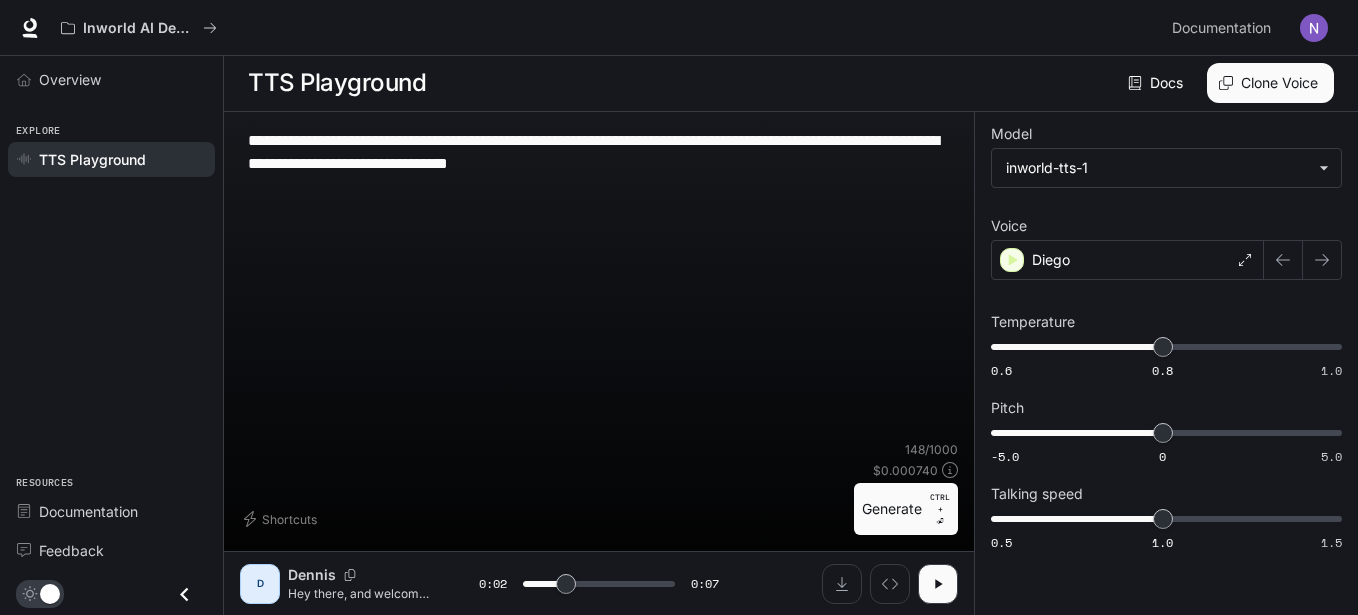 drag, startPoint x: 696, startPoint y: 157, endPoint x: 240, endPoint y: 82, distance: 462.12662 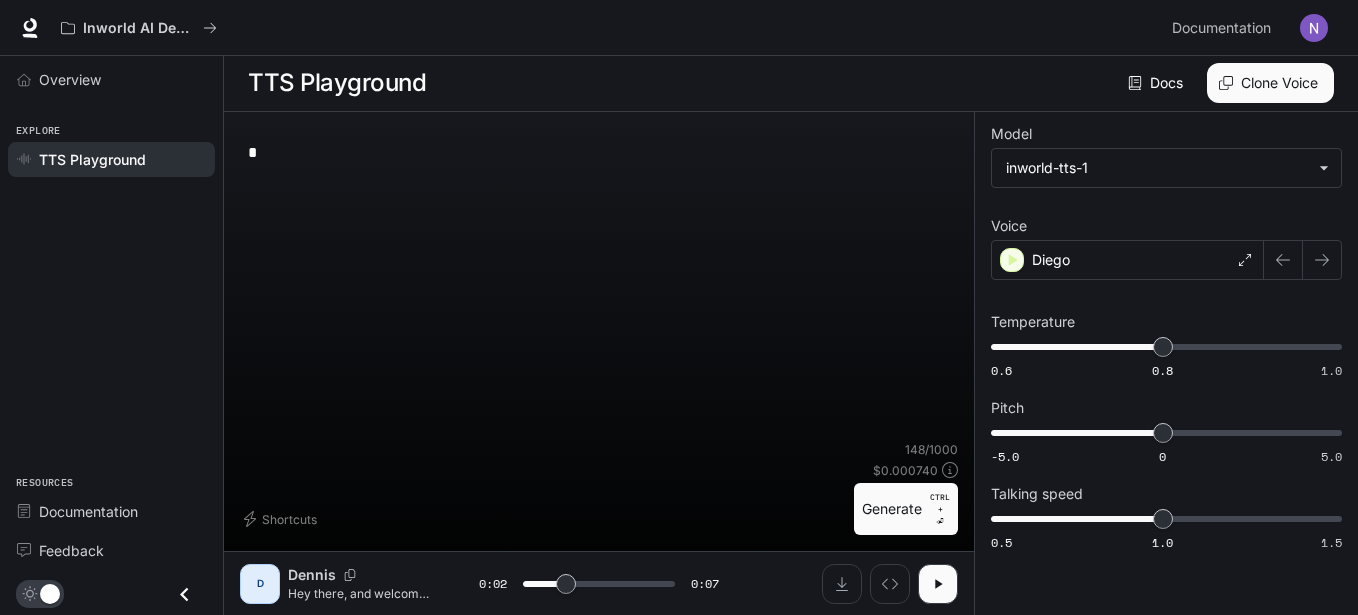 type on "**" 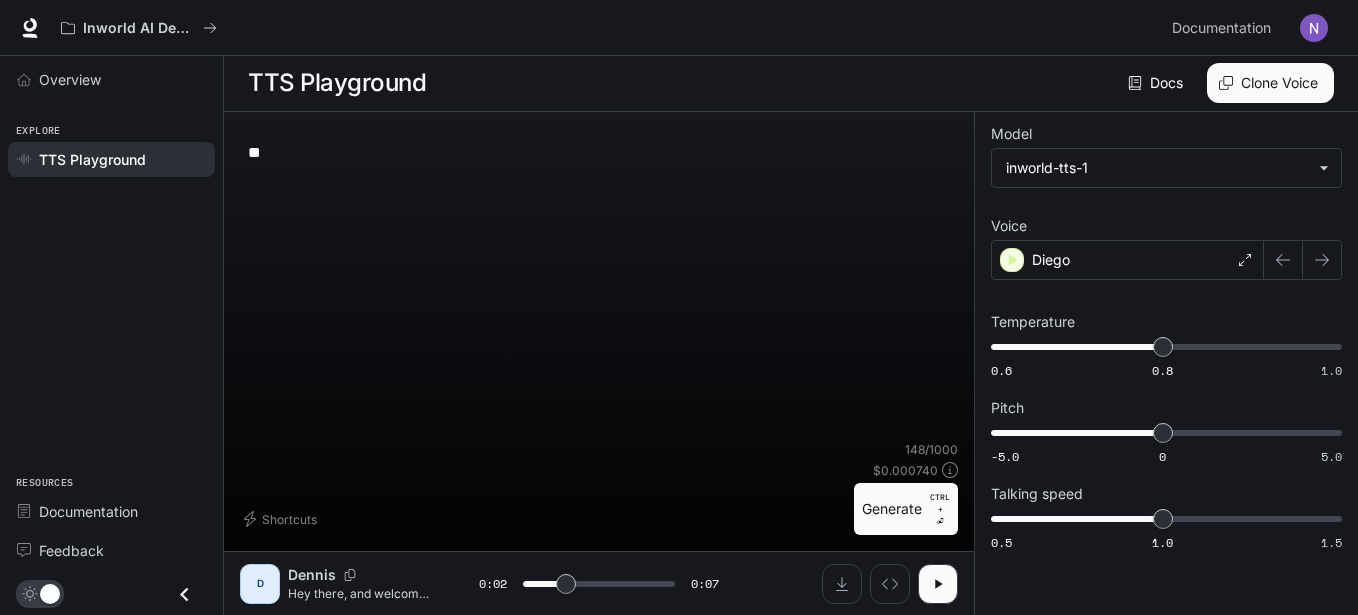 type on "***" 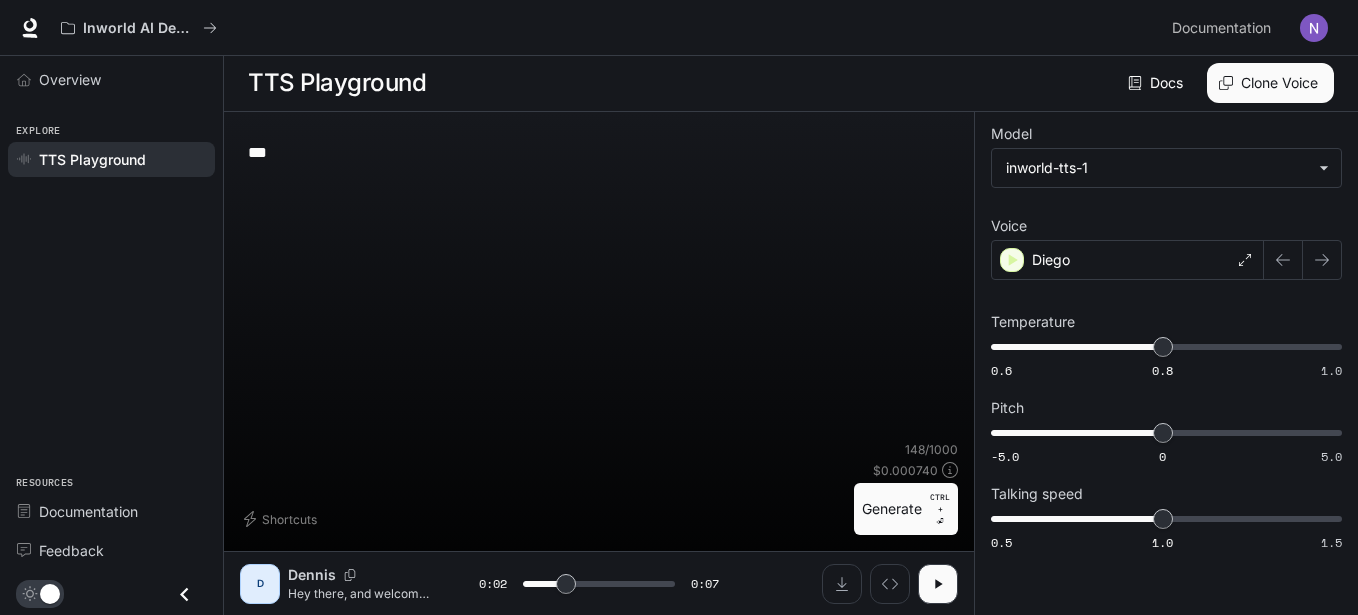 type on "*" 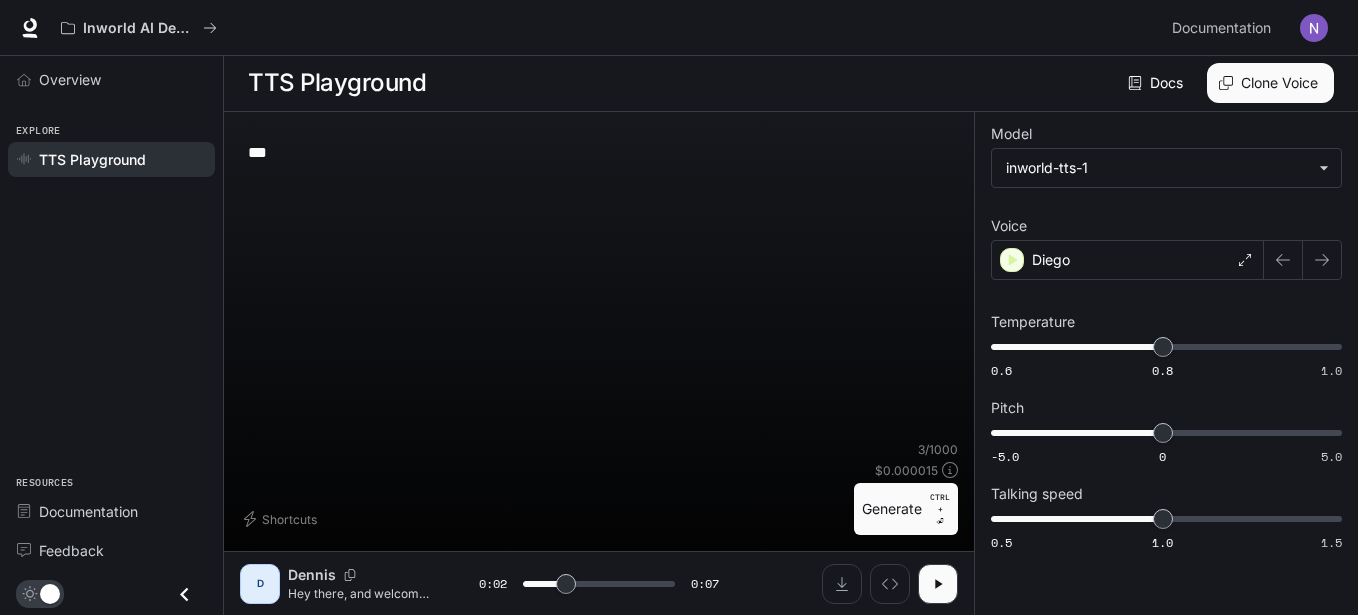 type on "****" 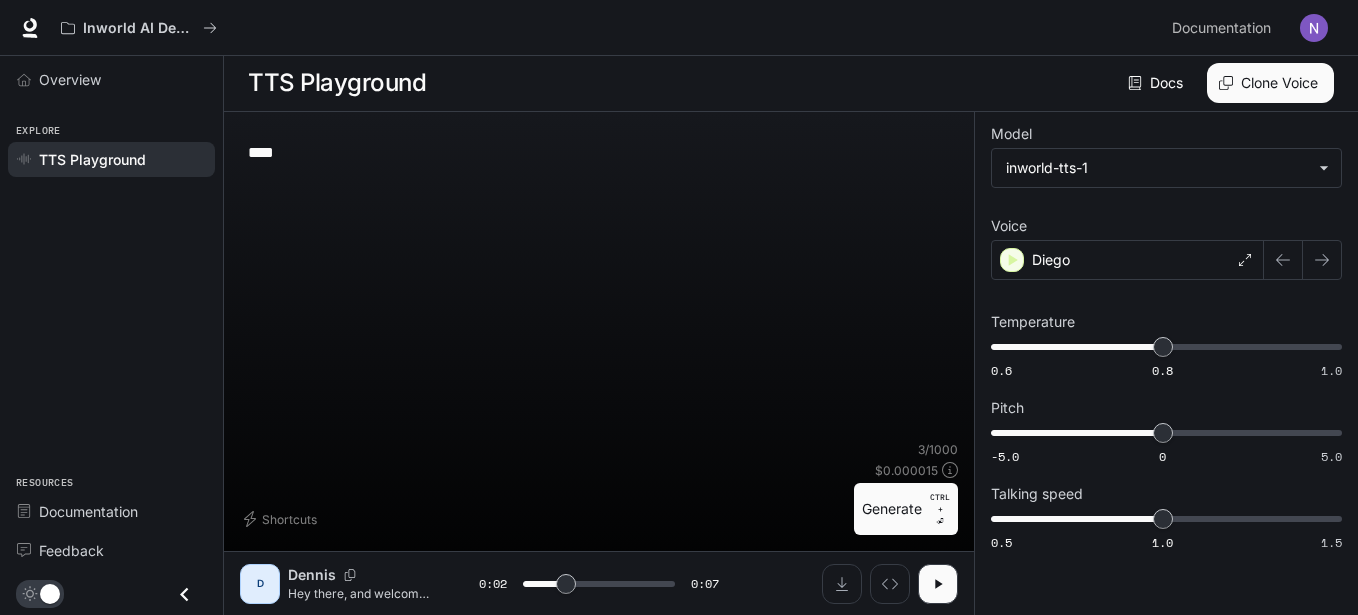 type on "*****" 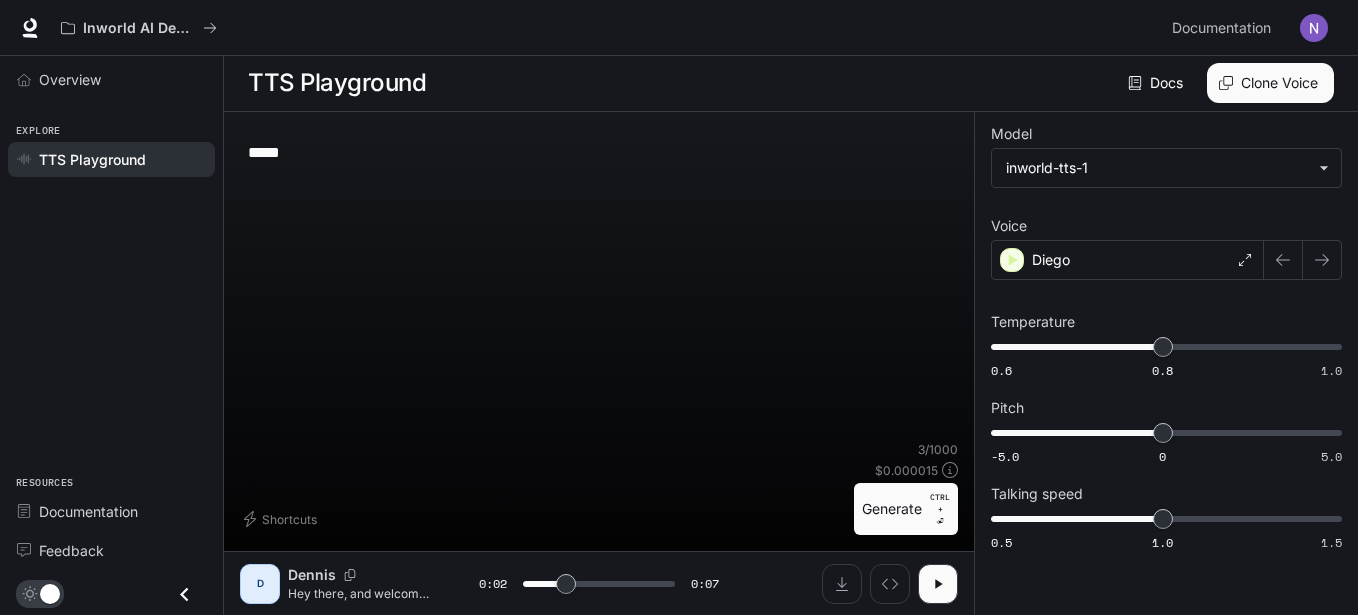 type on "******" 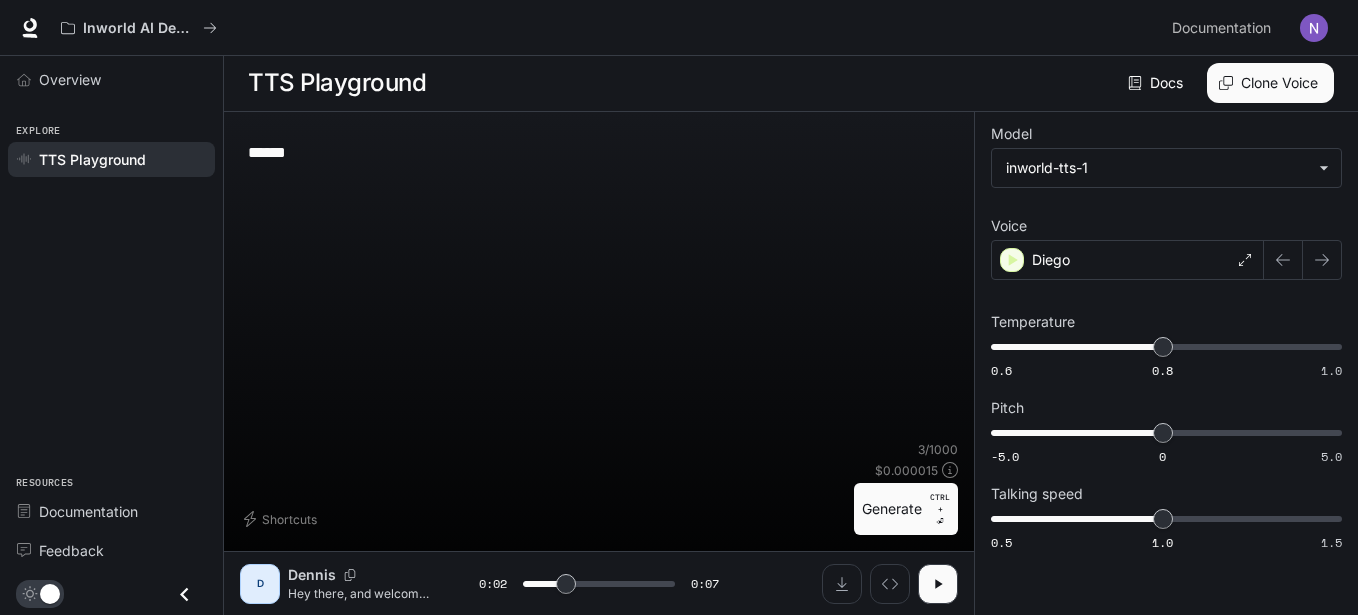 type on "*******" 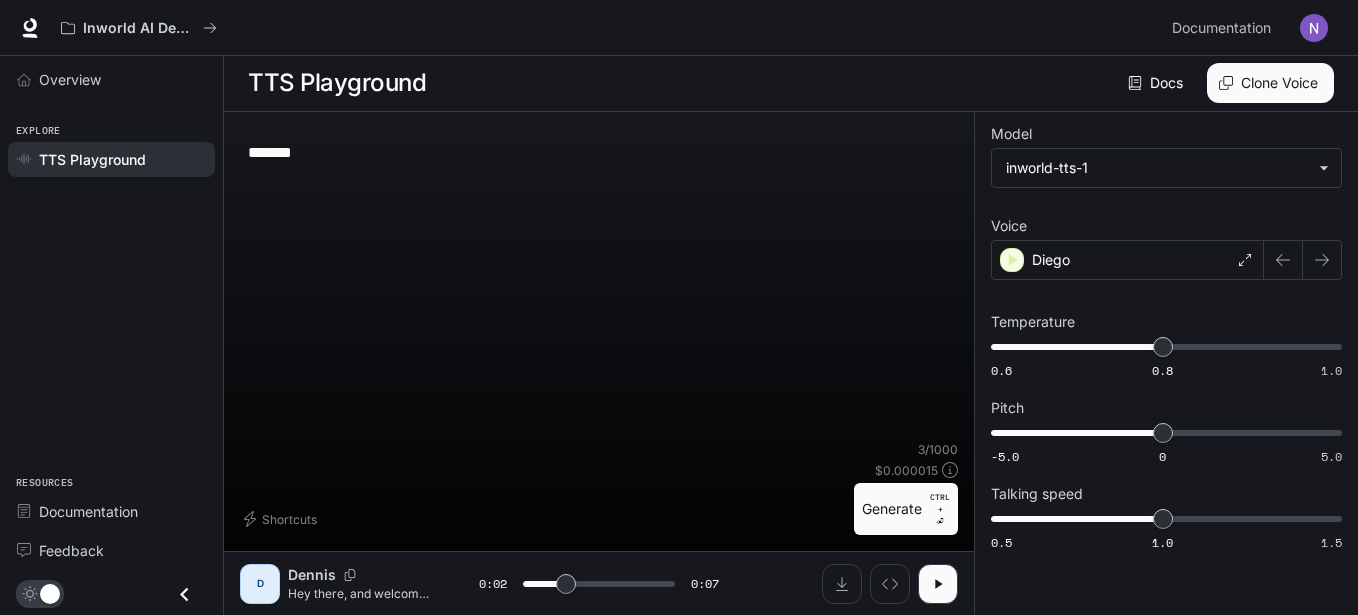 type on "*******" 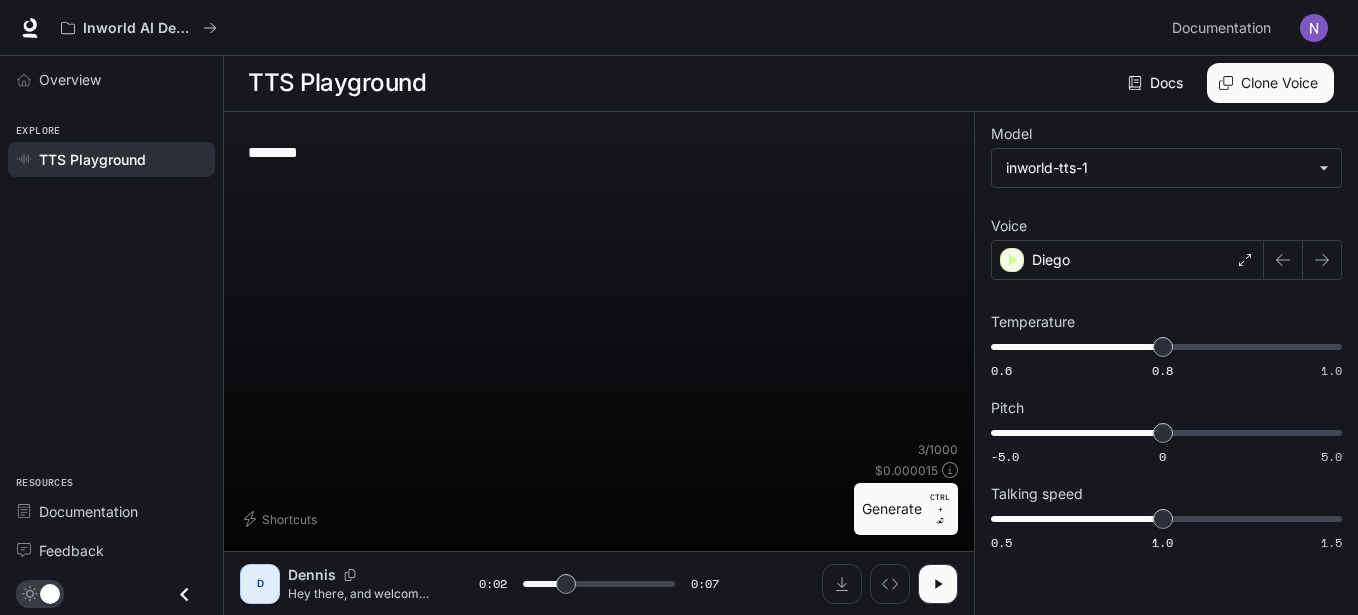type on "*" 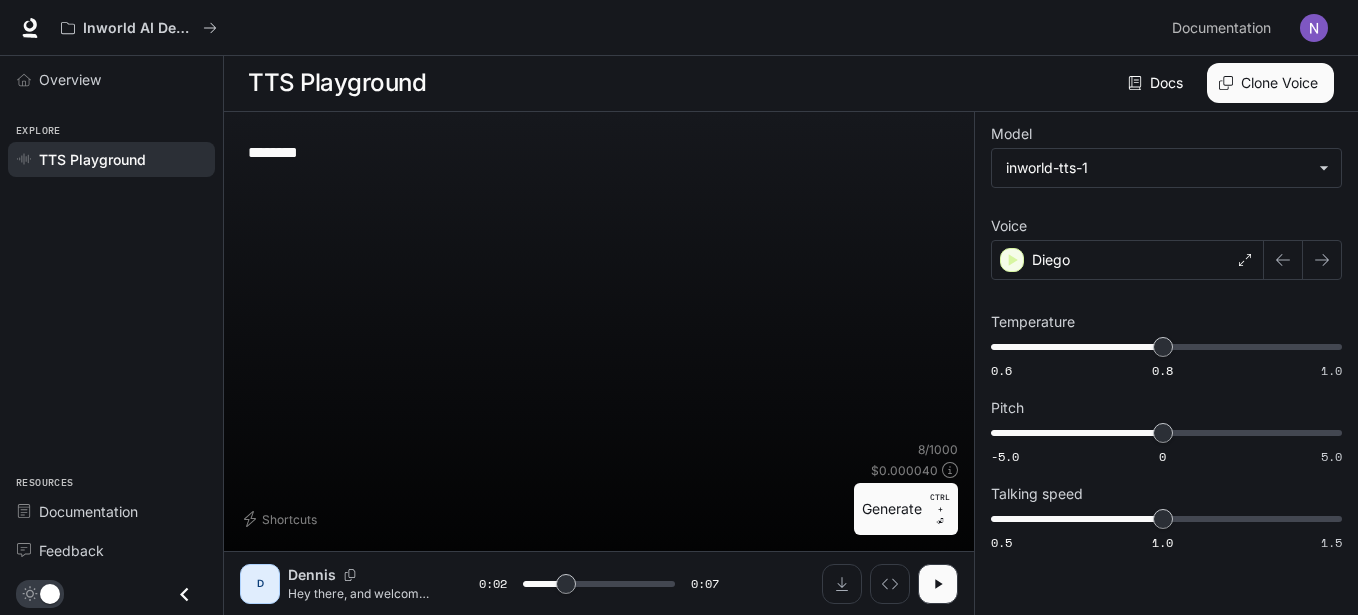 type on "*********" 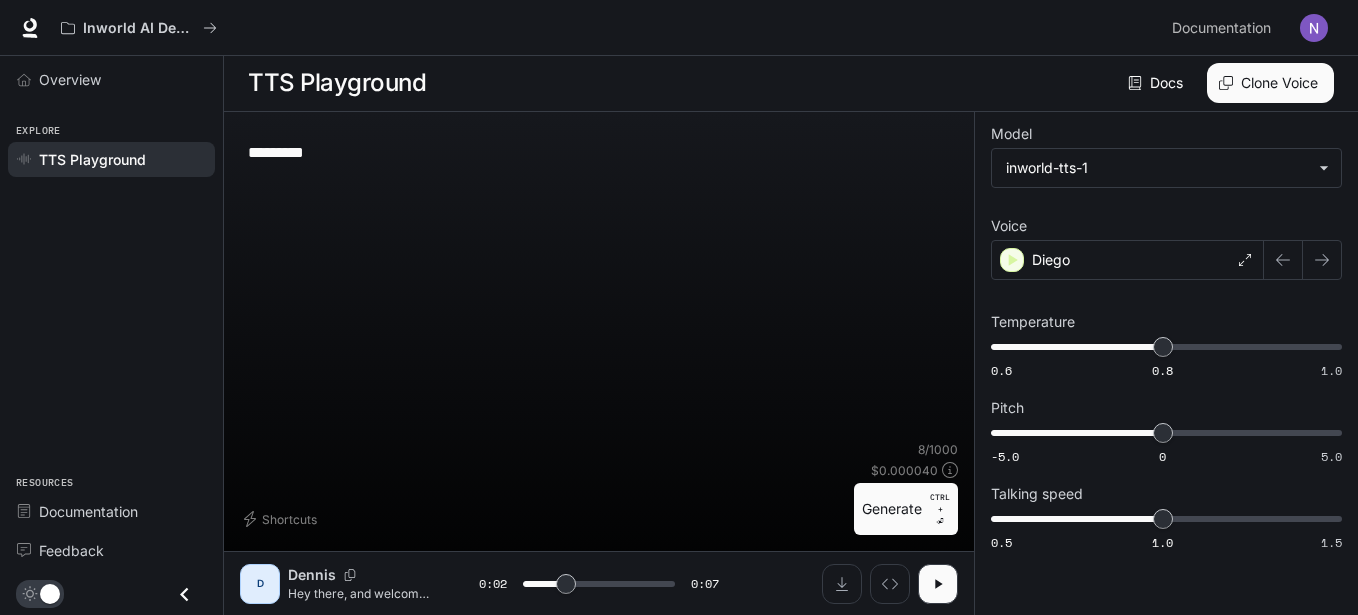 type on "**********" 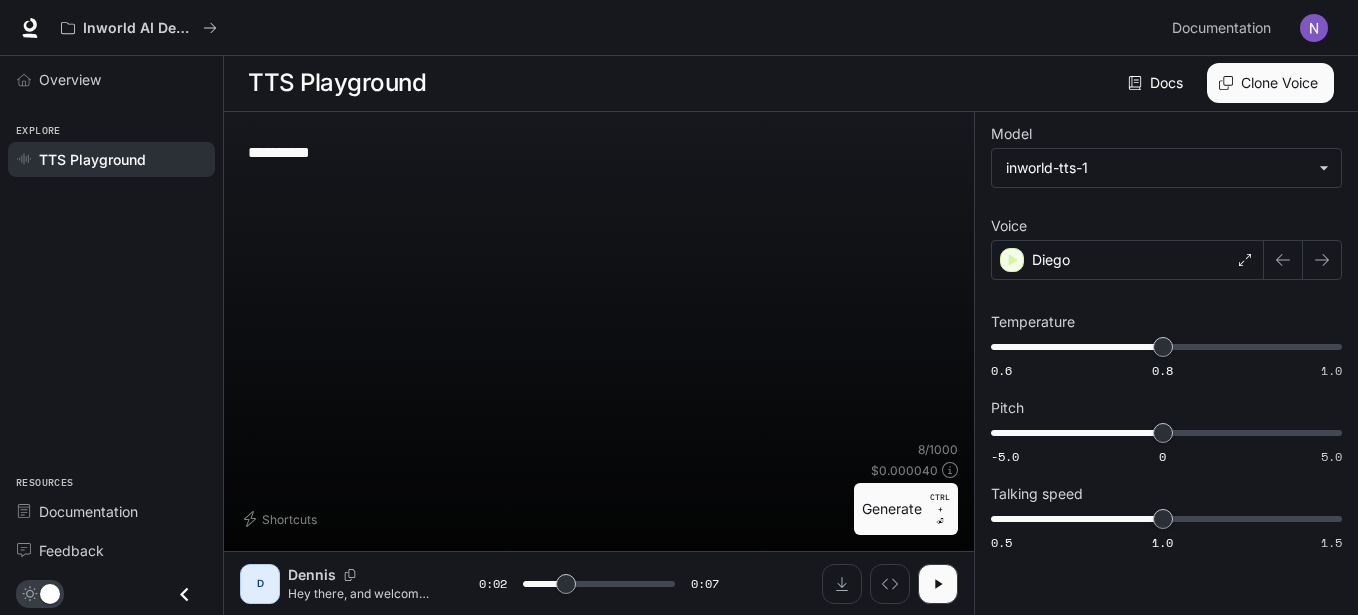 type on "**********" 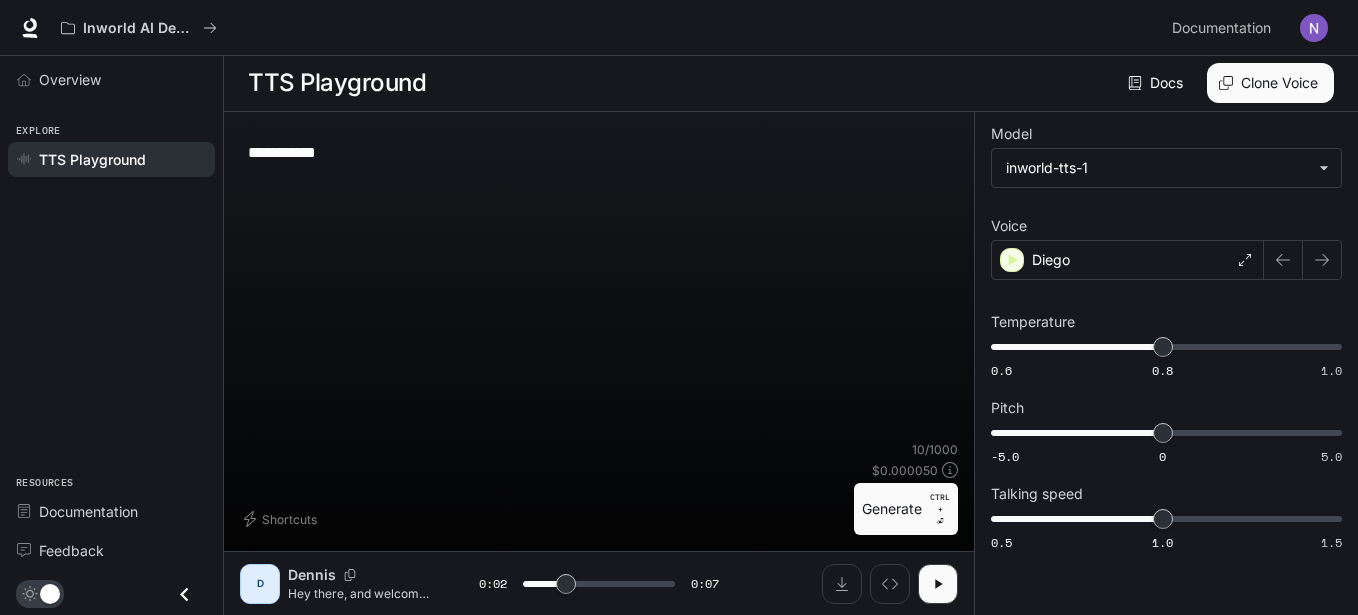 type on "**********" 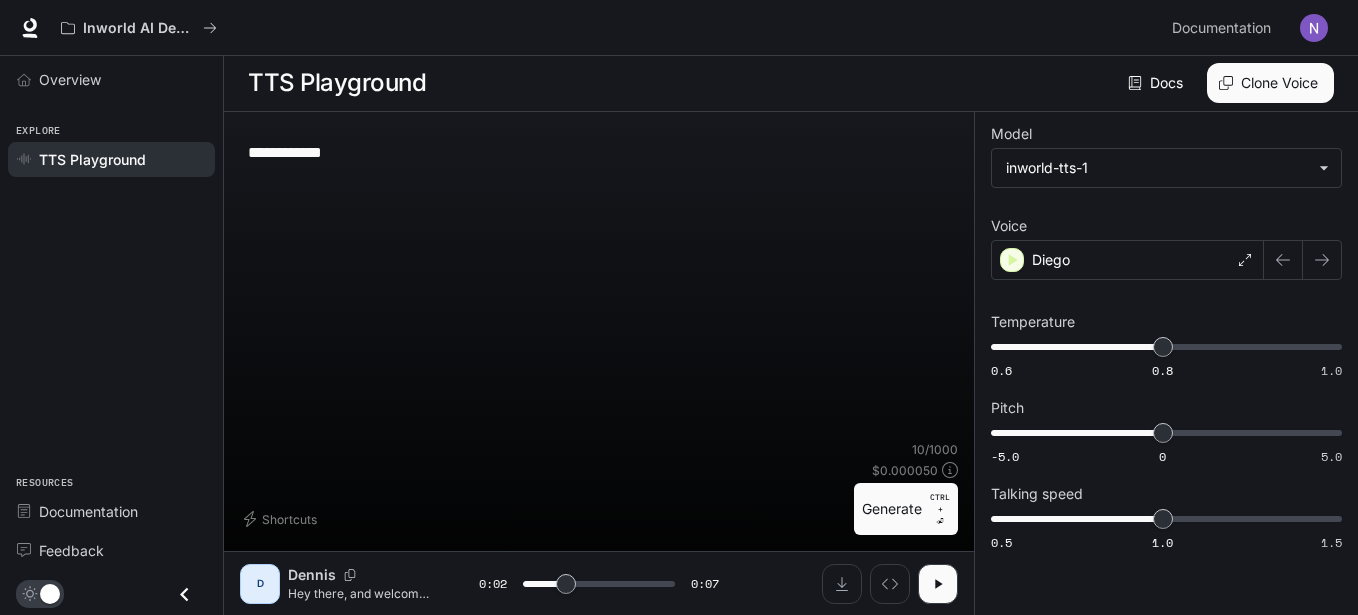 type on "*" 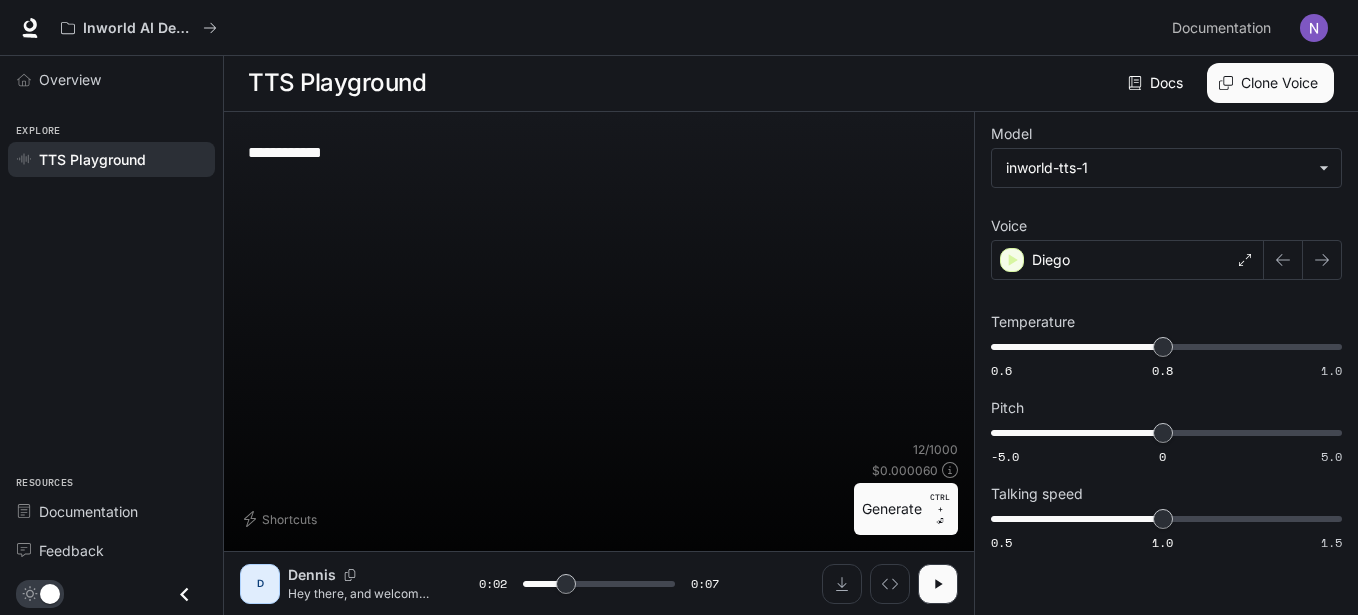 type on "**********" 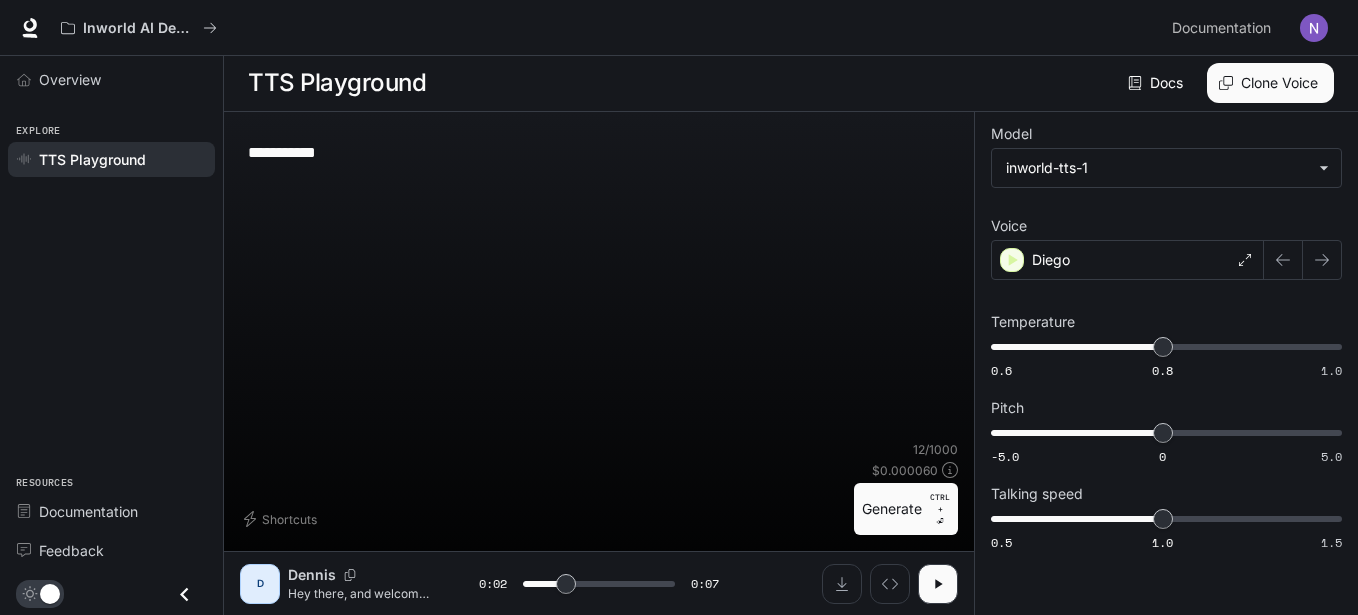 type on "**********" 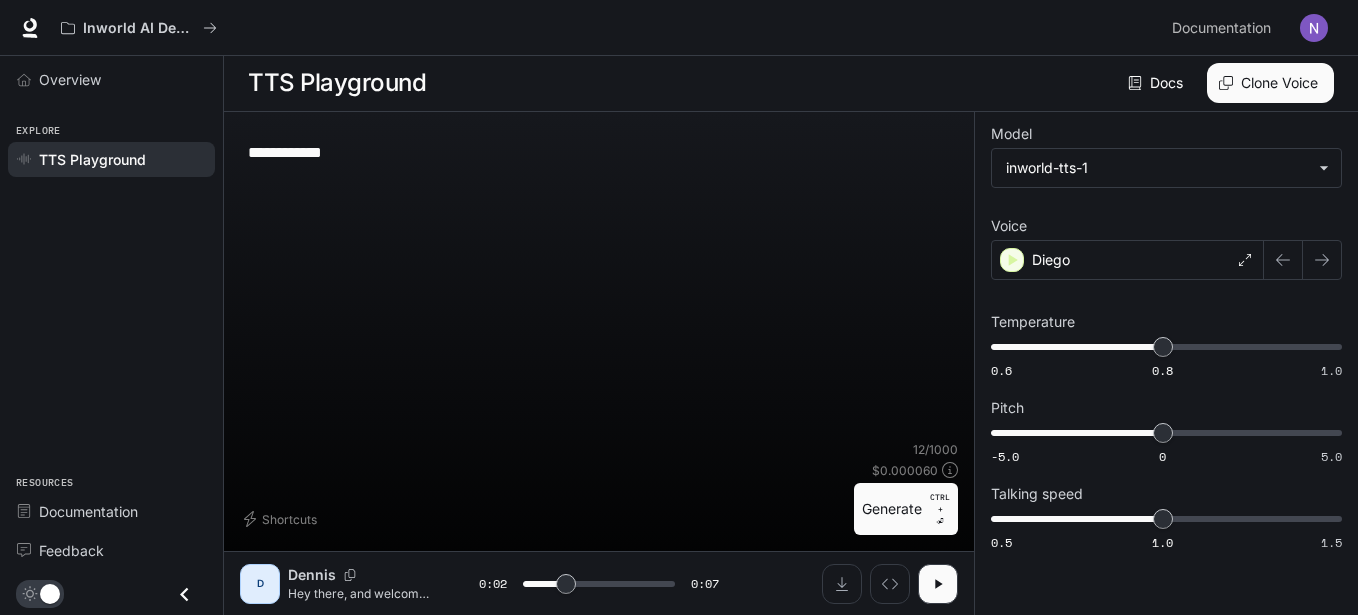 type on "**********" 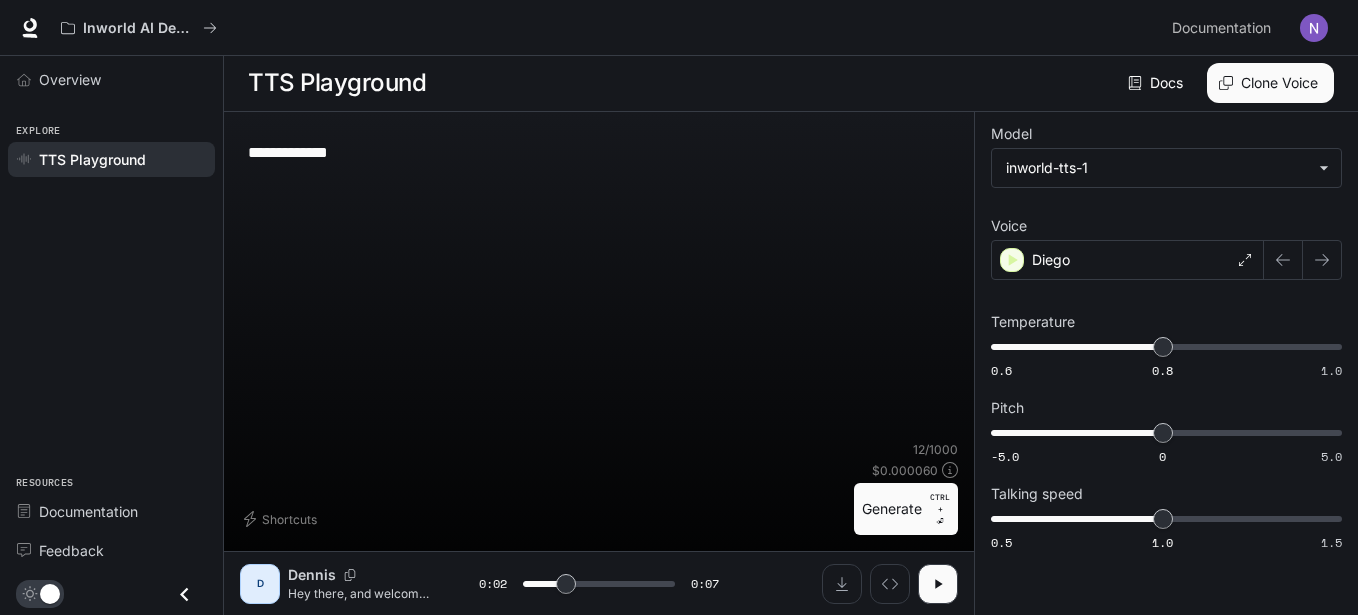 type on "**********" 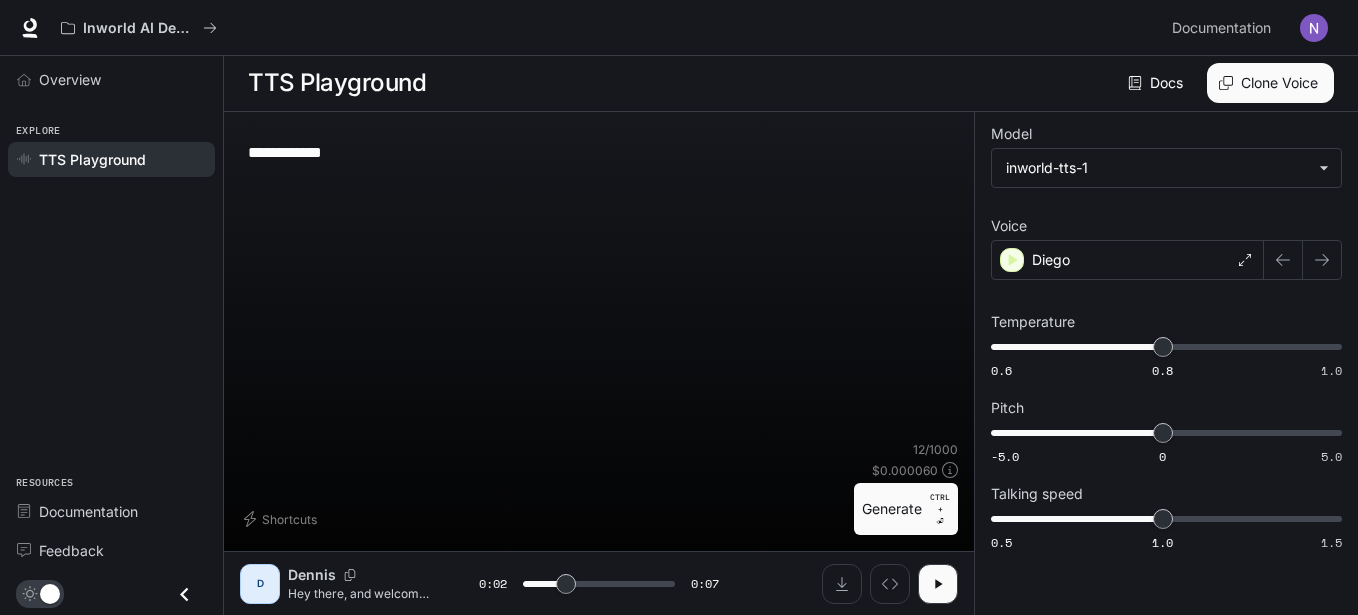 type on "**********" 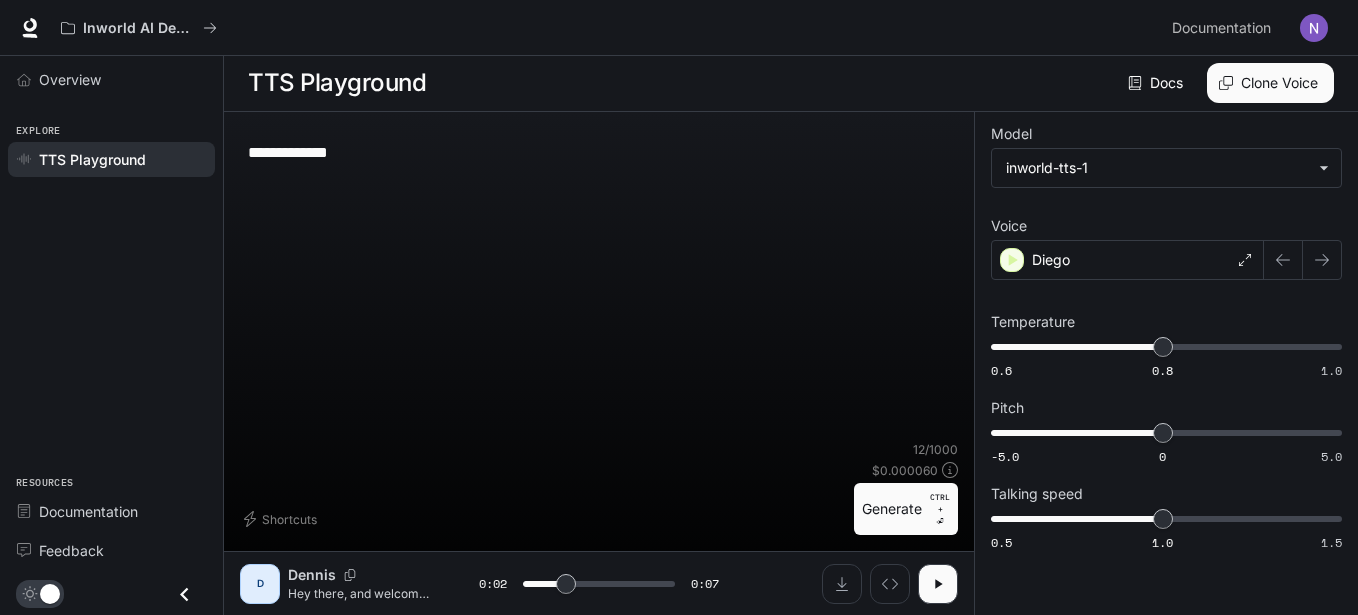 type on "**********" 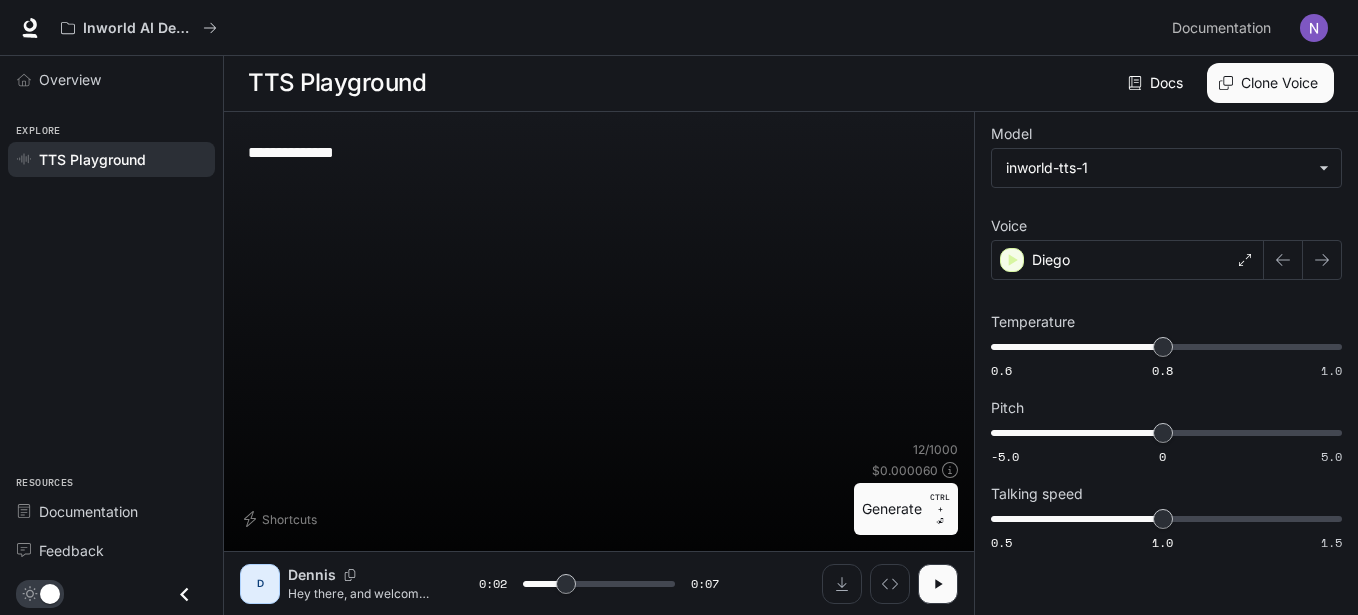 type on "**********" 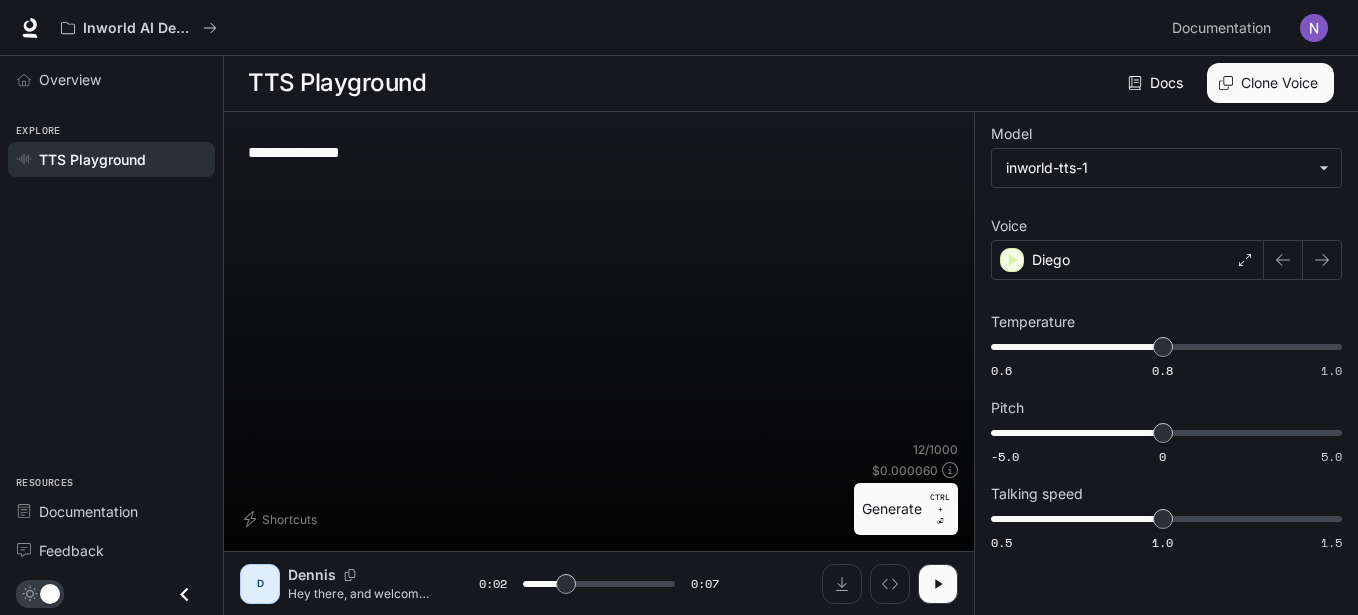 type on "**********" 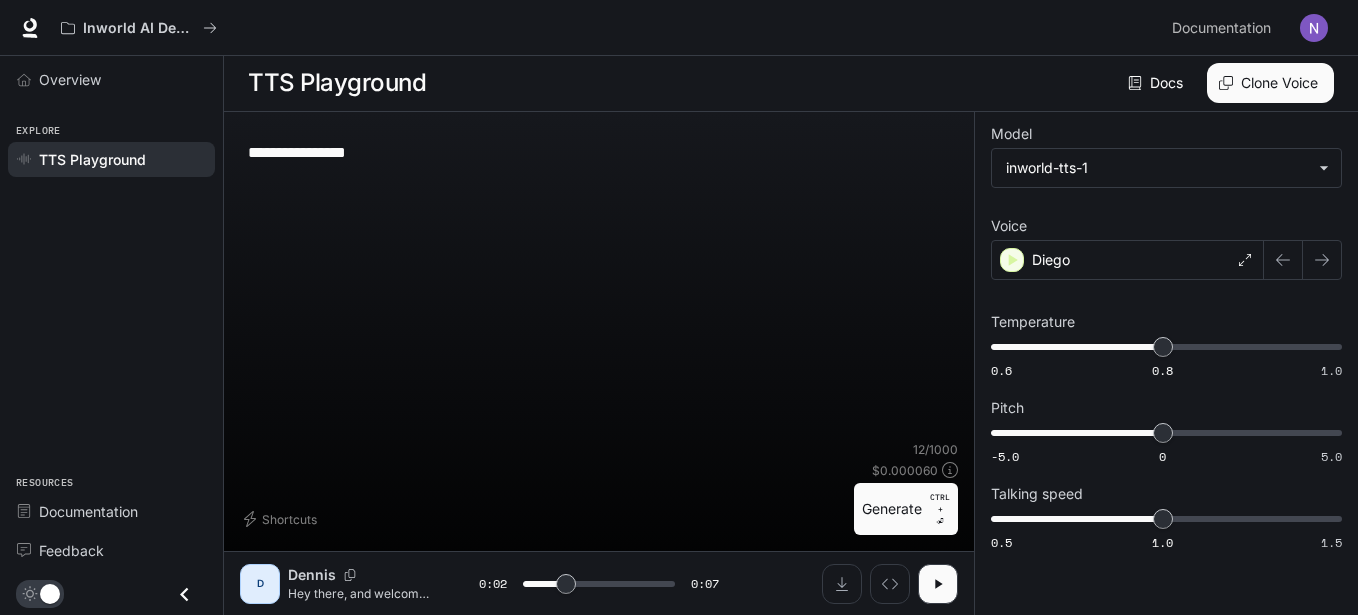 type on "**********" 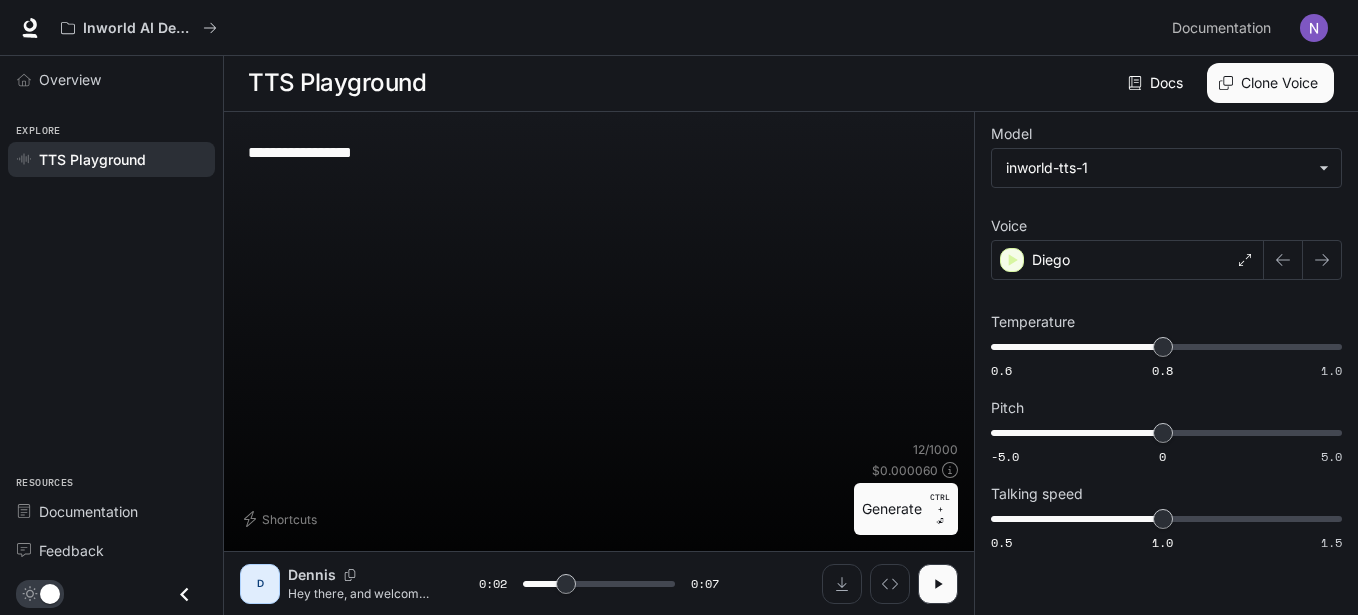 type on "*" 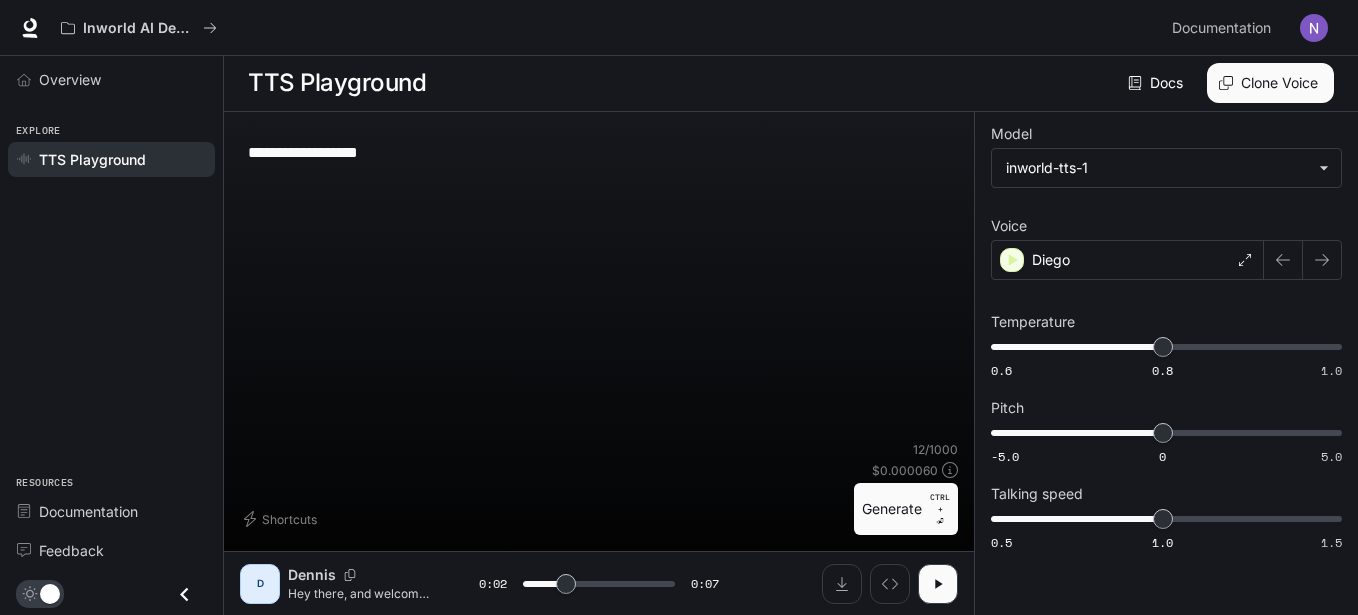 type on "**********" 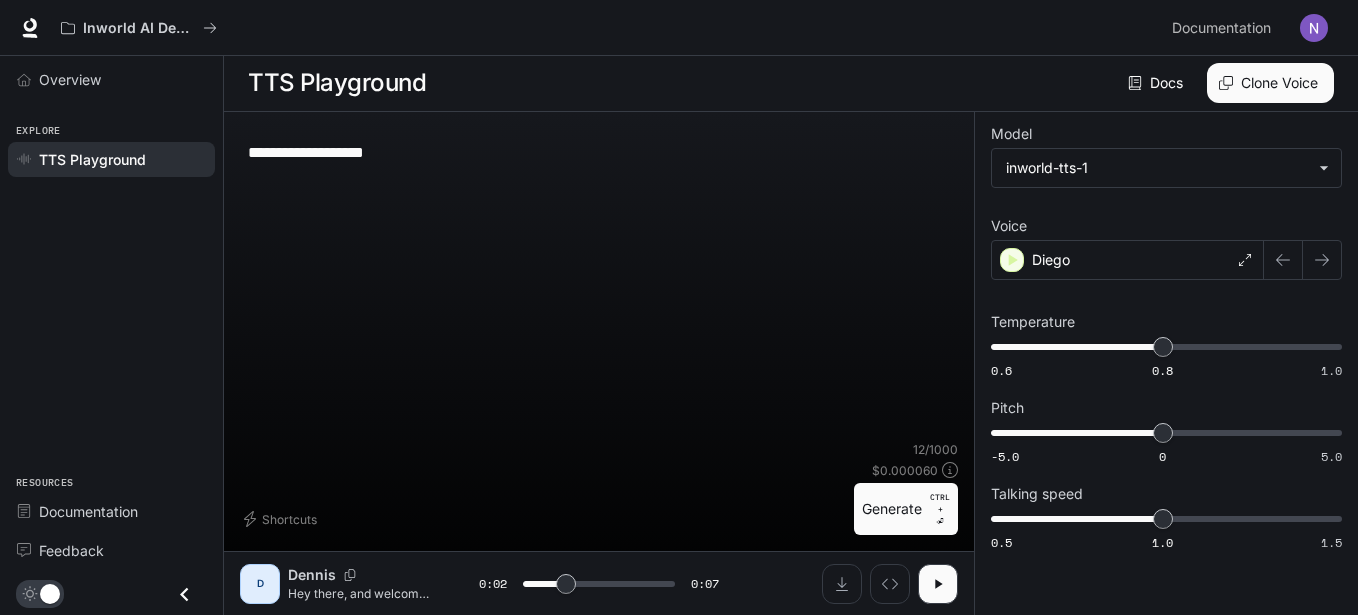 type on "**********" 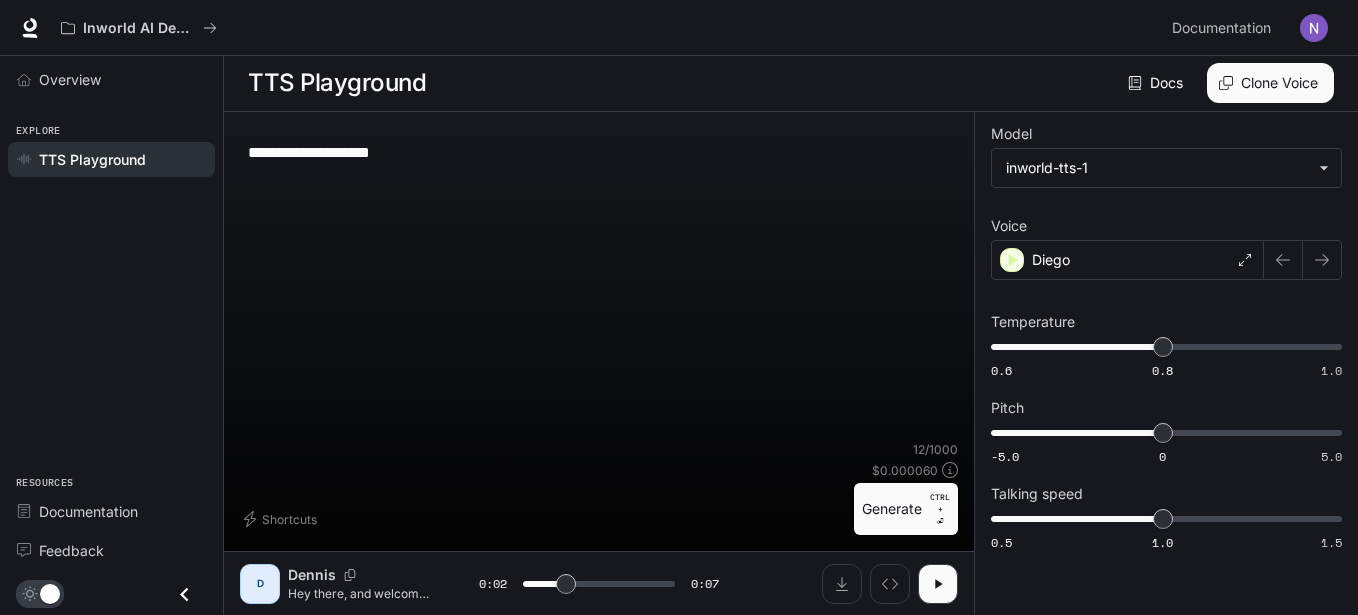 type on "*" 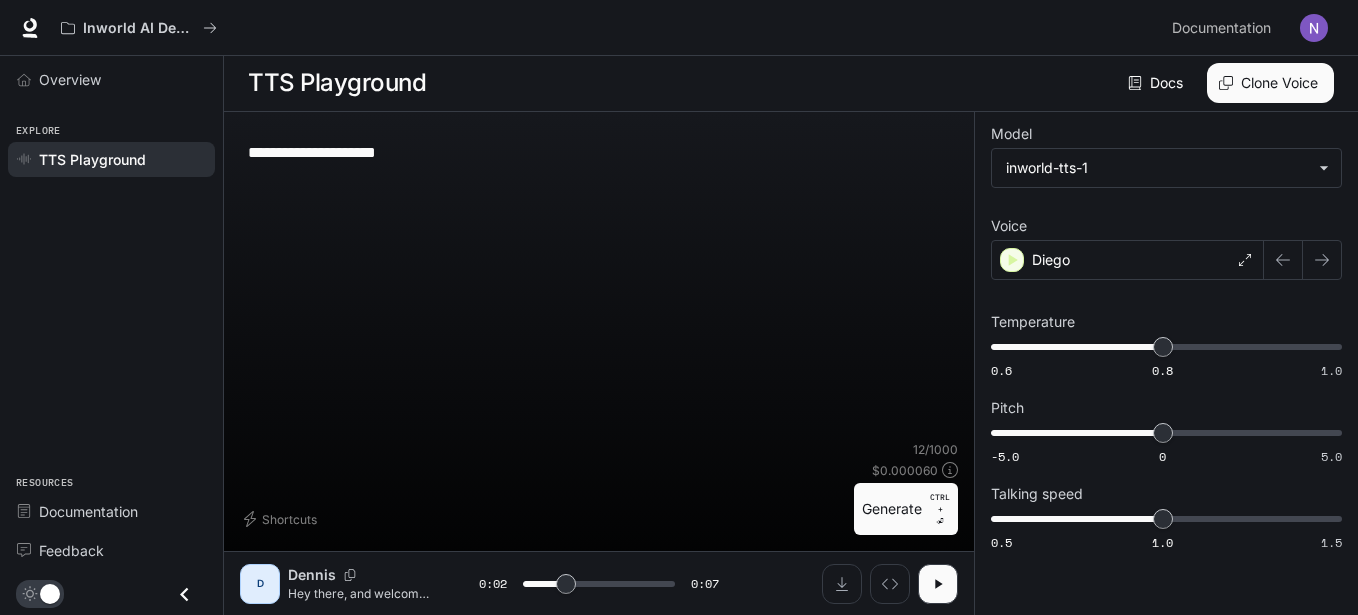 type on "**********" 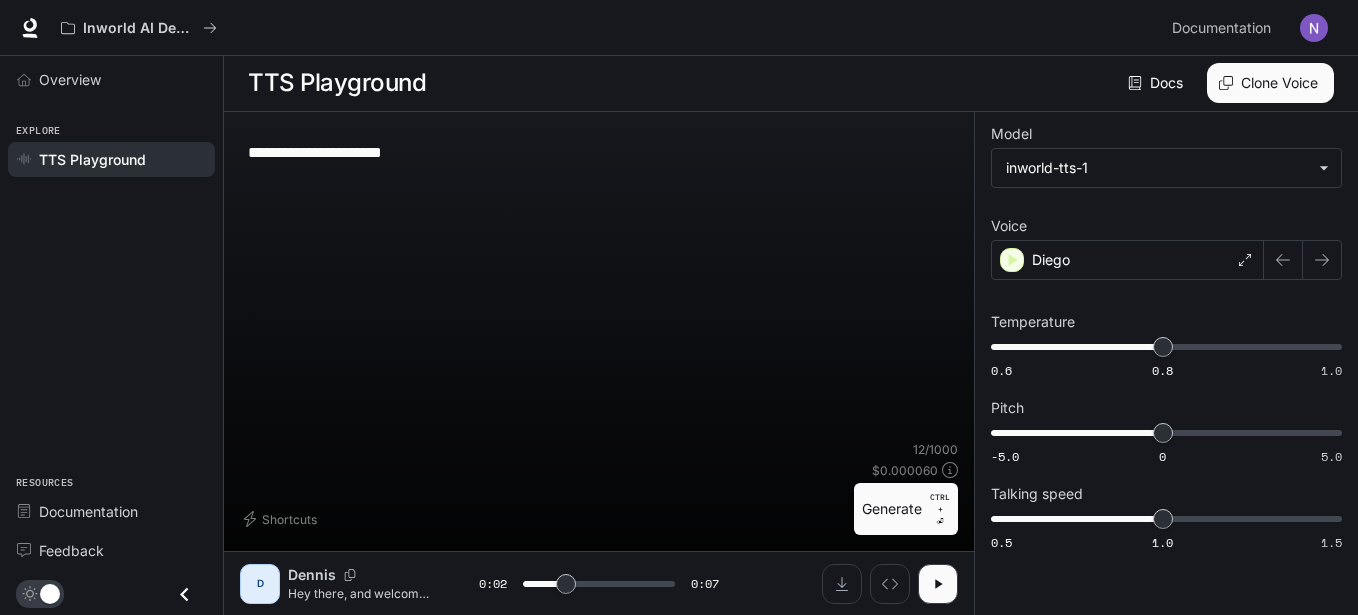 type on "**********" 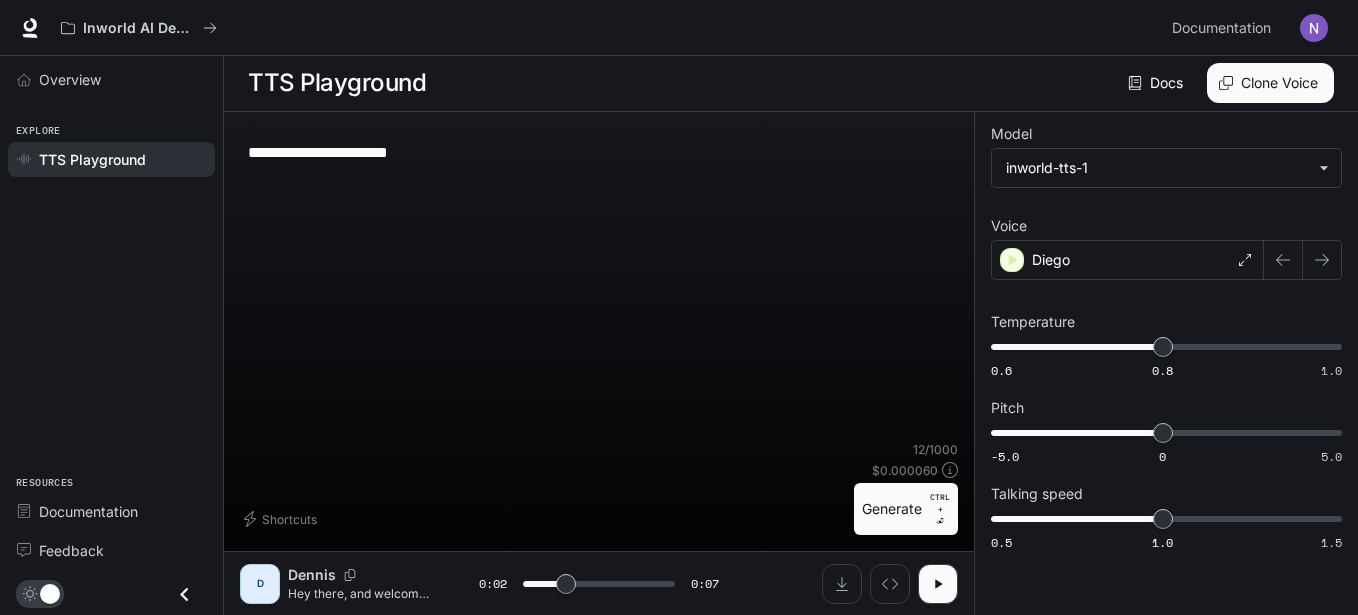 type on "**********" 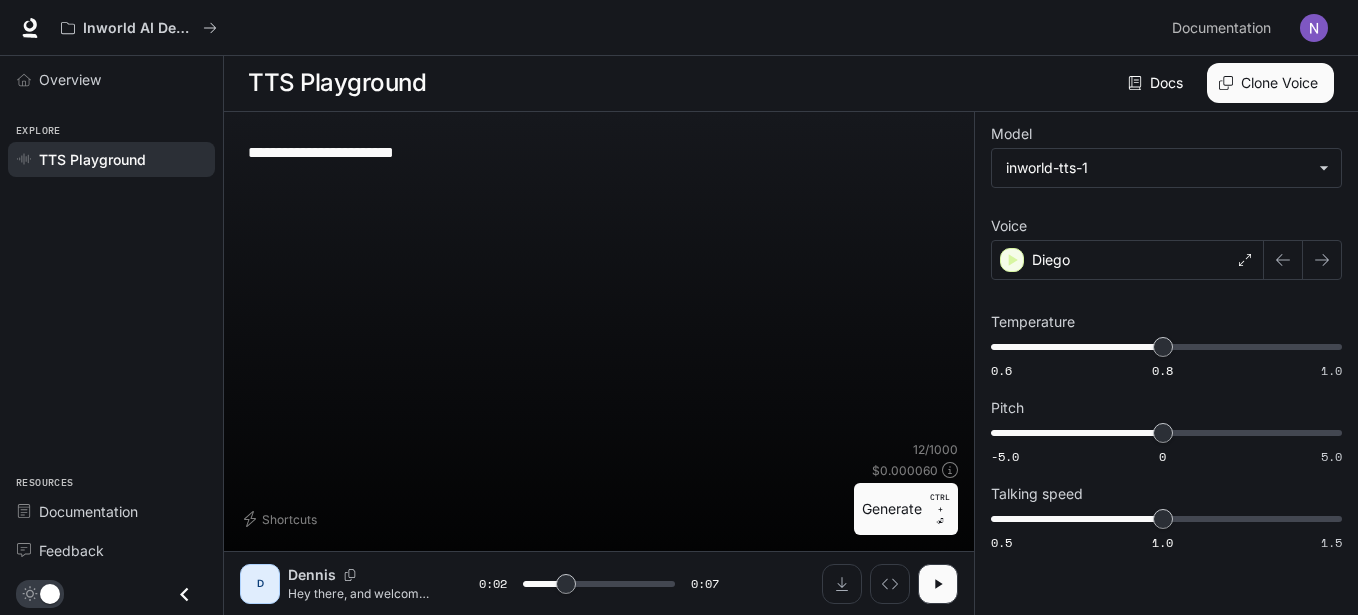 type on "*" 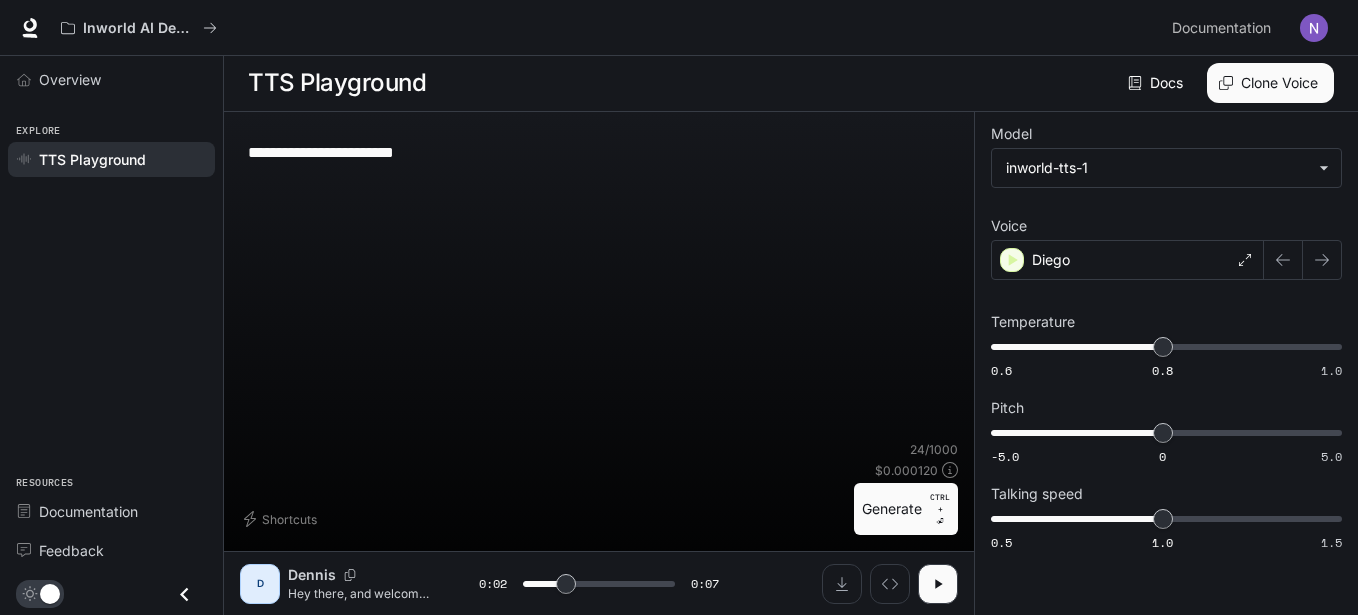 type on "**********" 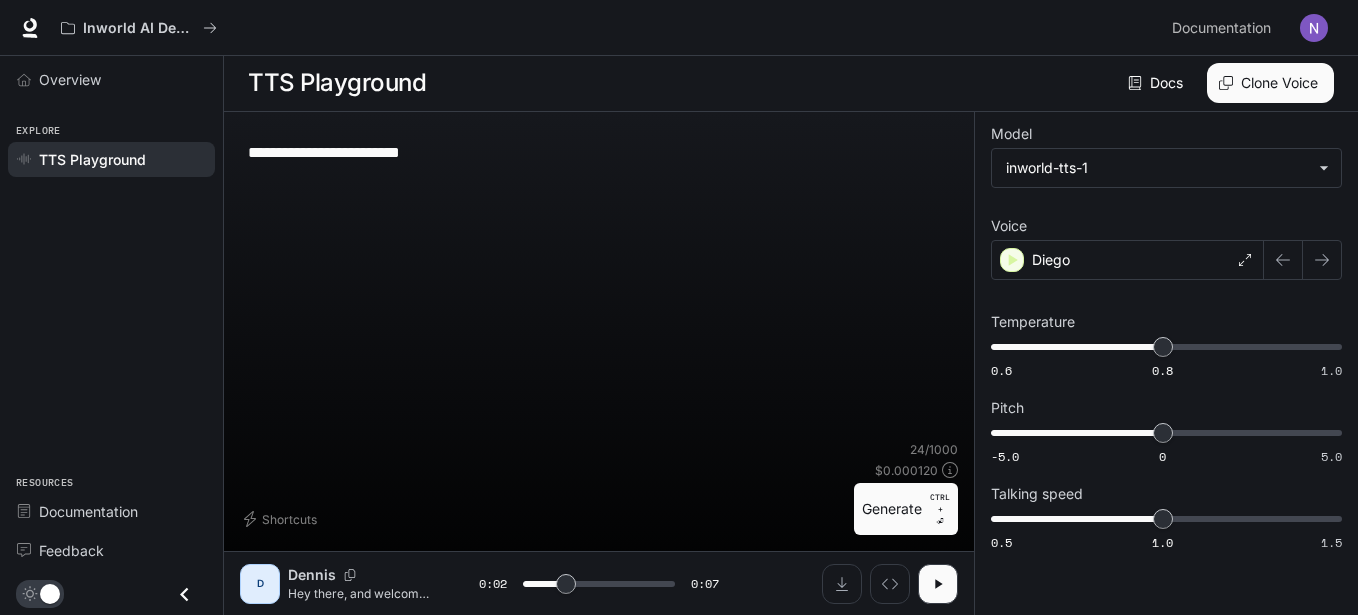 type on "**********" 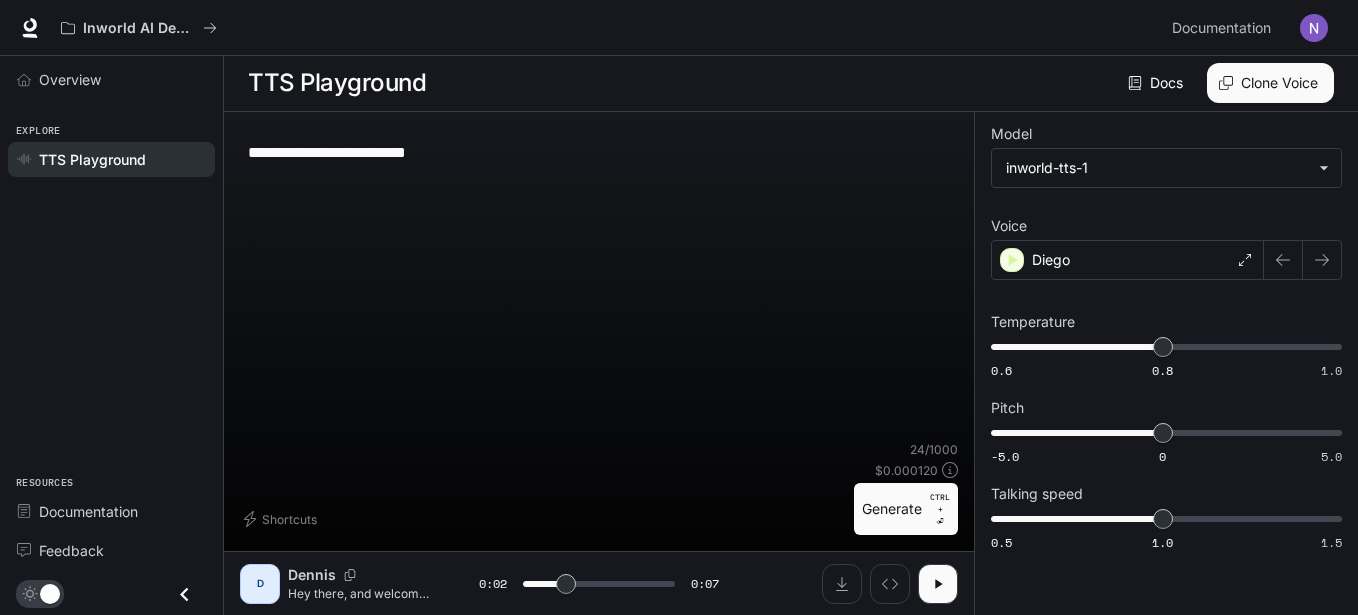 type on "**********" 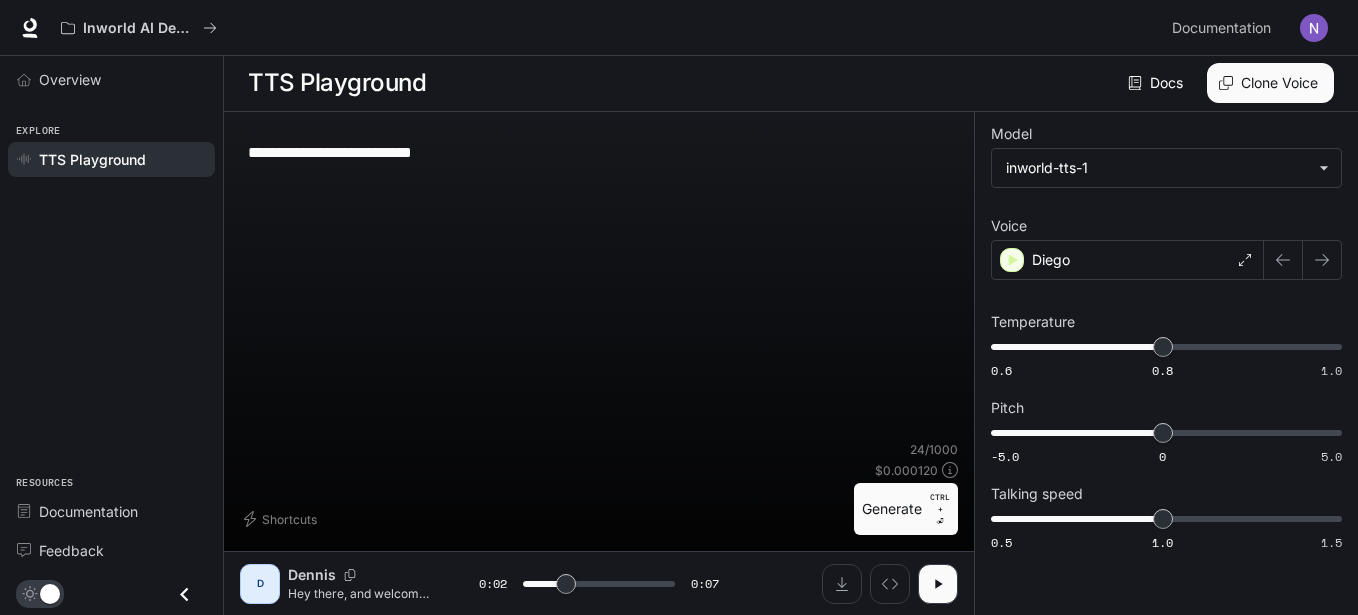 type on "**********" 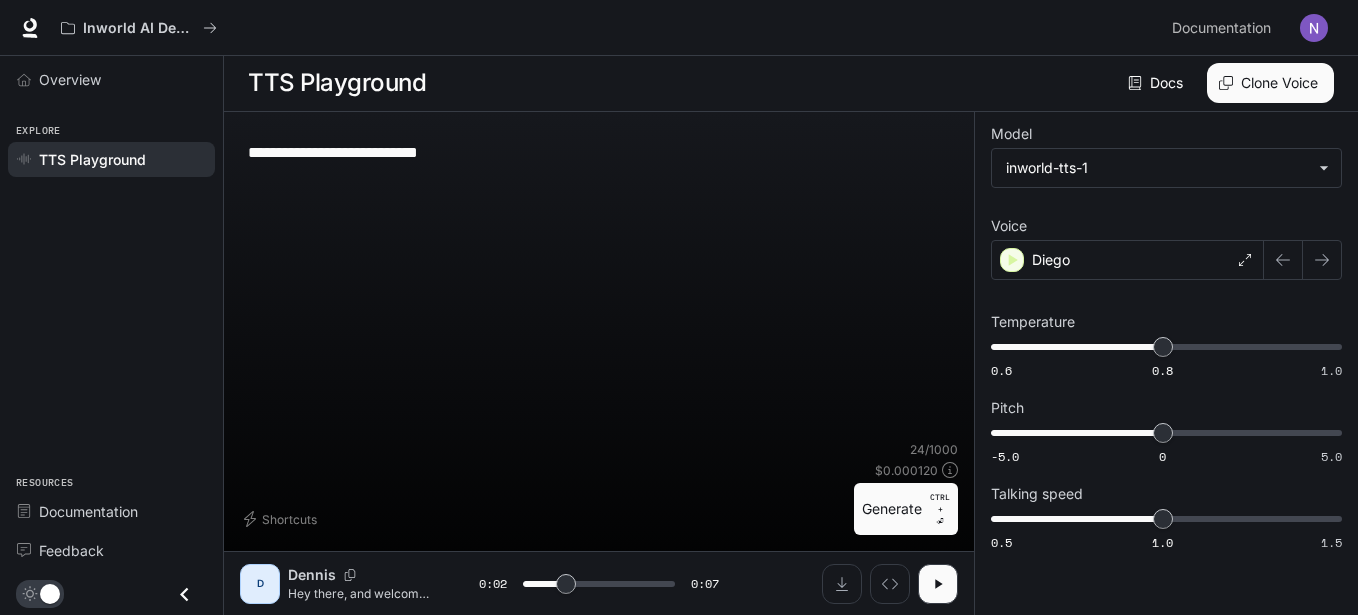 type on "**********" 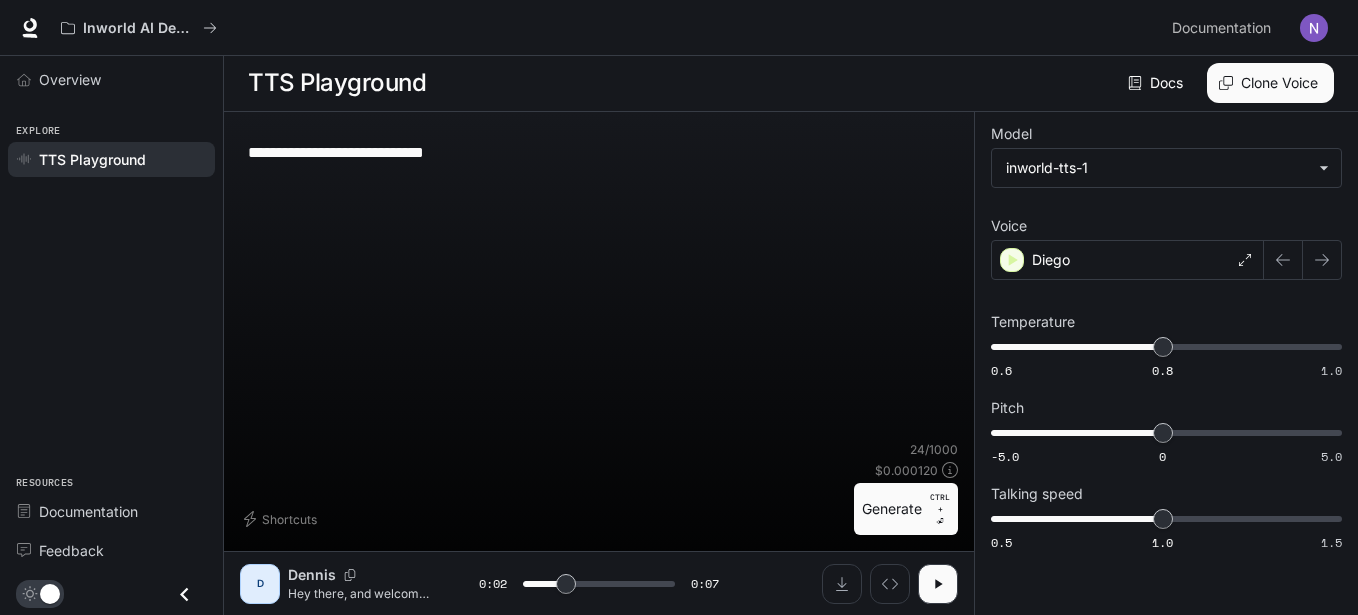 type on "**********" 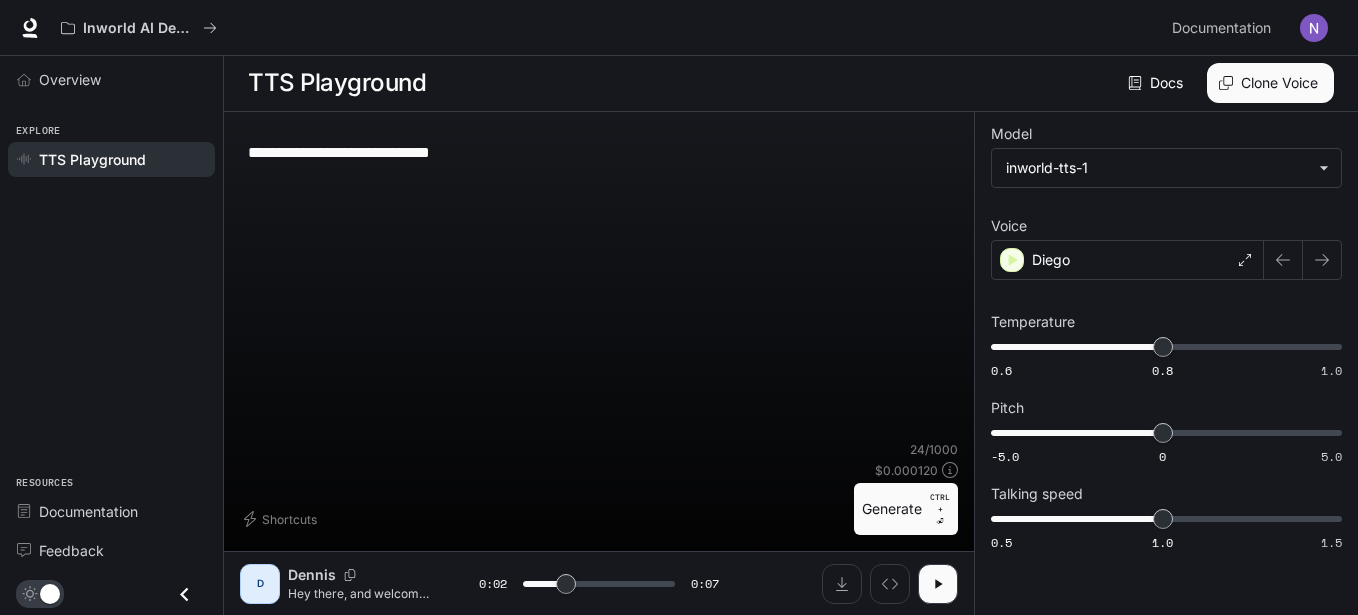 type on "**********" 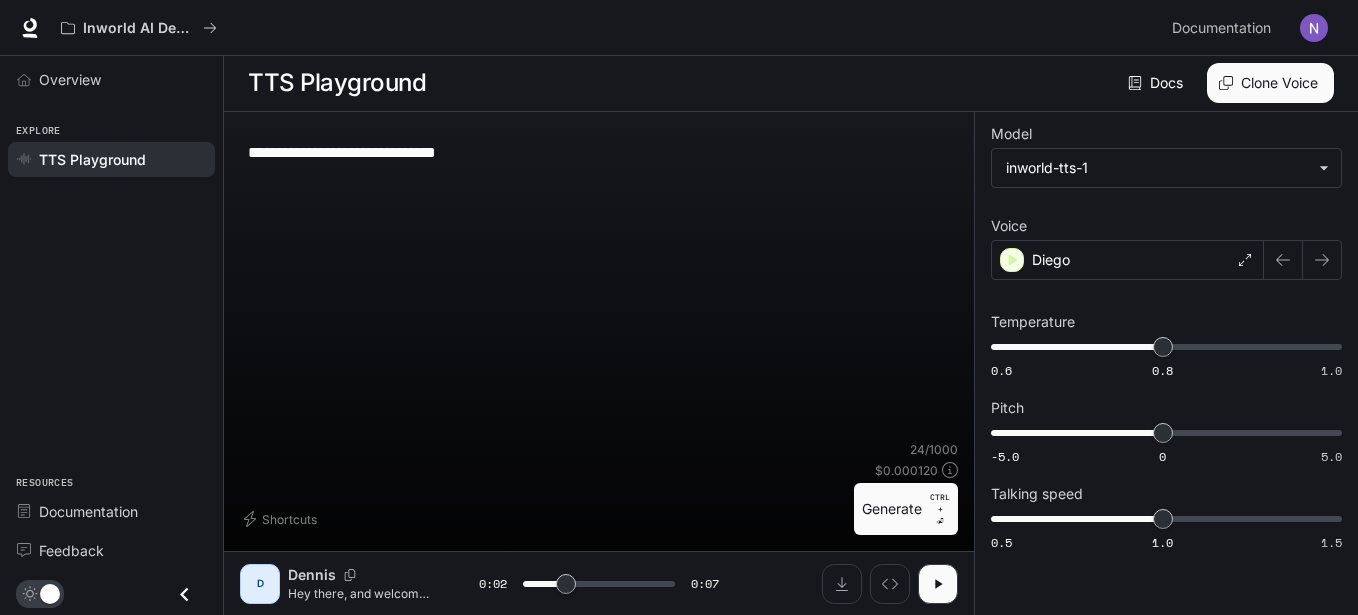 type on "**********" 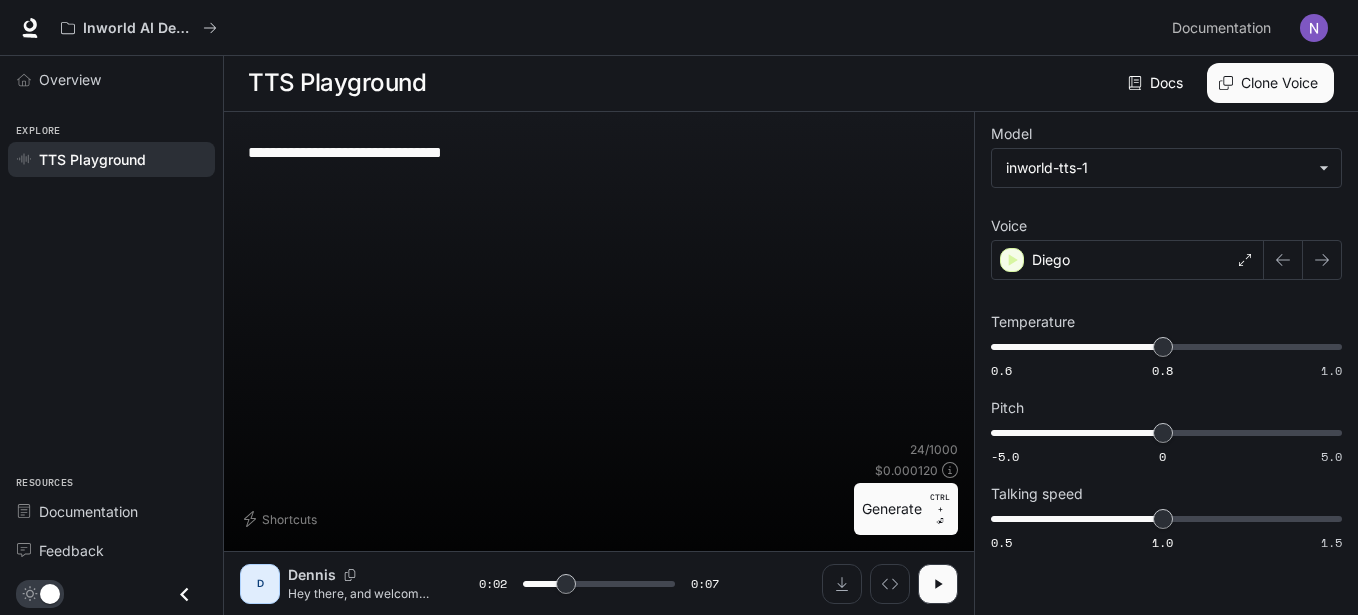 type on "**********" 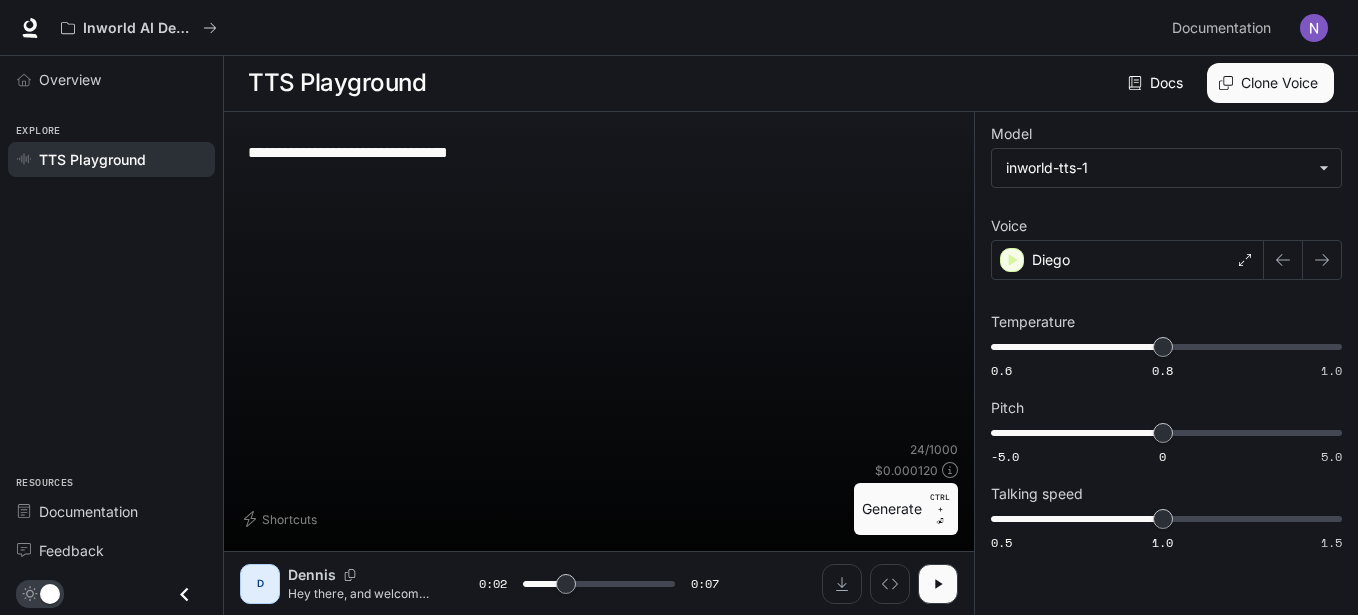 type on "**********" 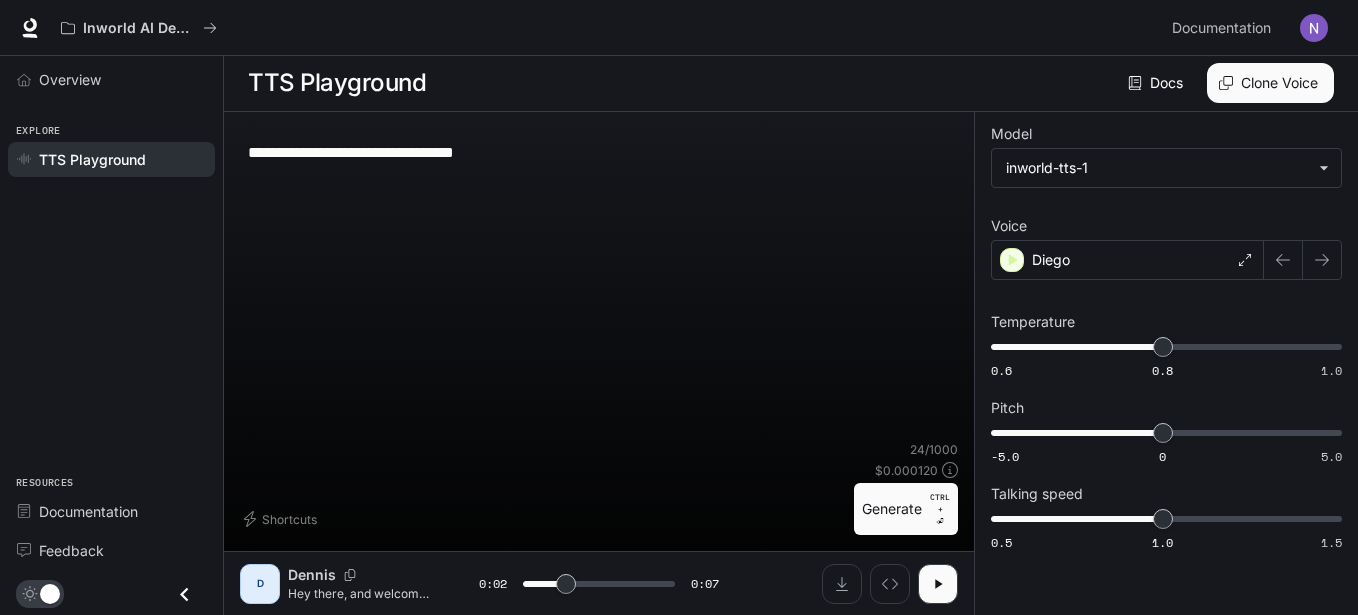 type on "**********" 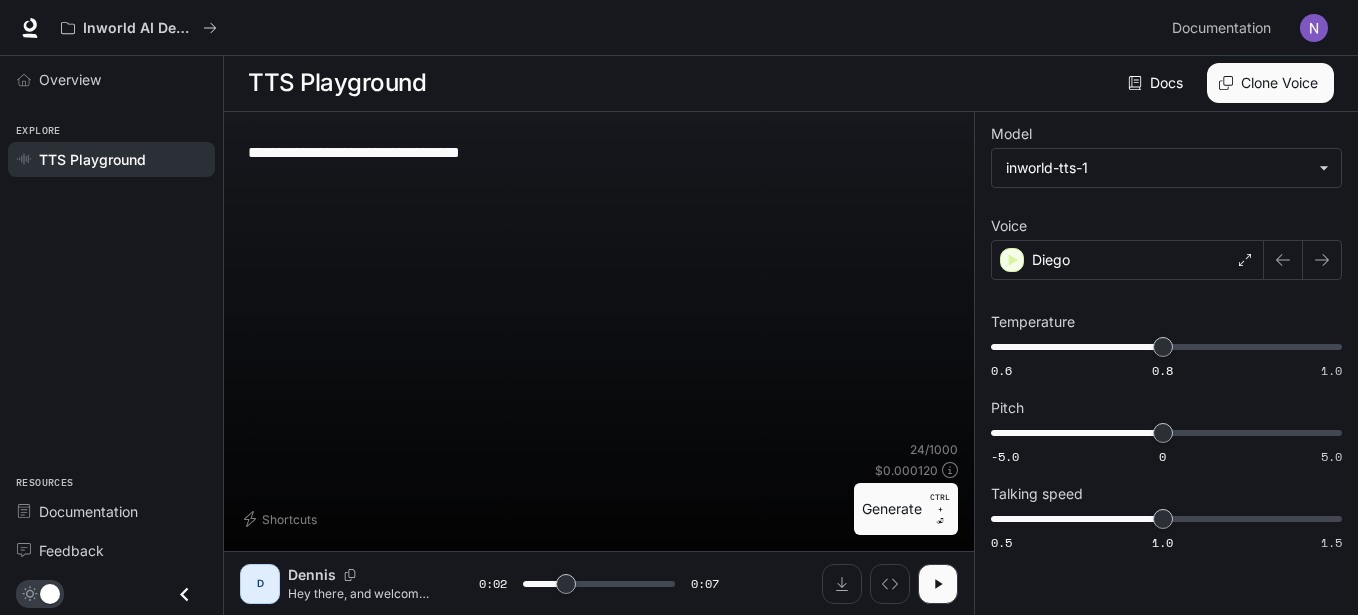 type on "*" 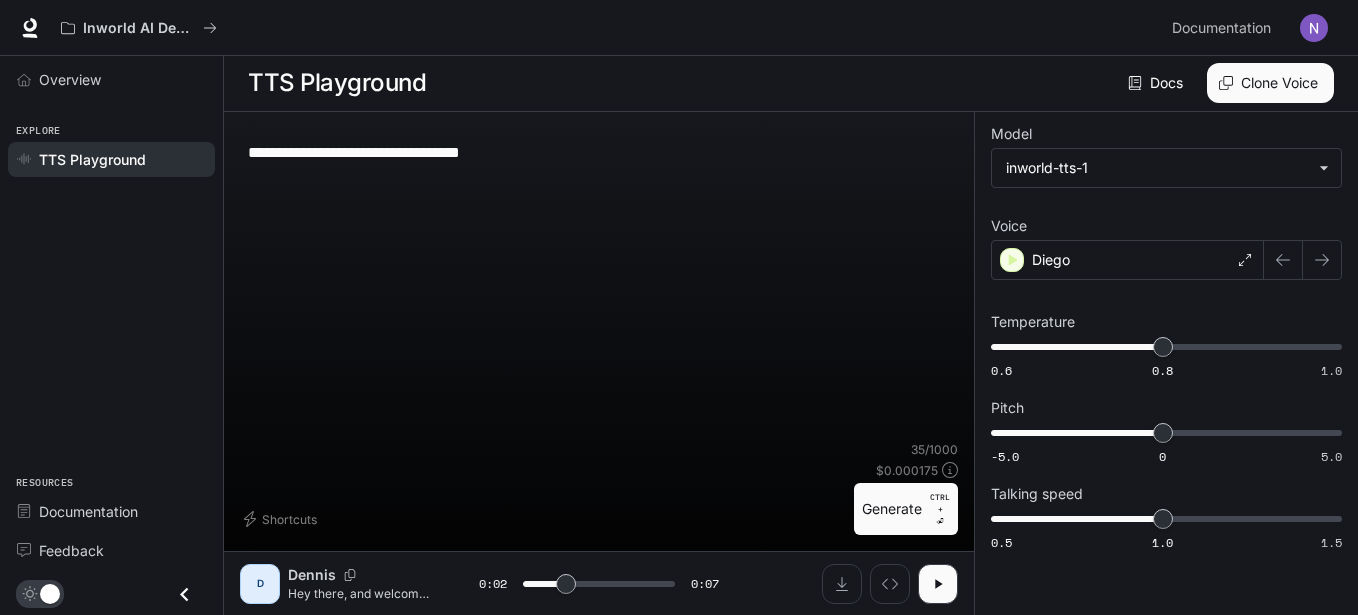 type on "**********" 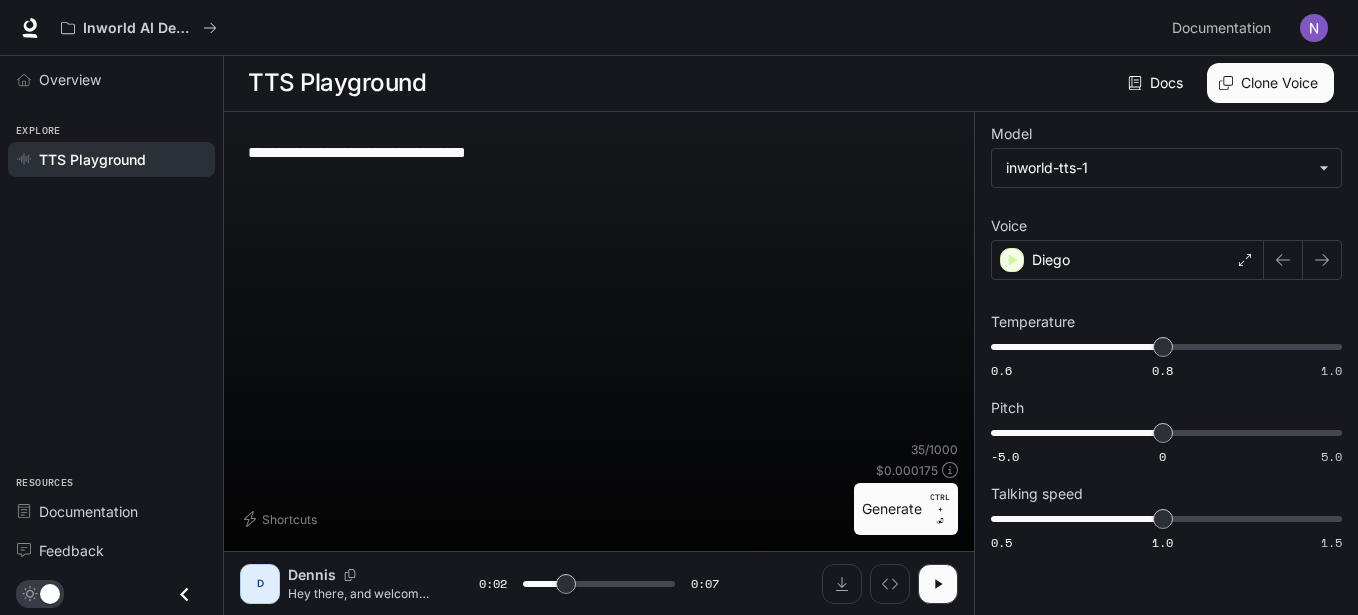 type on "*" 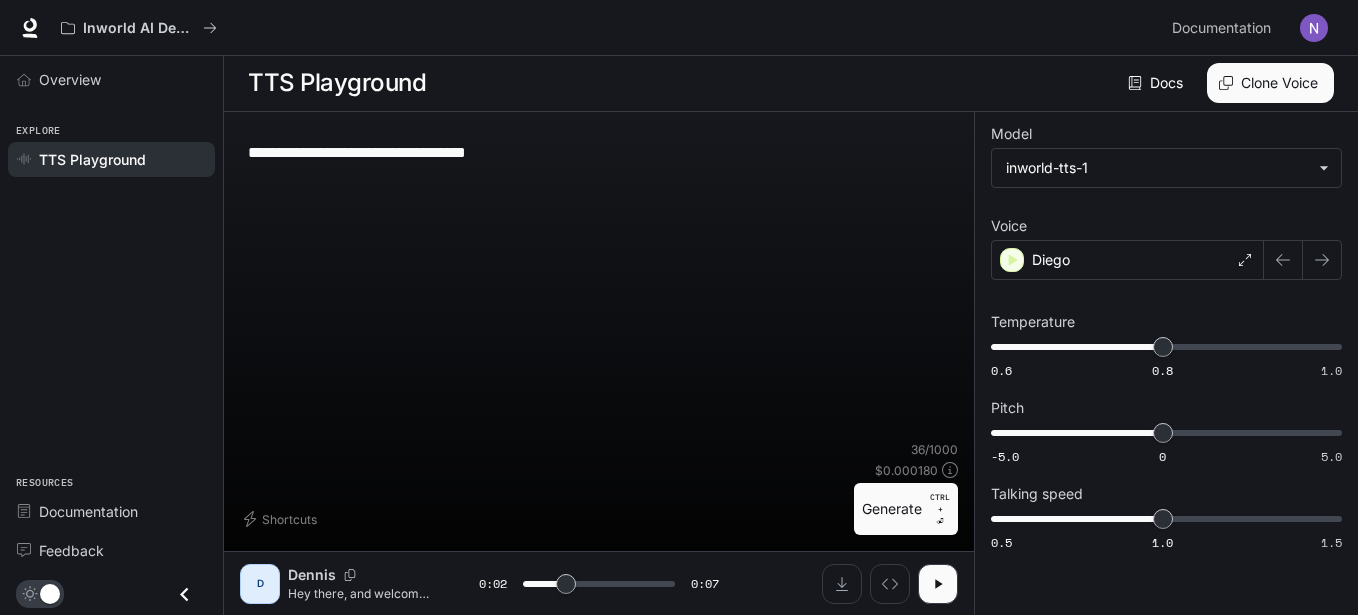 type on "**********" 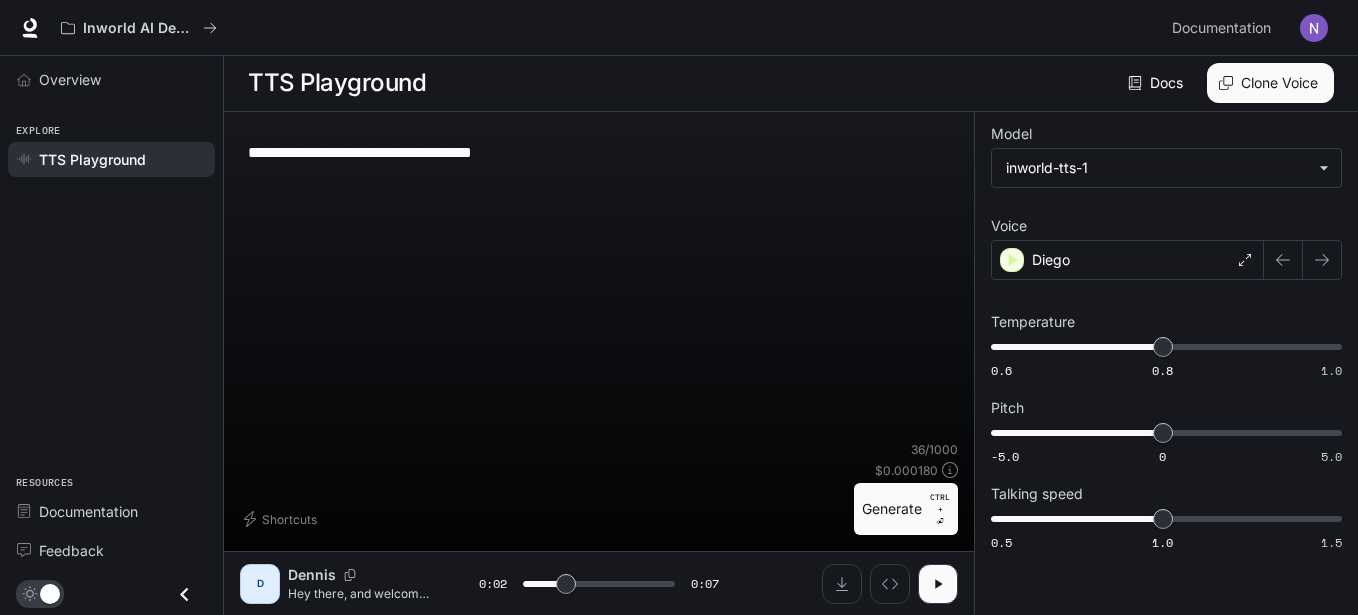 type on "**********" 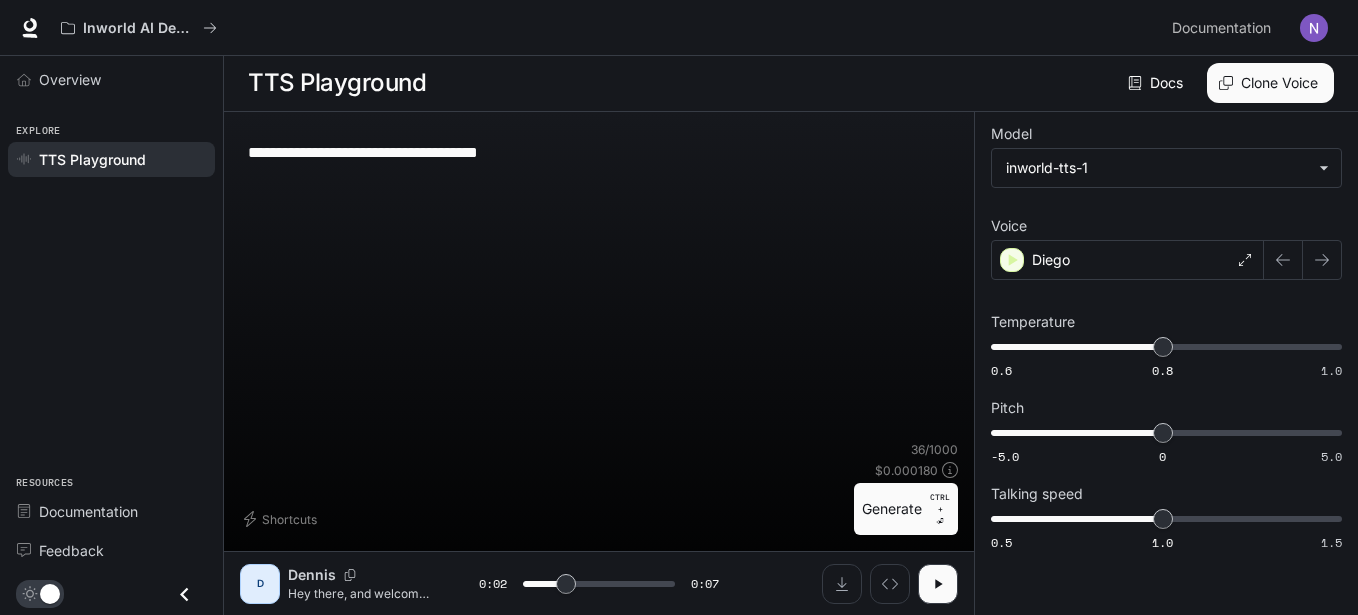 type on "**********" 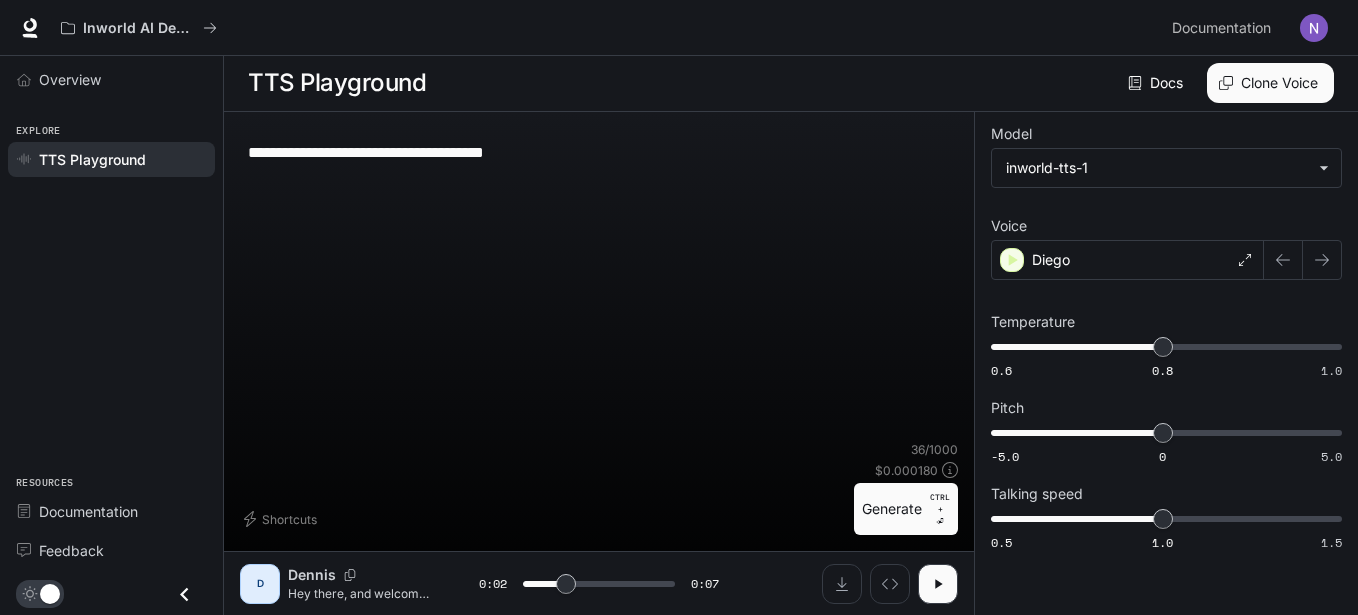 type on "**********" 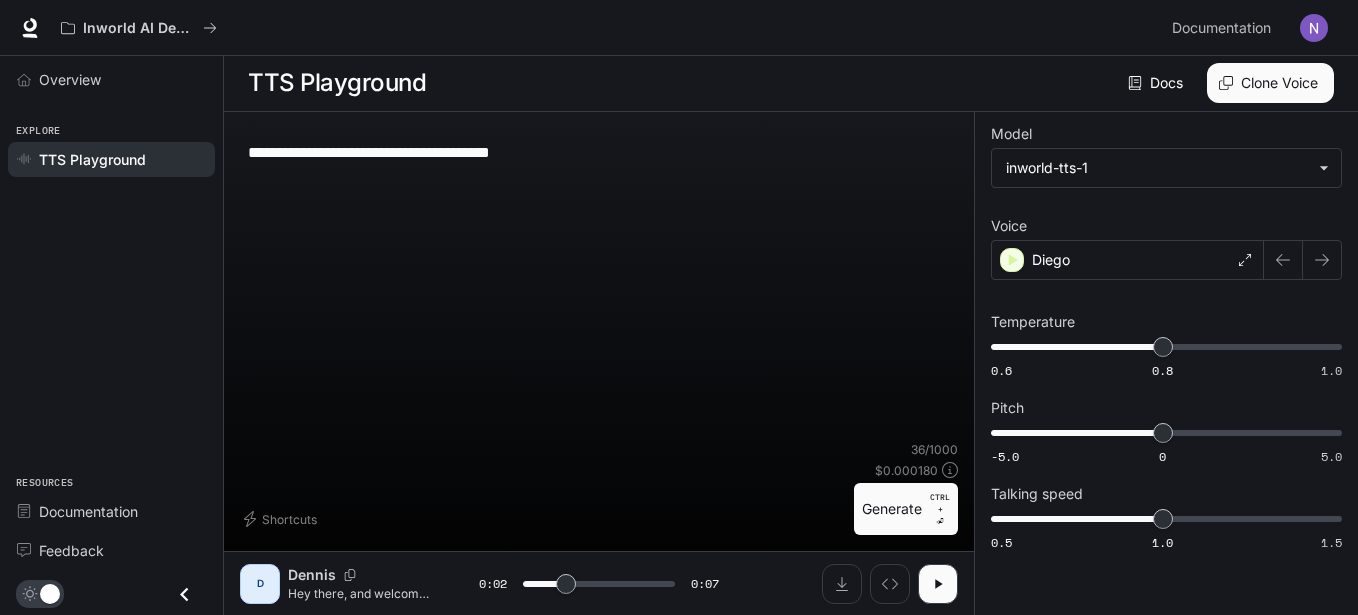 type on "*" 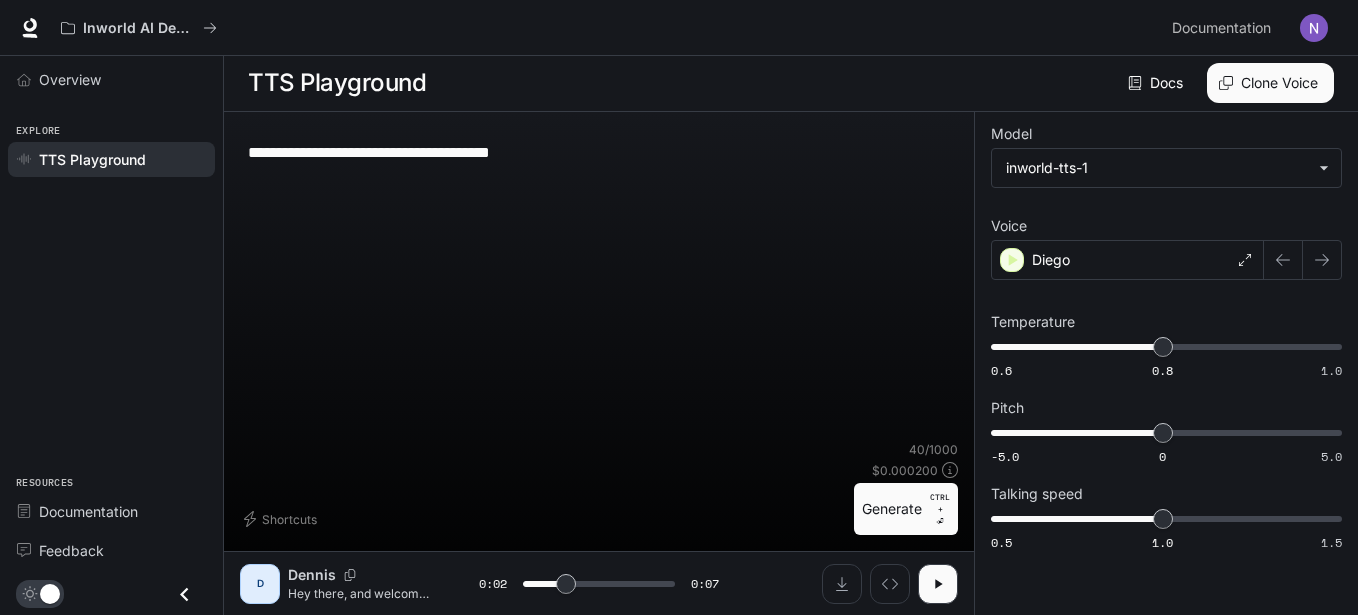 type on "**********" 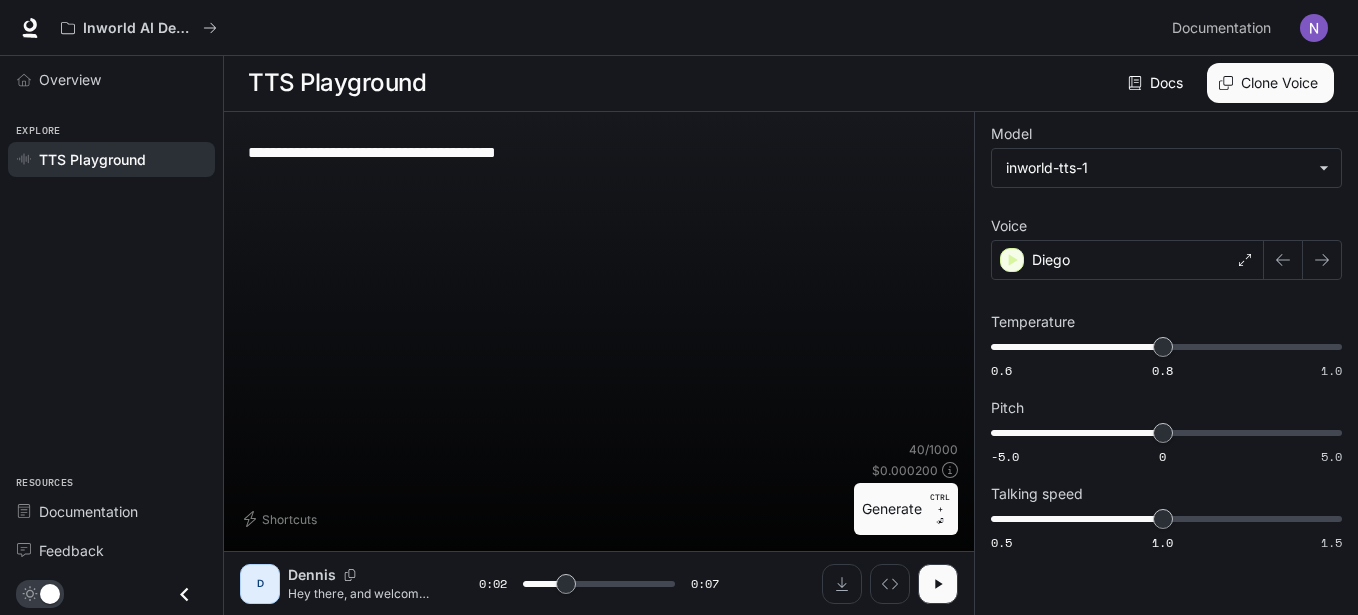 type on "*" 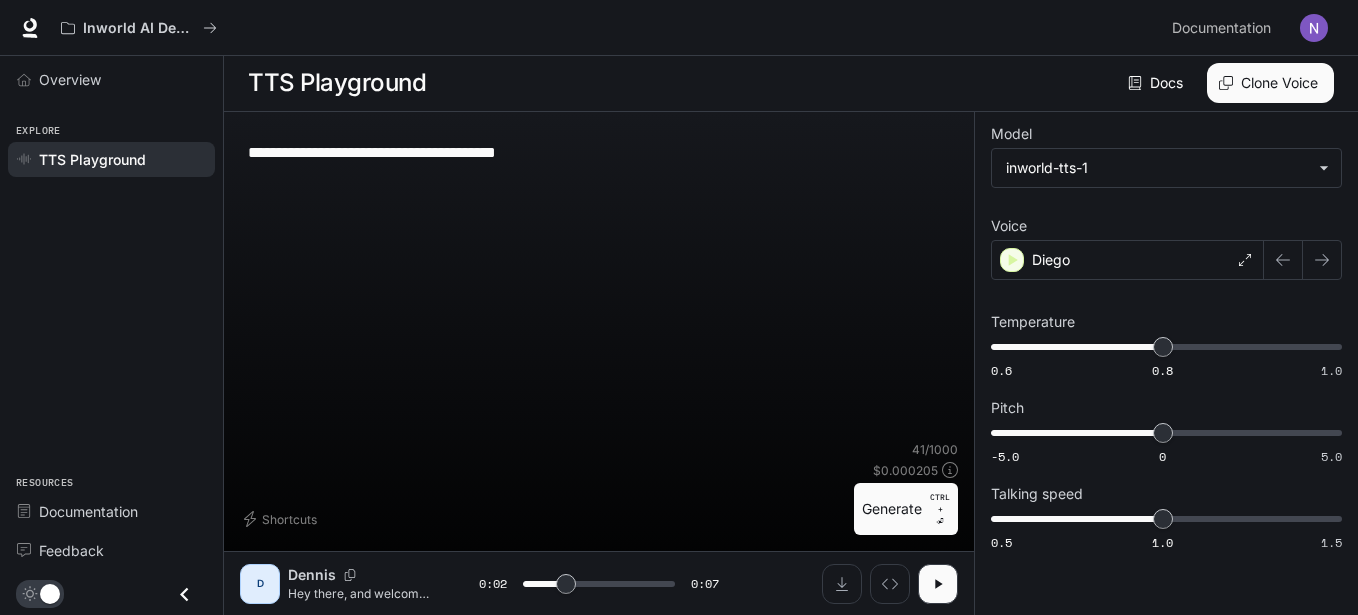 type on "**********" 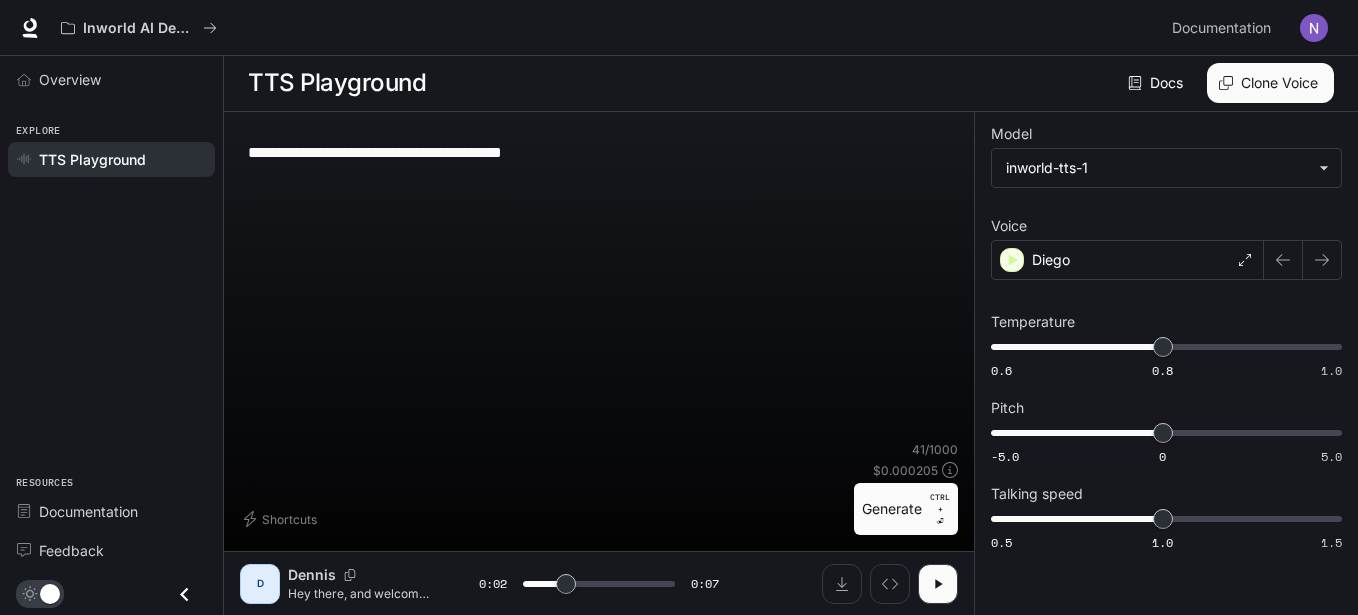 type on "**********" 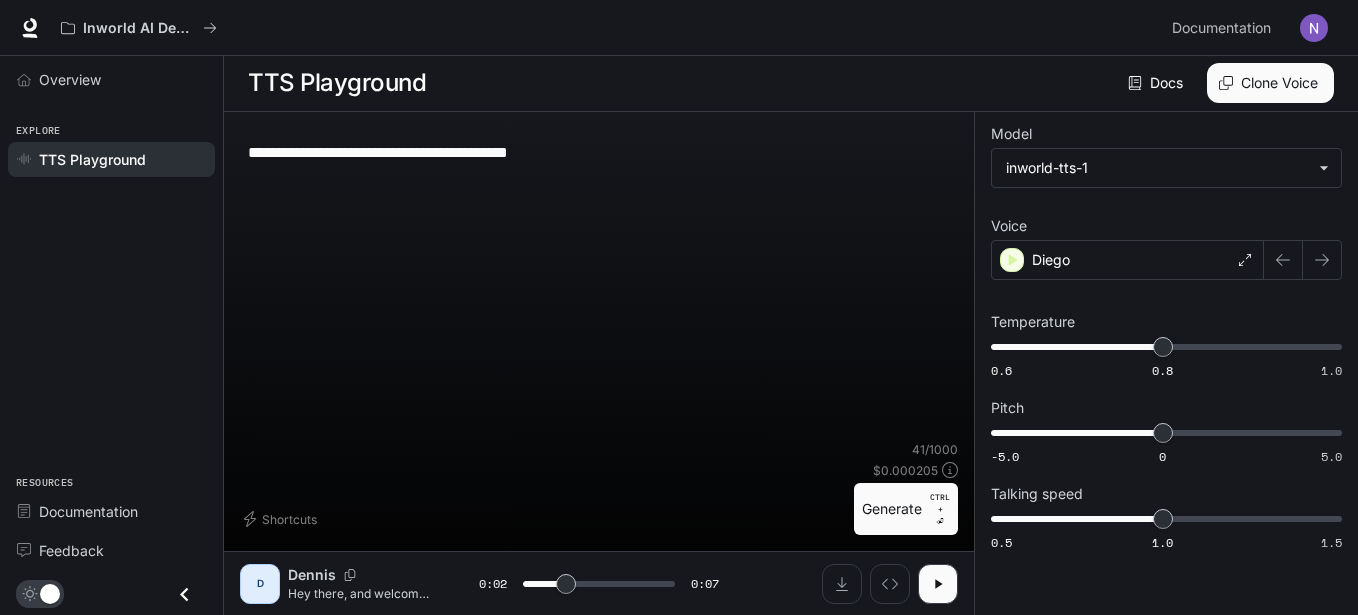 type on "**********" 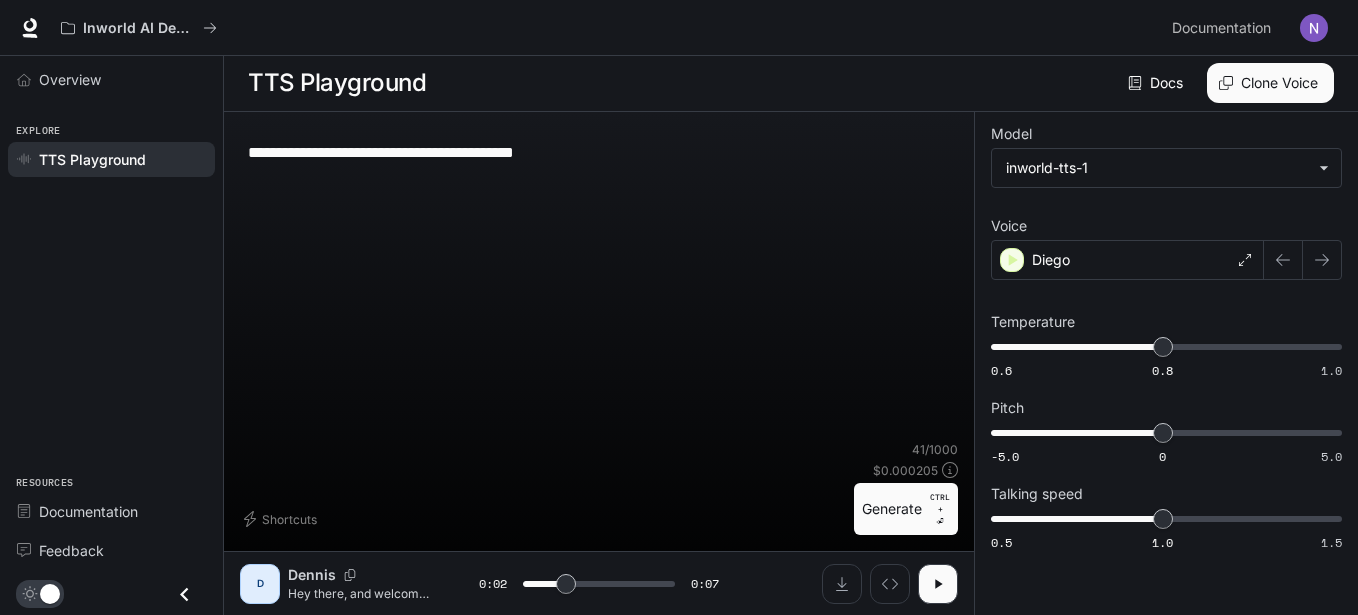 type on "**********" 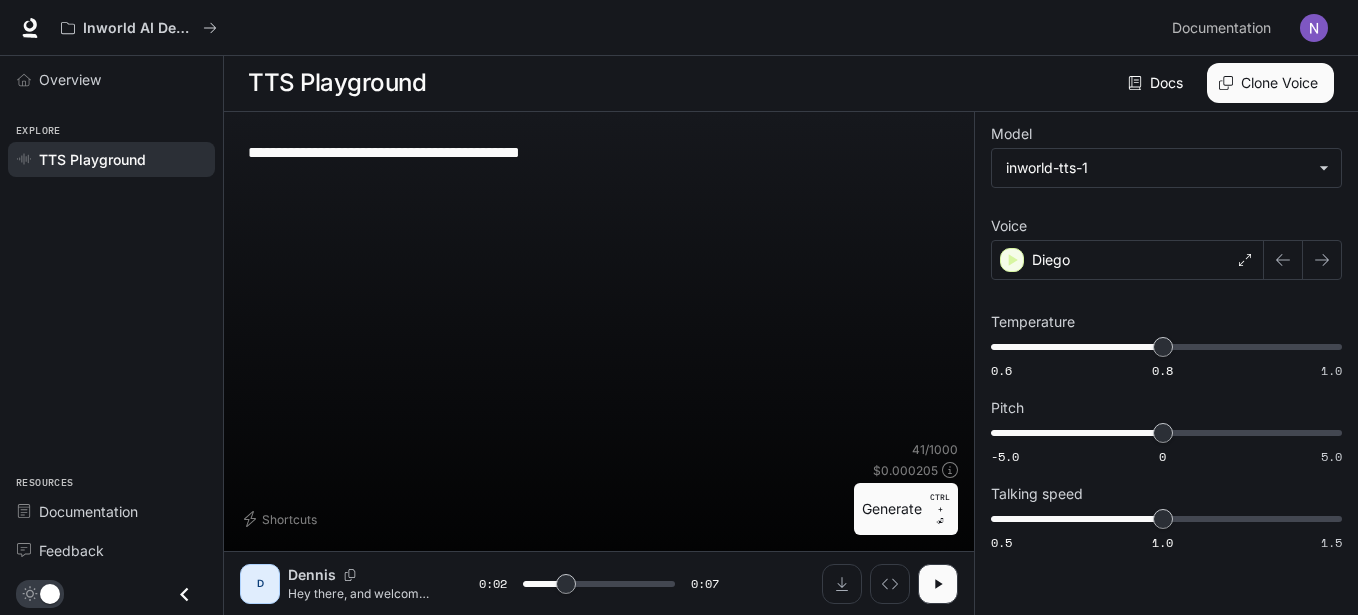 type on "**********" 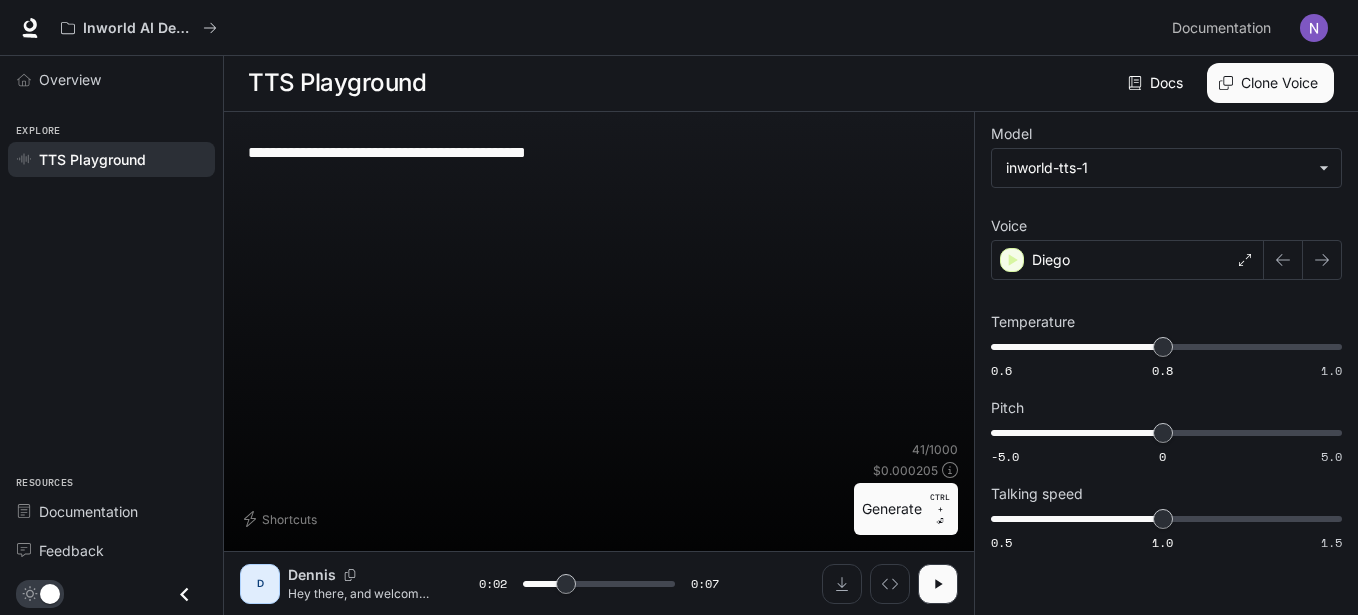 type on "**********" 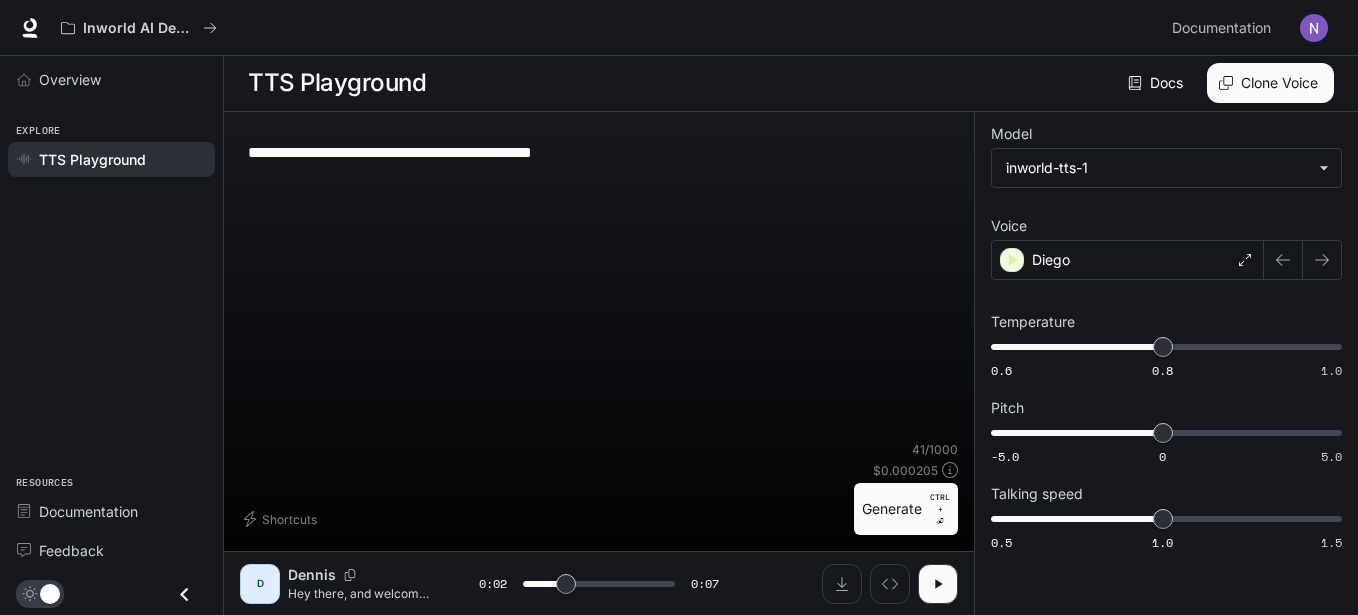 type on "*" 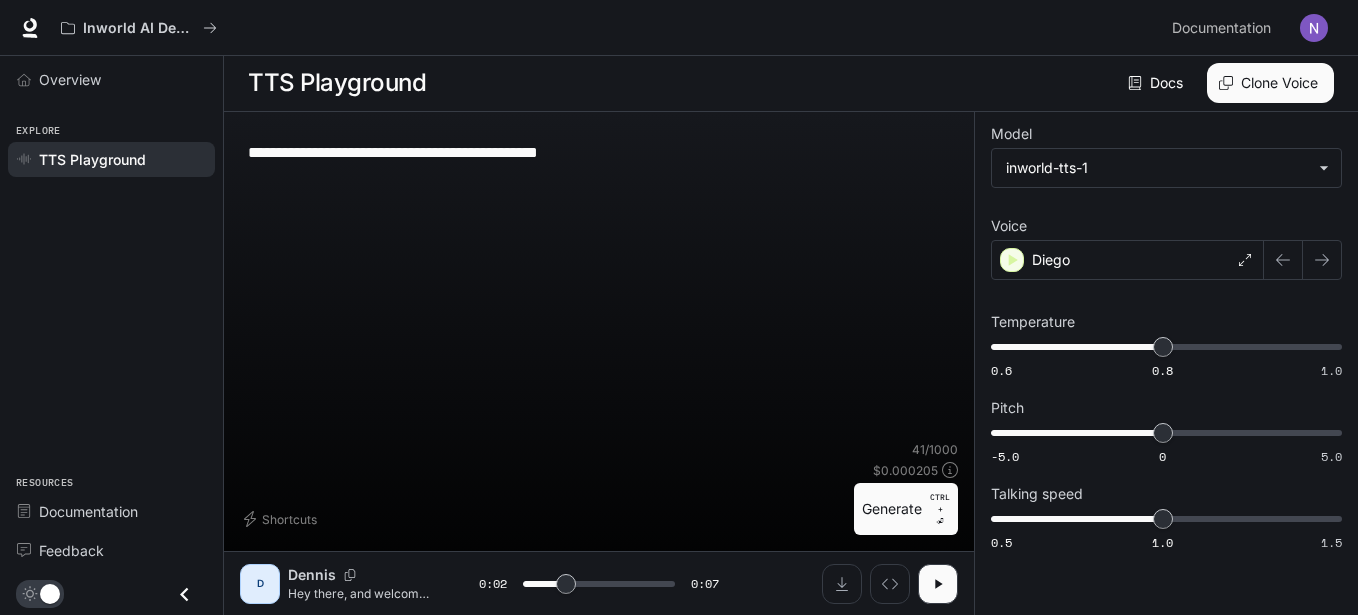 type on "*" 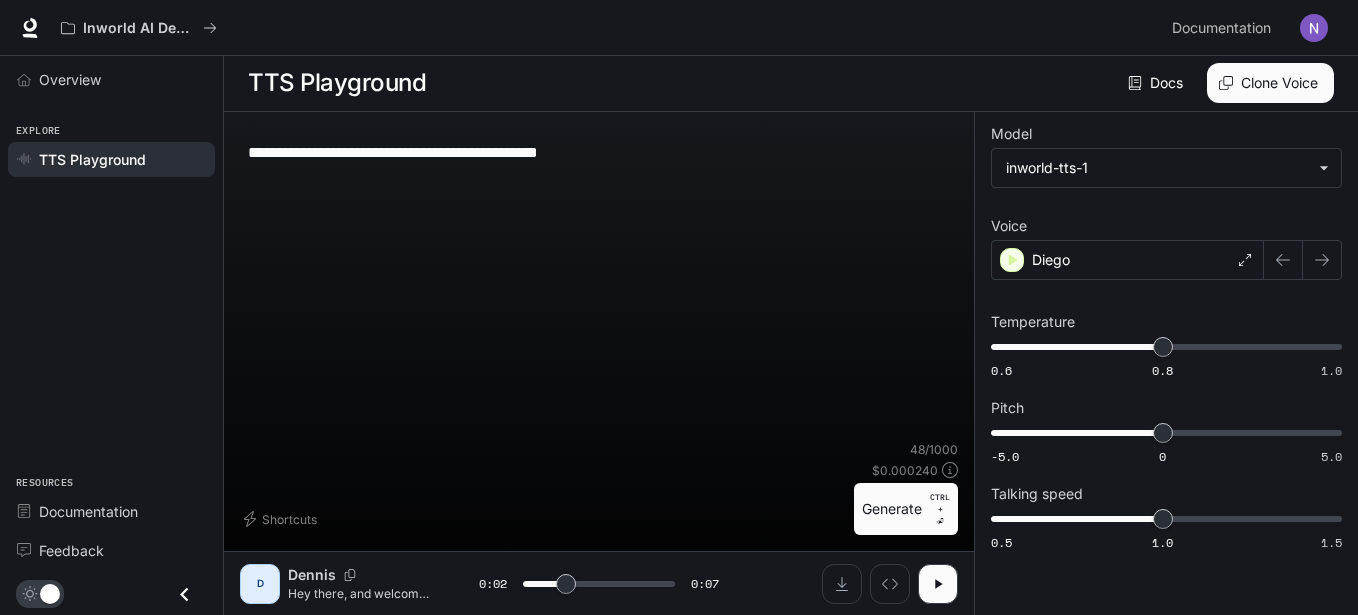 type on "**********" 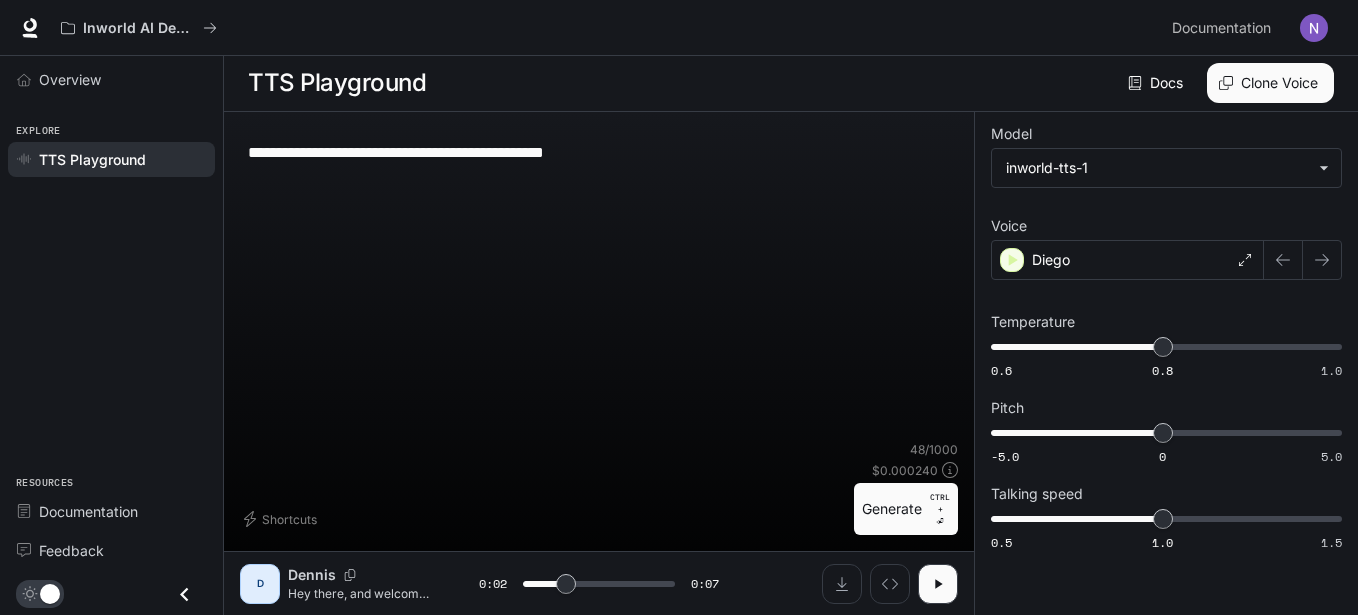 type on "**********" 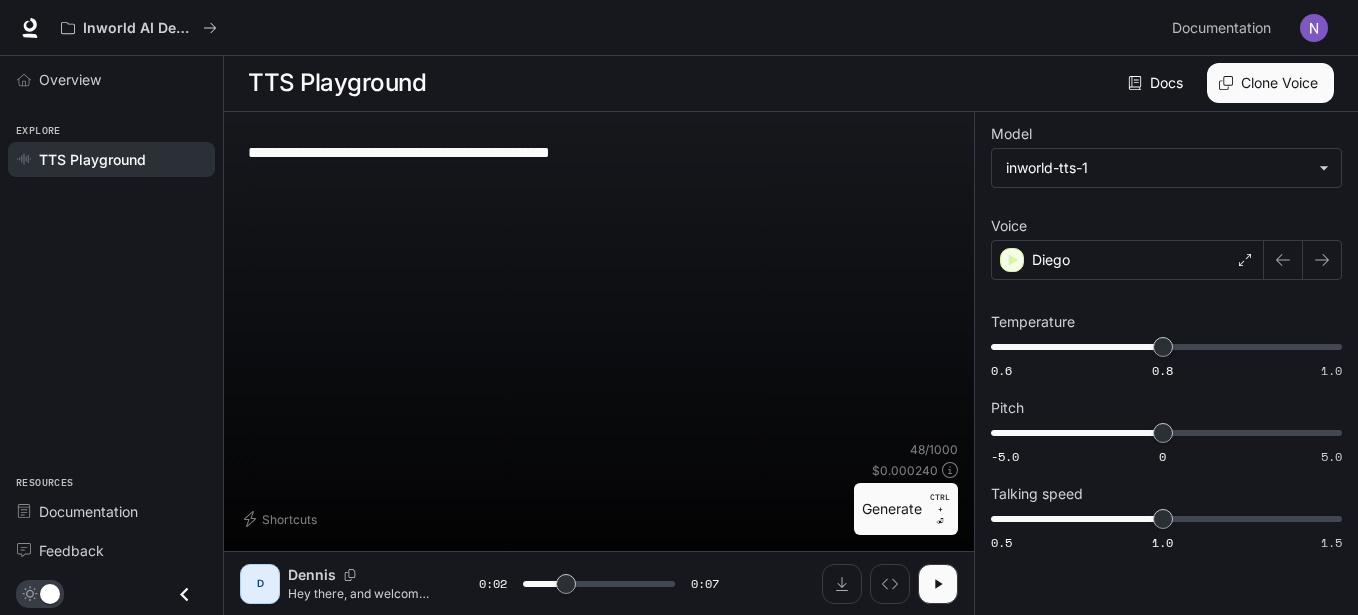 type on "**********" 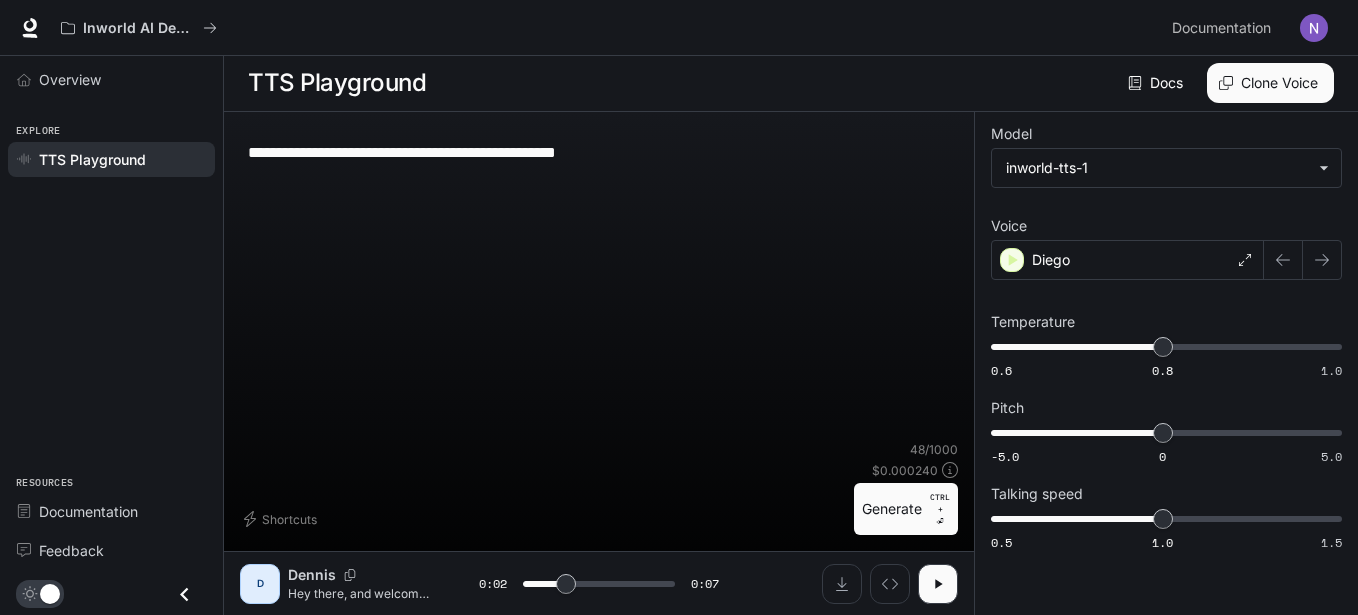 type on "**********" 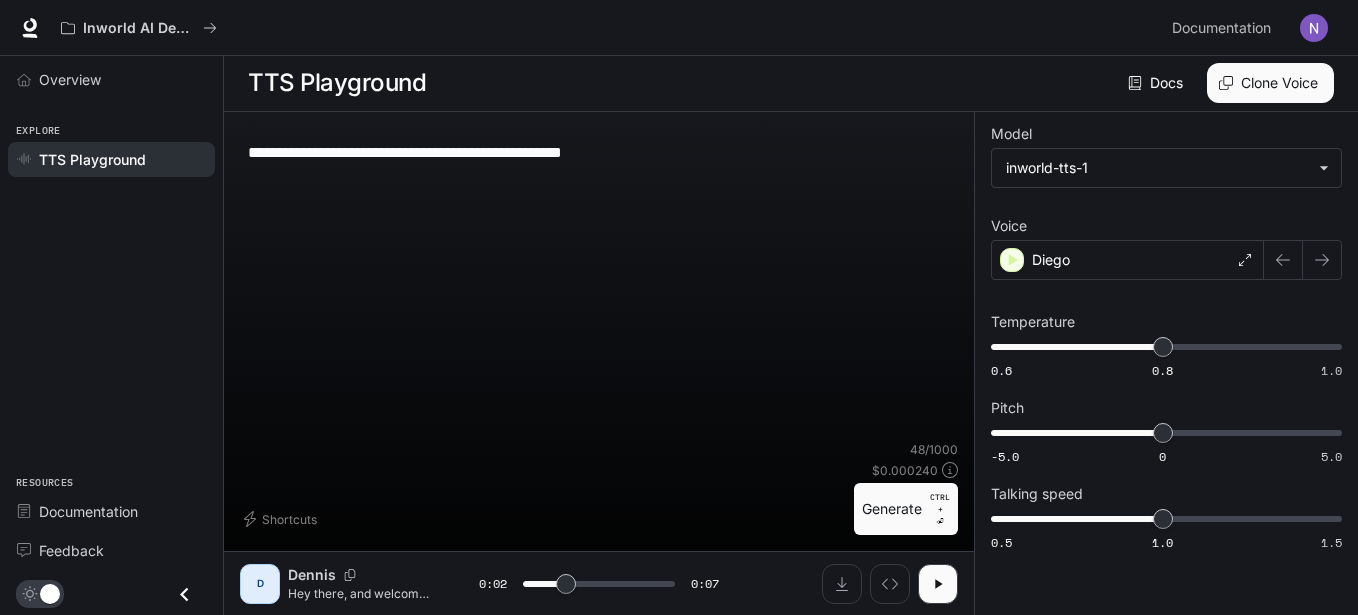 type on "**********" 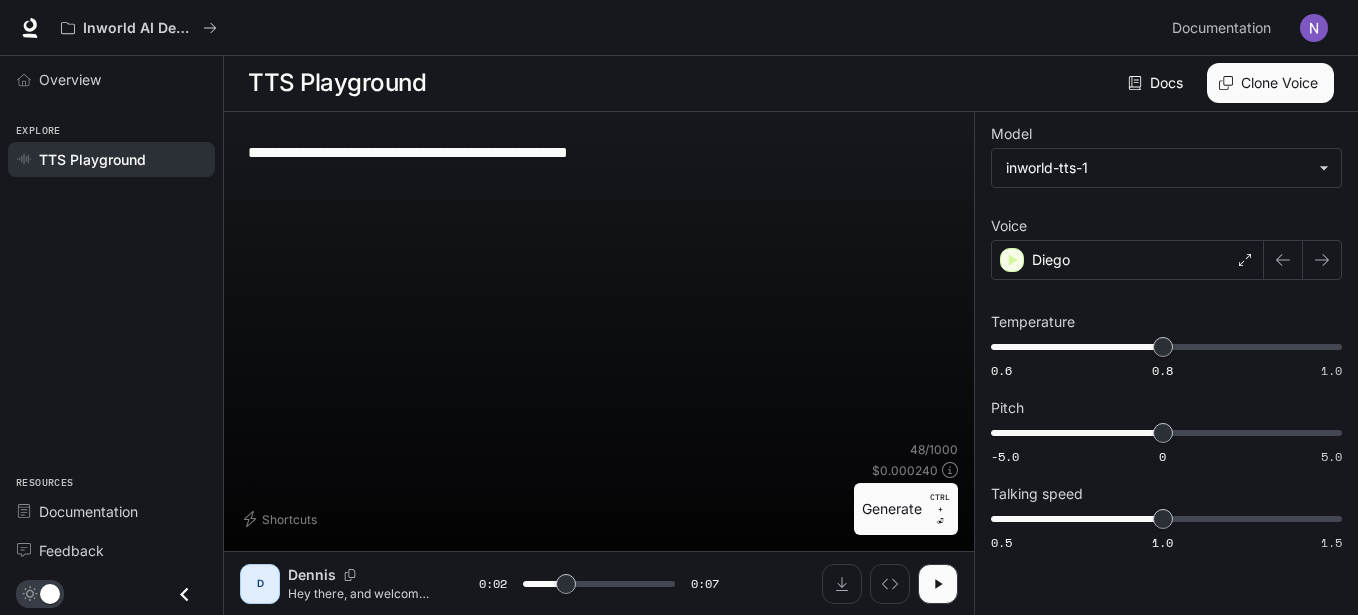 type on "**********" 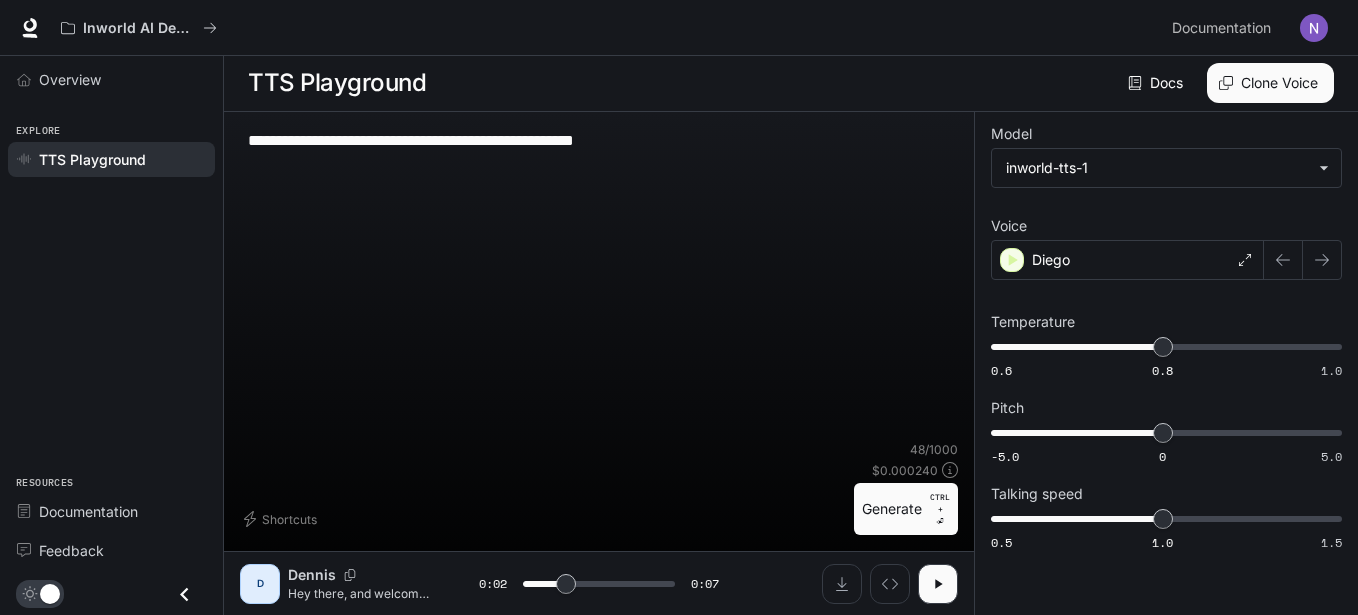 type on "*" 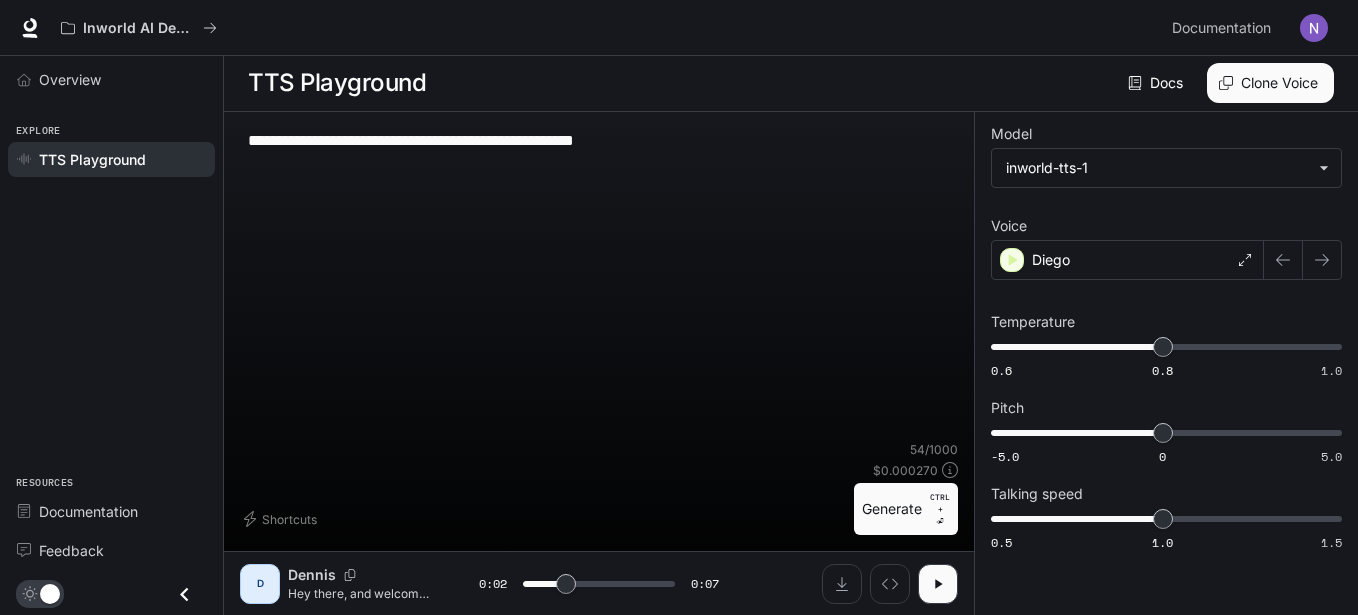 type on "**********" 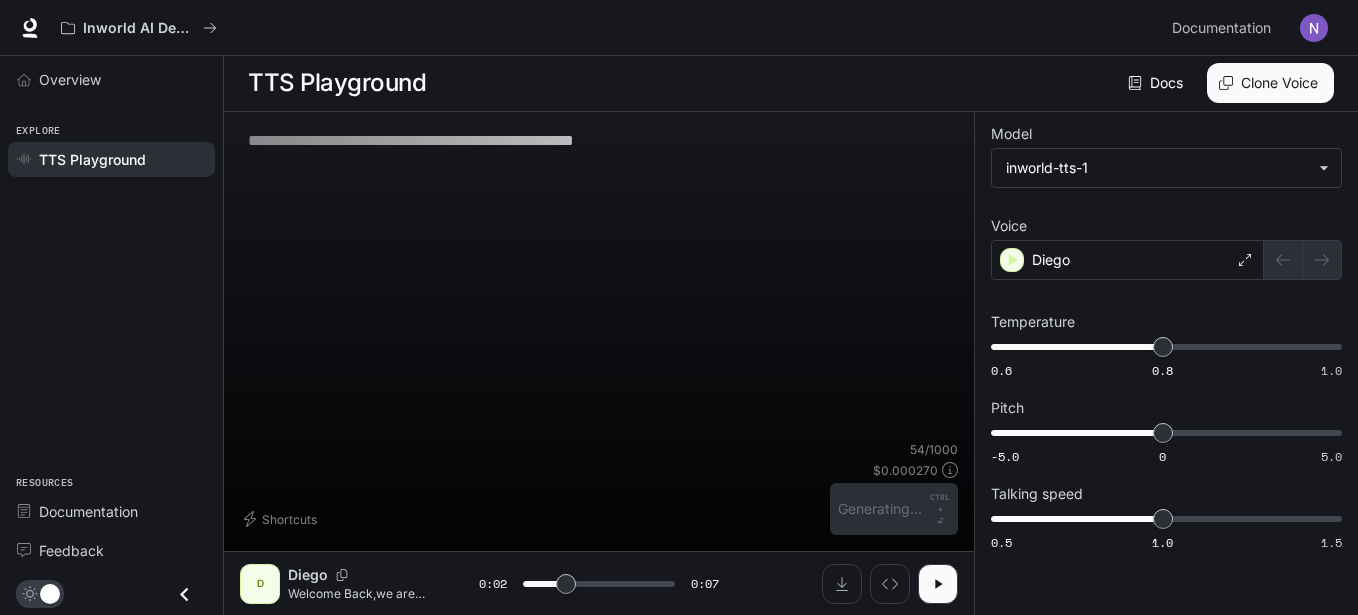 click on "54  /  1000 $ 0.000270 Generating... CTRL +  ⏎" at bounding box center (894, 488) 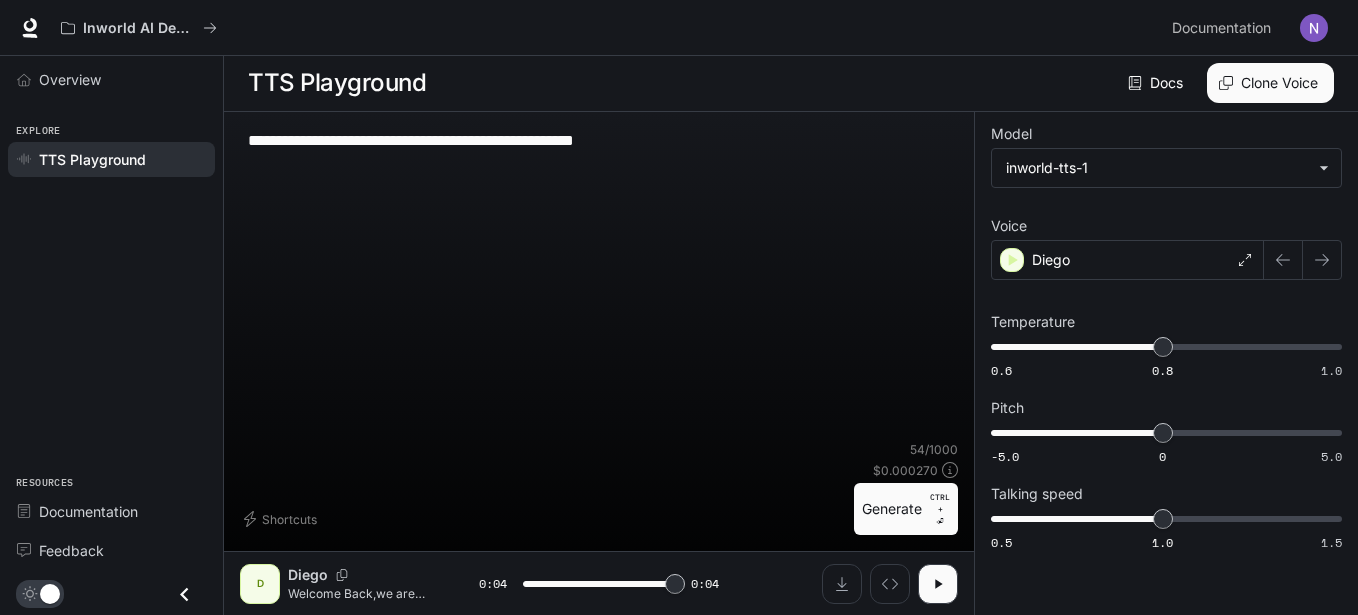 type on "*" 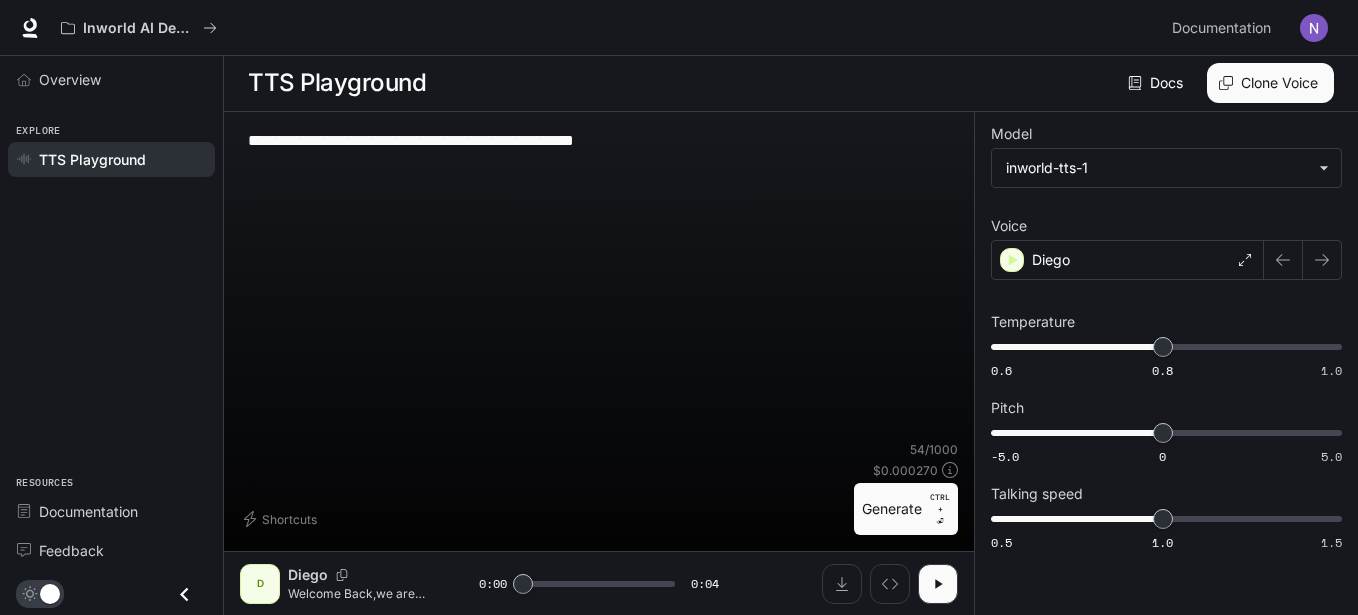 drag, startPoint x: 565, startPoint y: 146, endPoint x: 532, endPoint y: 138, distance: 33.955853 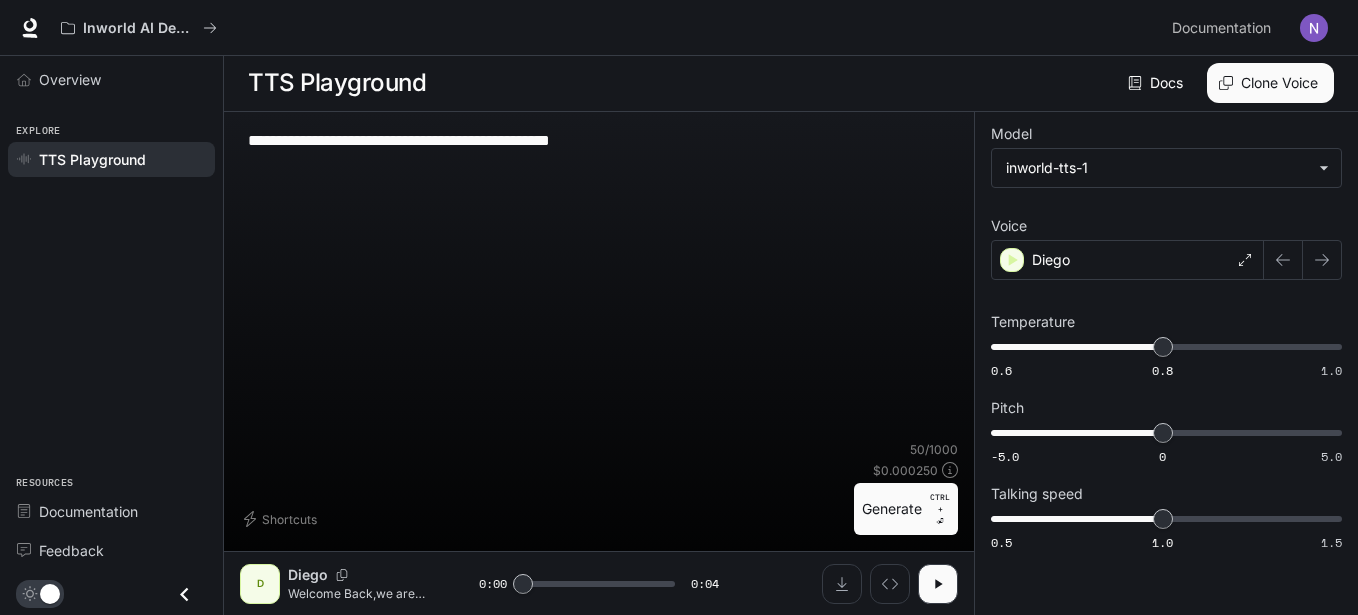 drag, startPoint x: 662, startPoint y: 151, endPoint x: 219, endPoint y: 119, distance: 444.15427 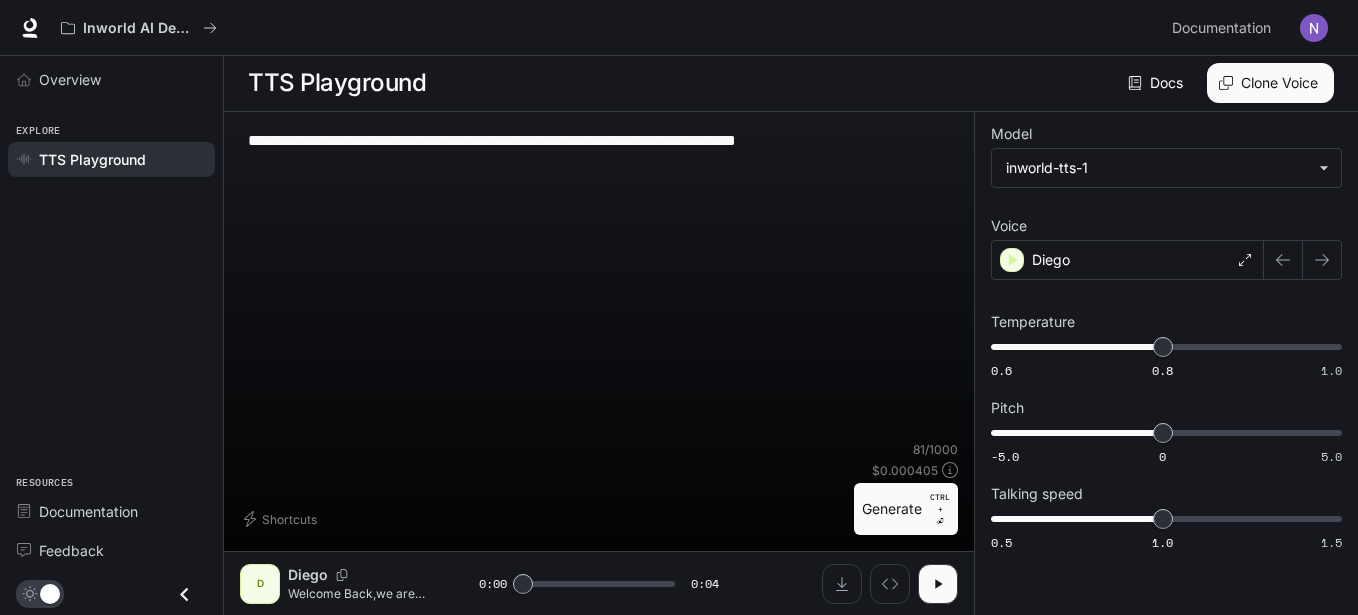 type on "**********" 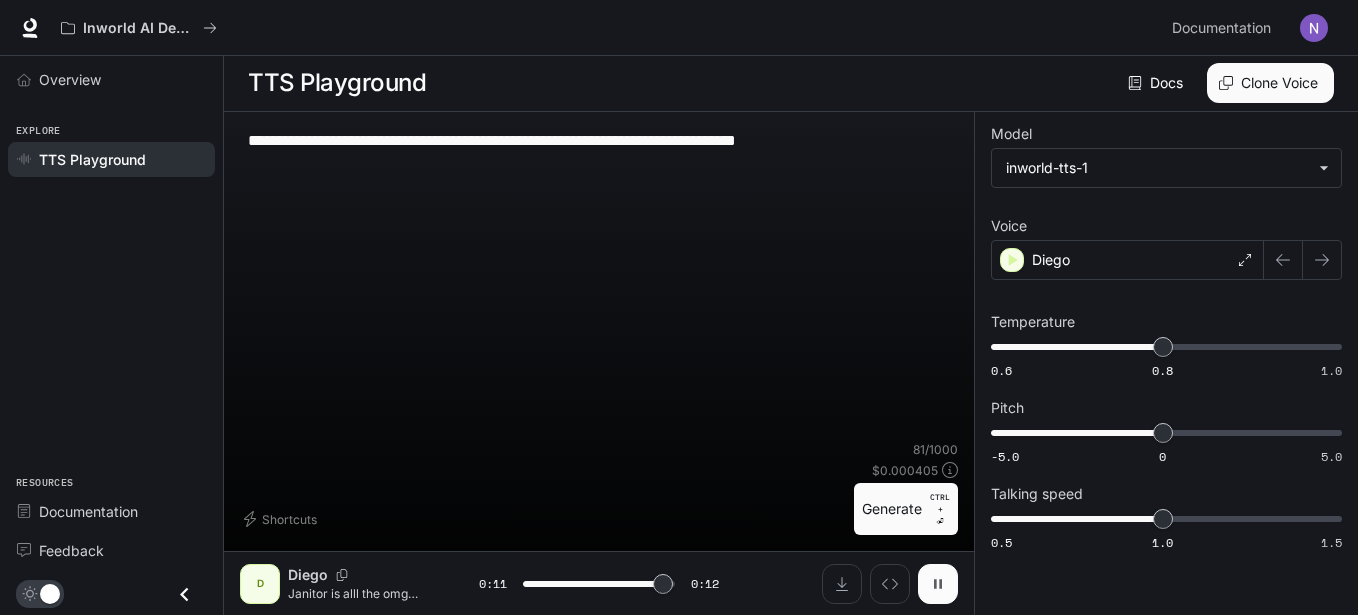 click 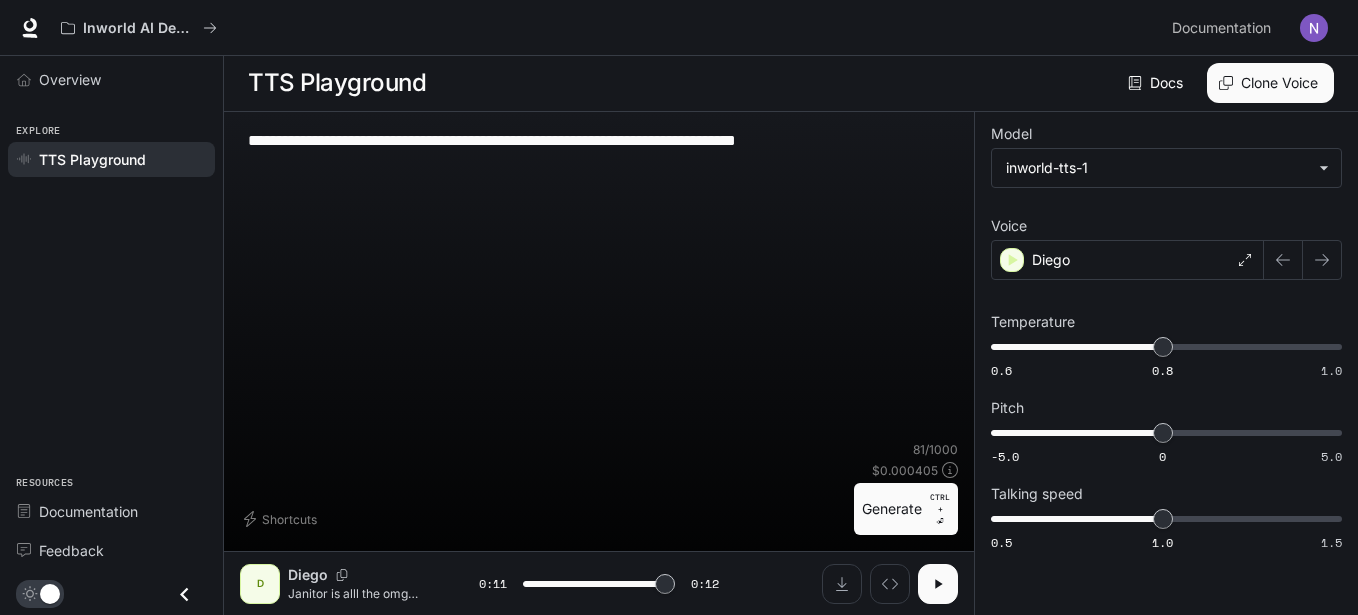 drag, startPoint x: 896, startPoint y: 139, endPoint x: 250, endPoint y: 107, distance: 646.7921 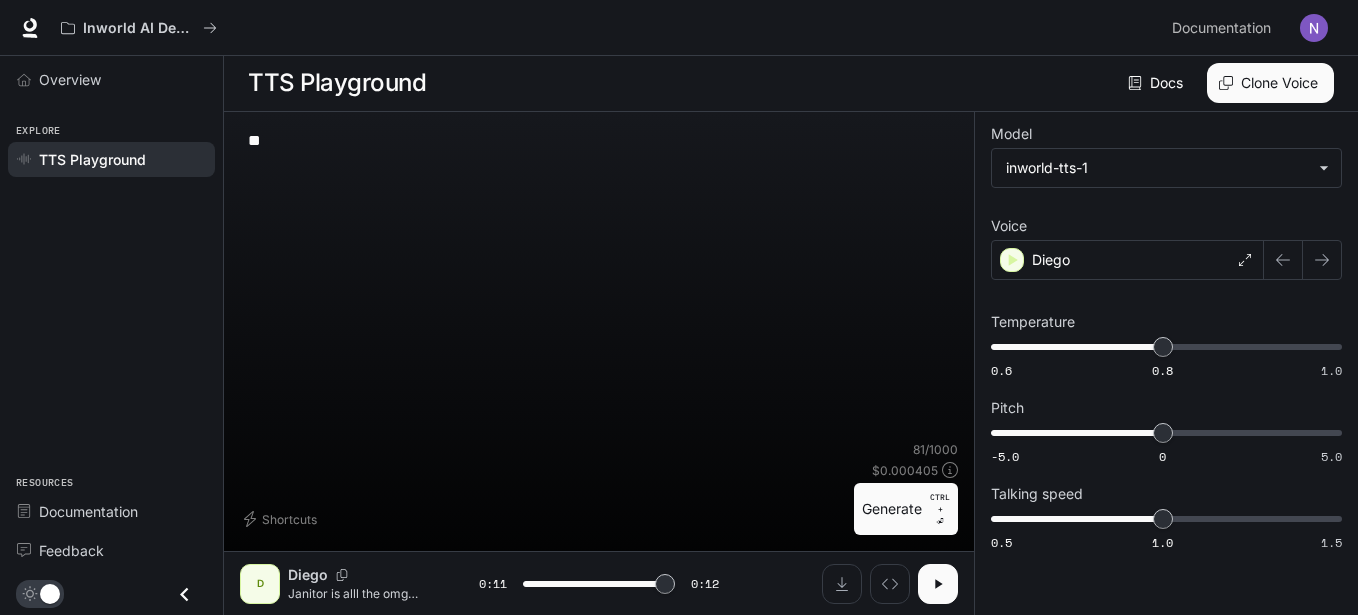 type on "****" 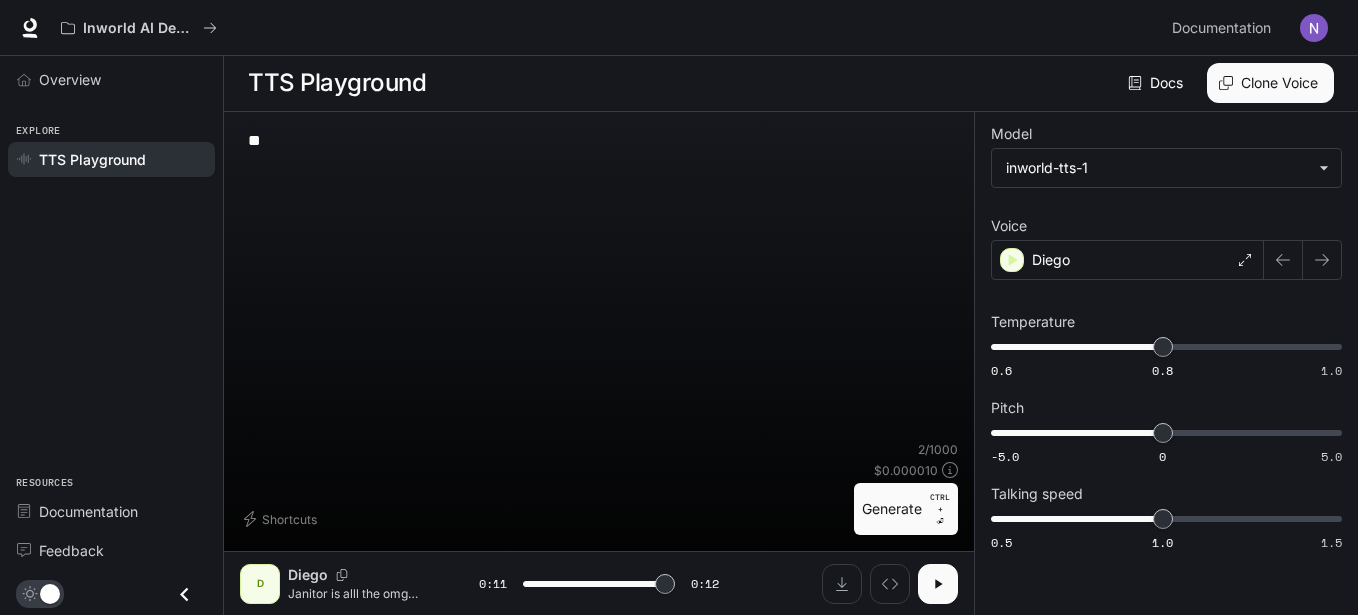 type on "**" 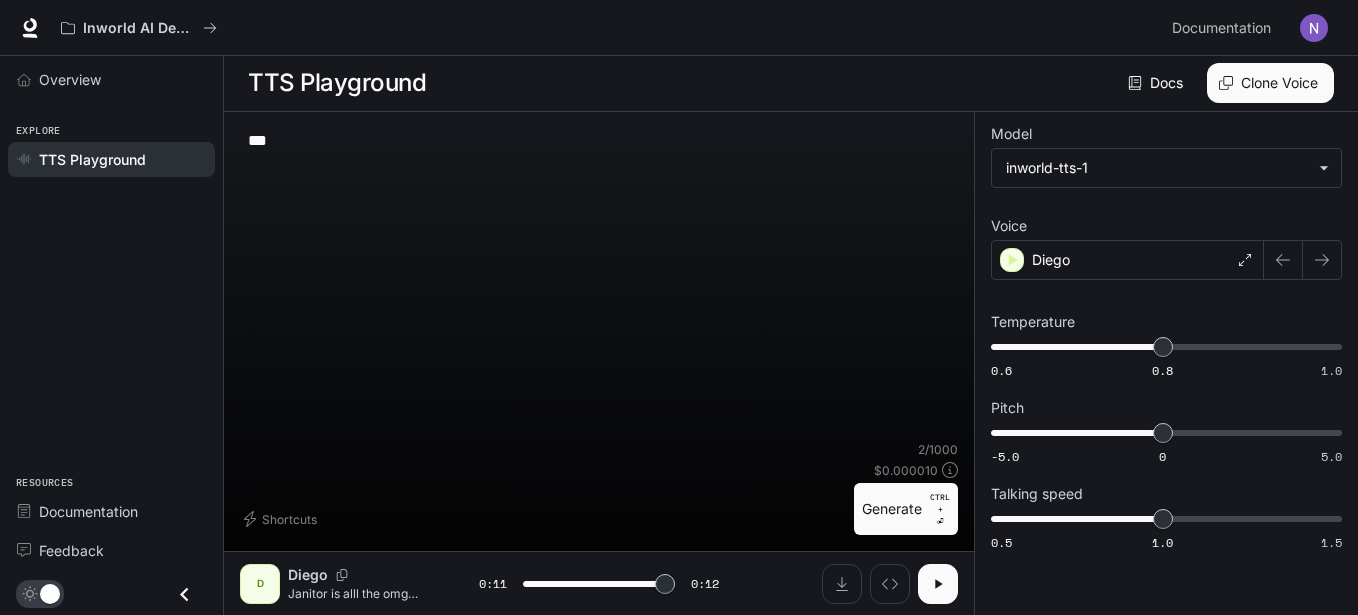 type on "***" 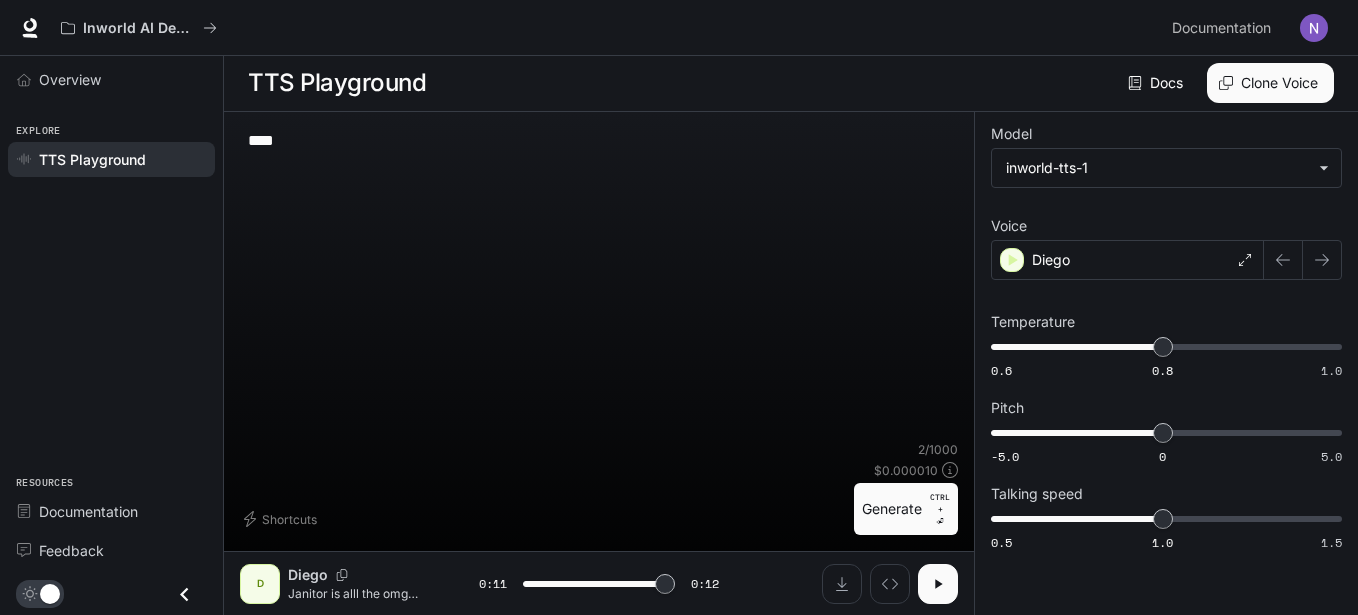 type on "***" 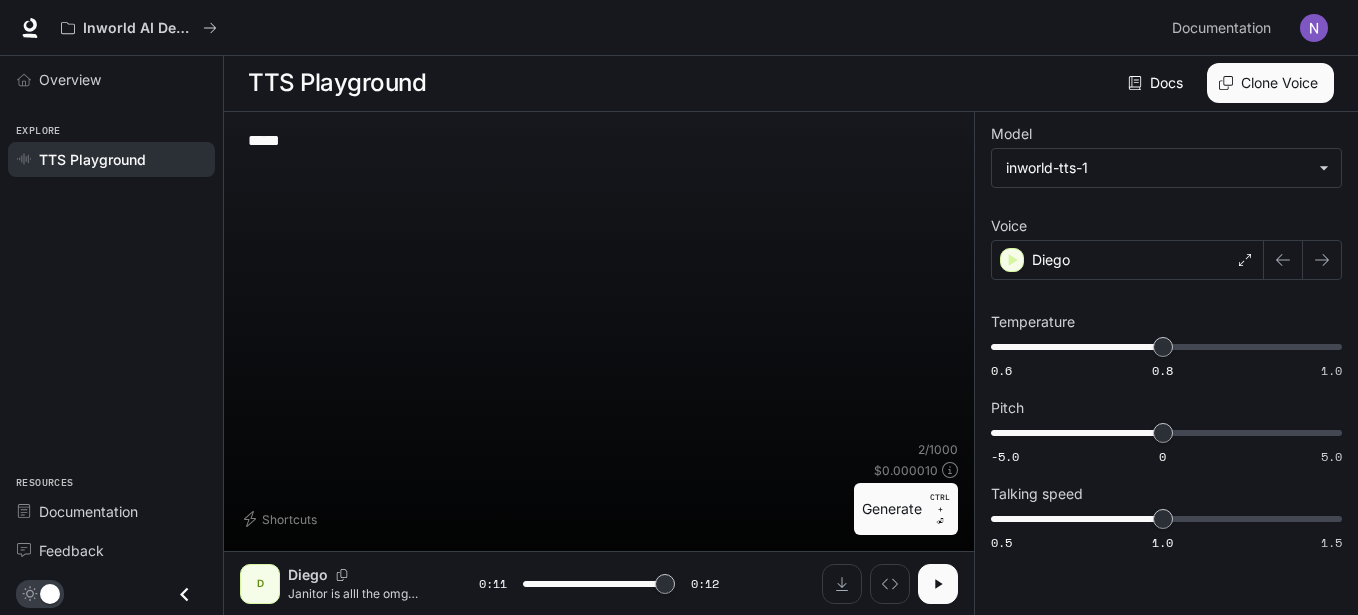 type on "****" 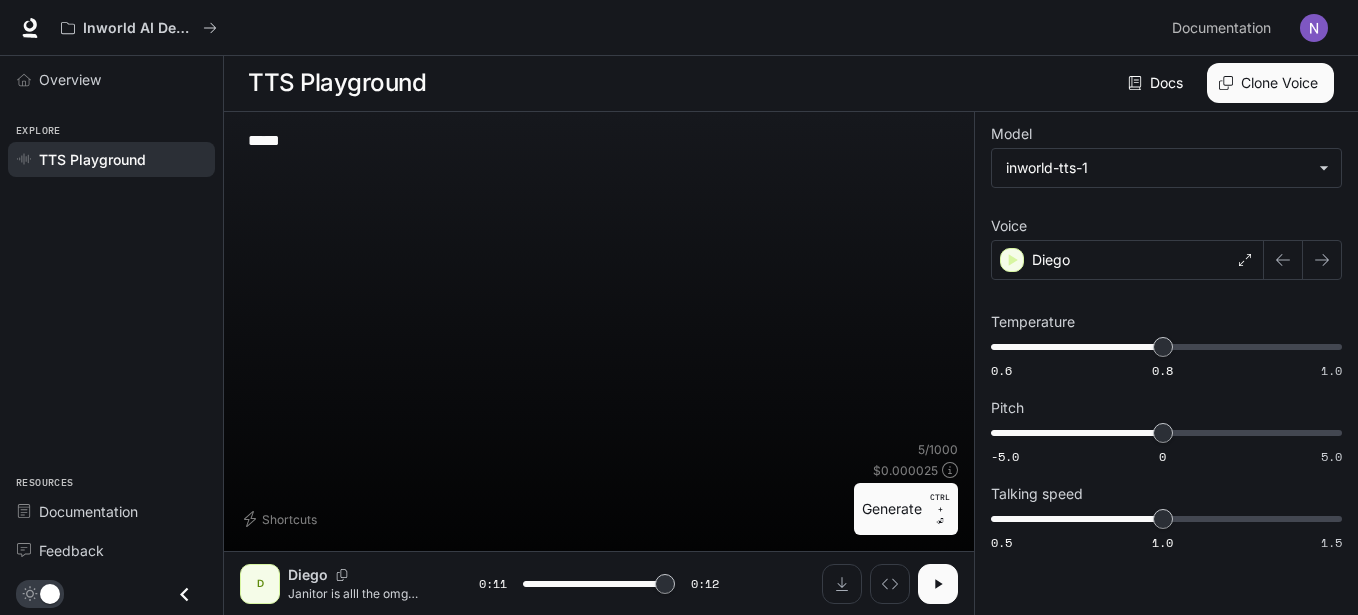 type on "***" 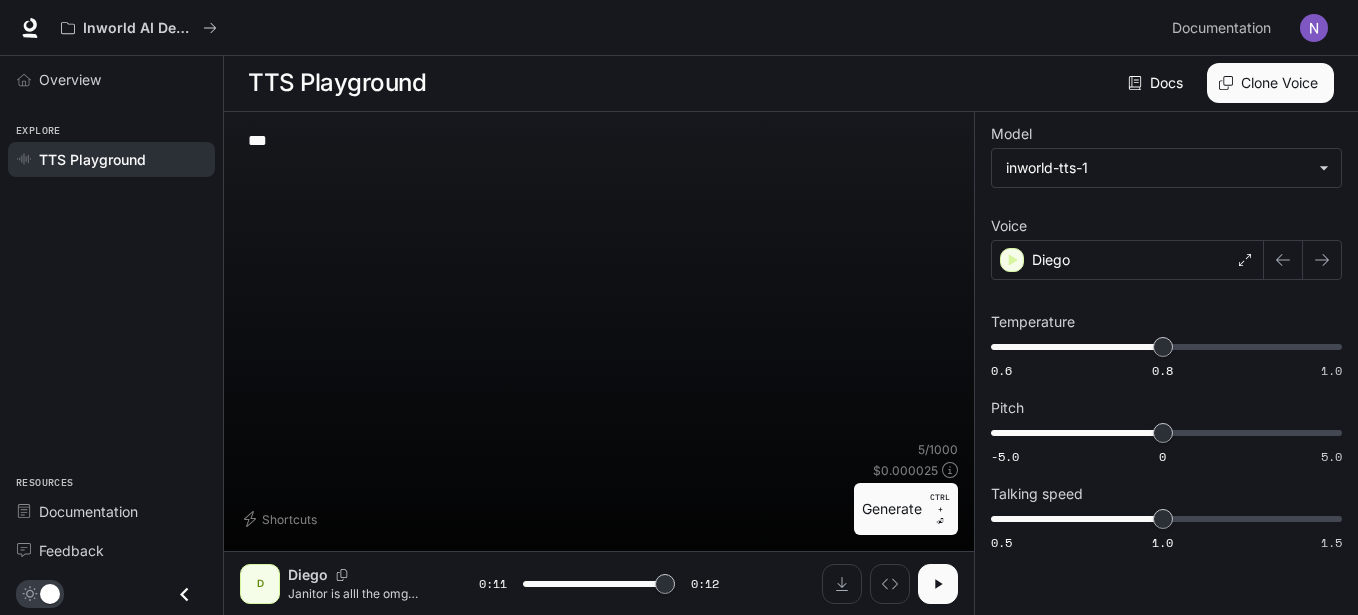 type on "*" 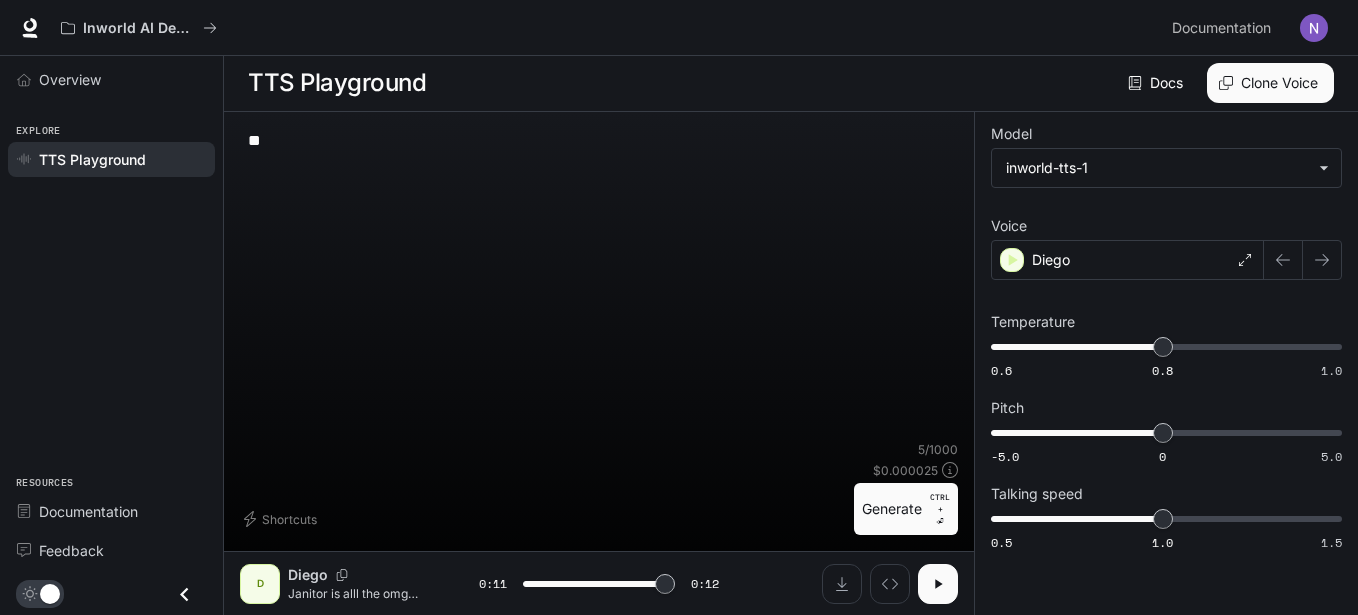type 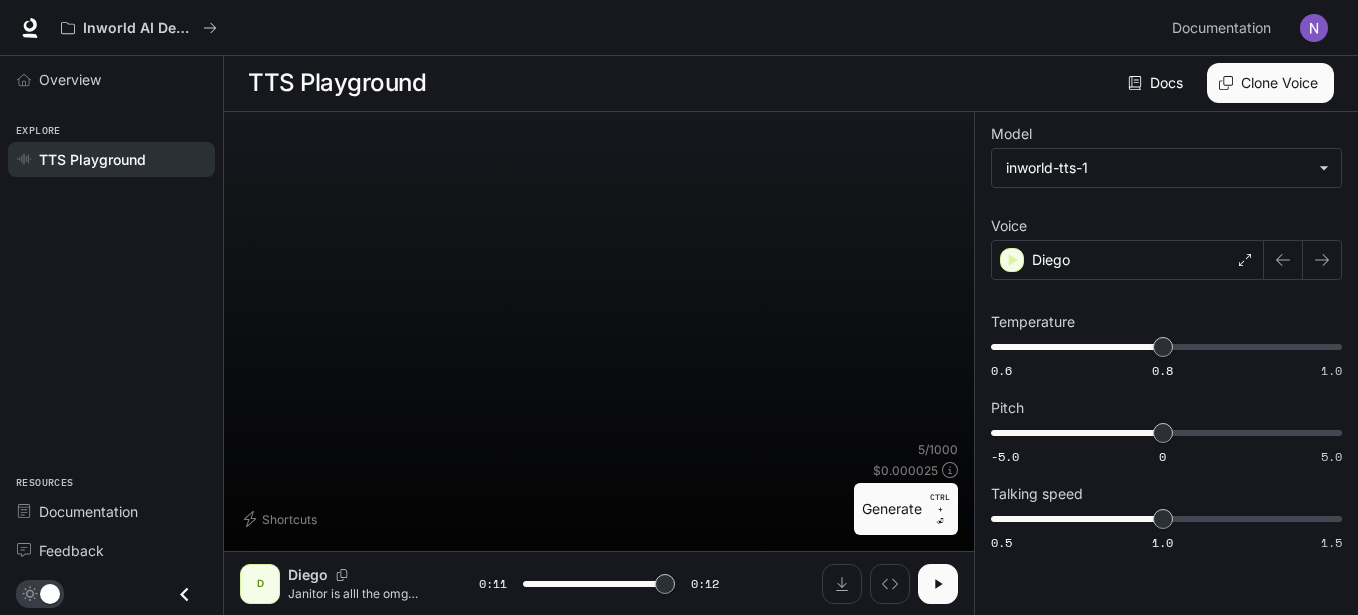 type on "****" 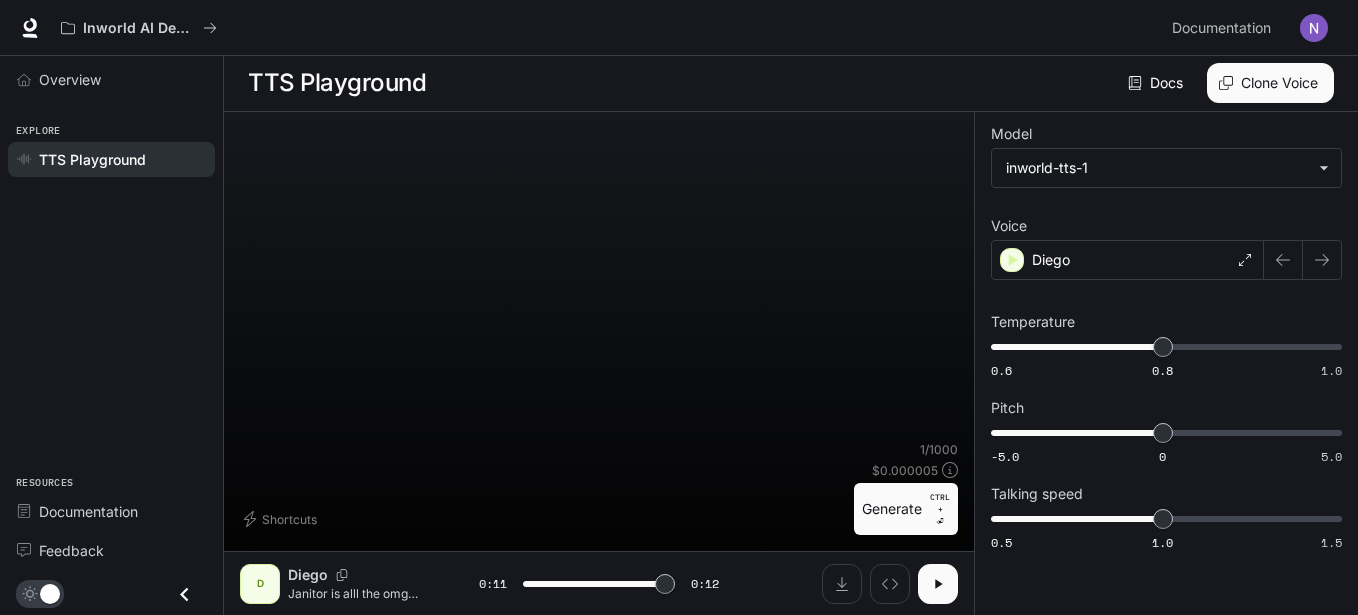 type on "*" 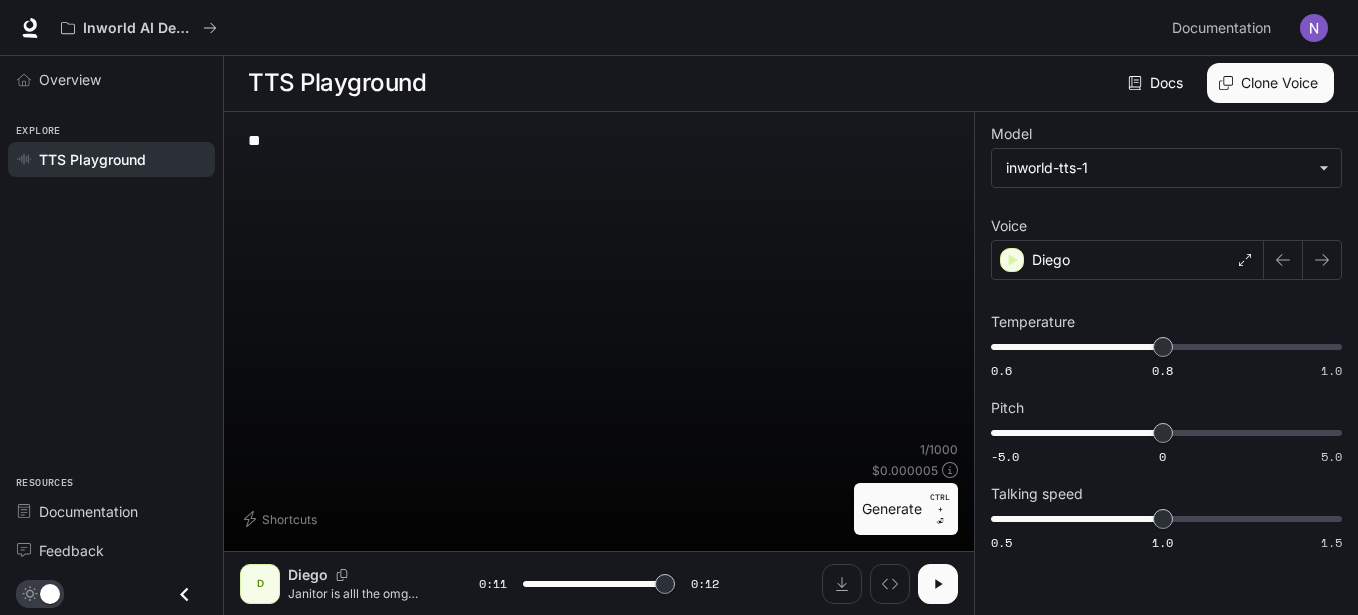 type on "**" 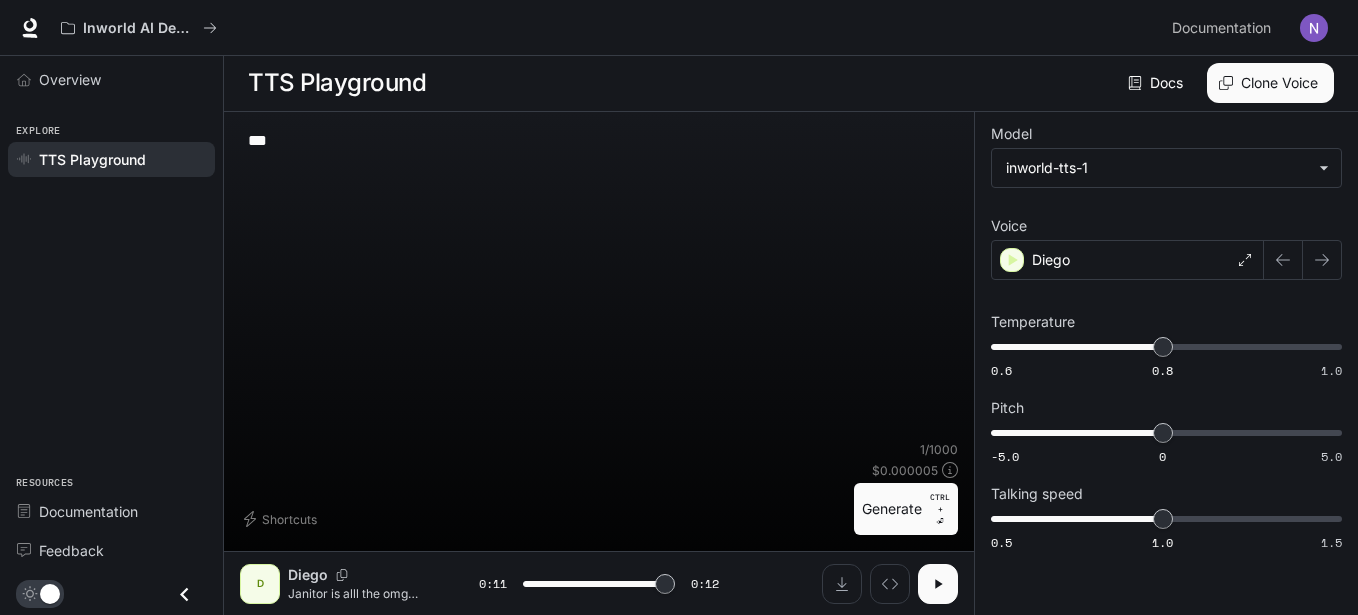 type on "***" 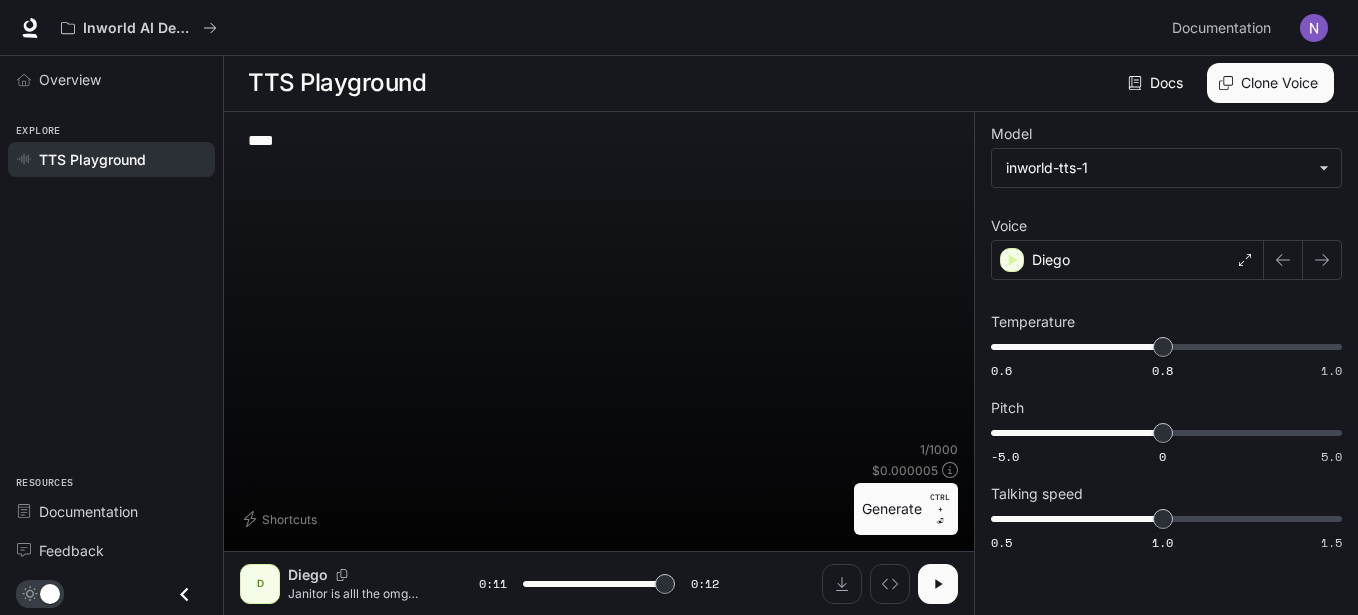 type on "***" 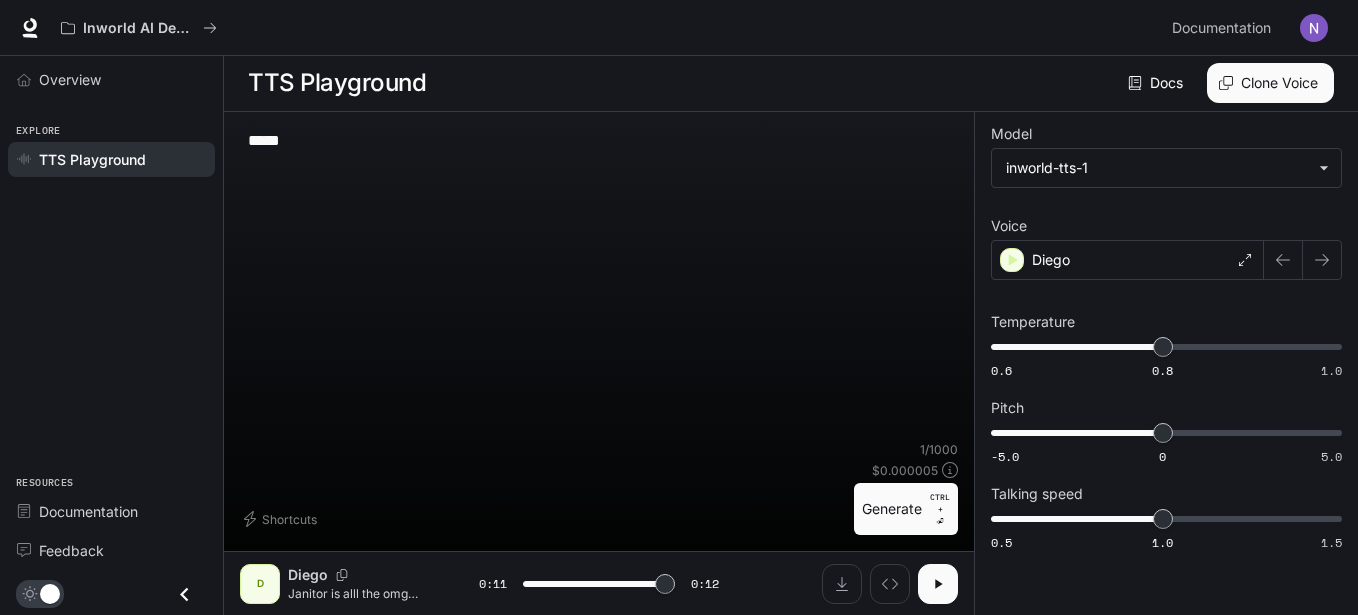type on "****" 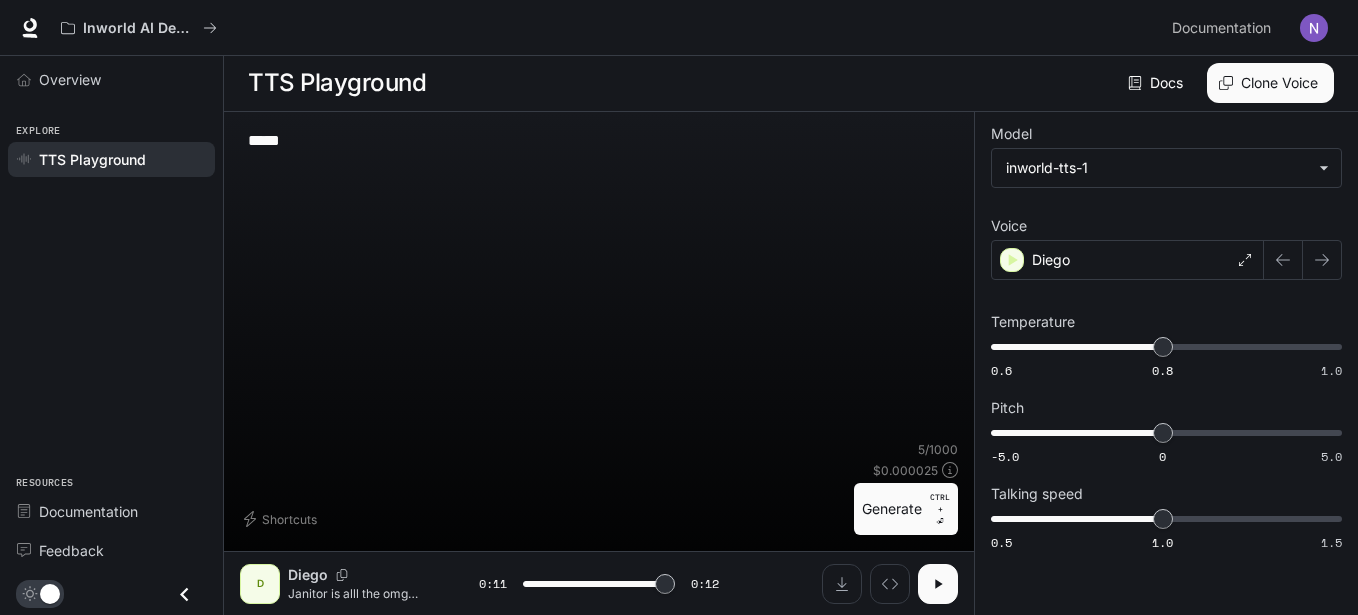 type on "*****" 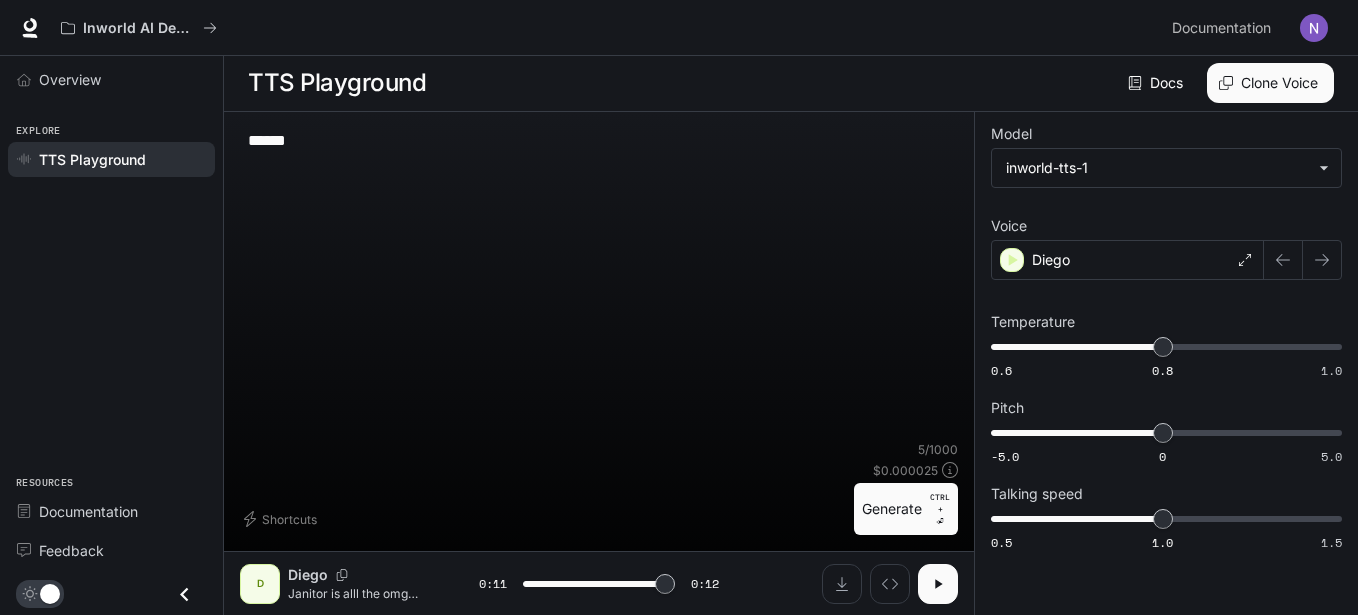 type on "******" 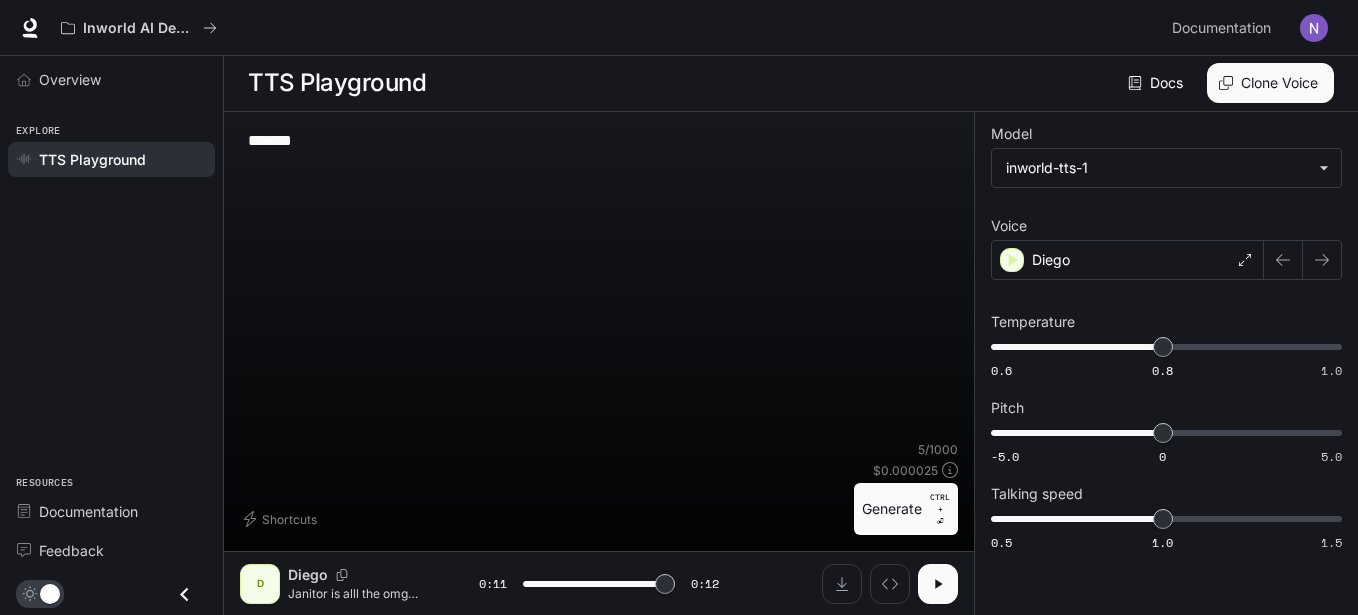 type on "******" 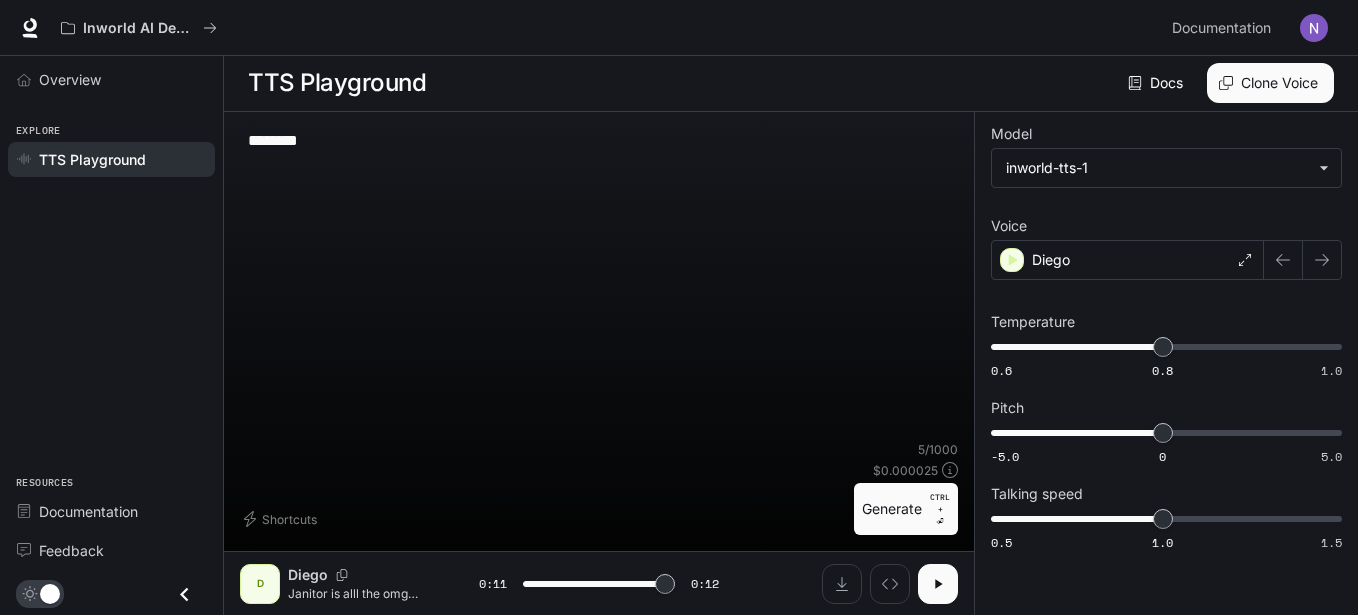 type on "********" 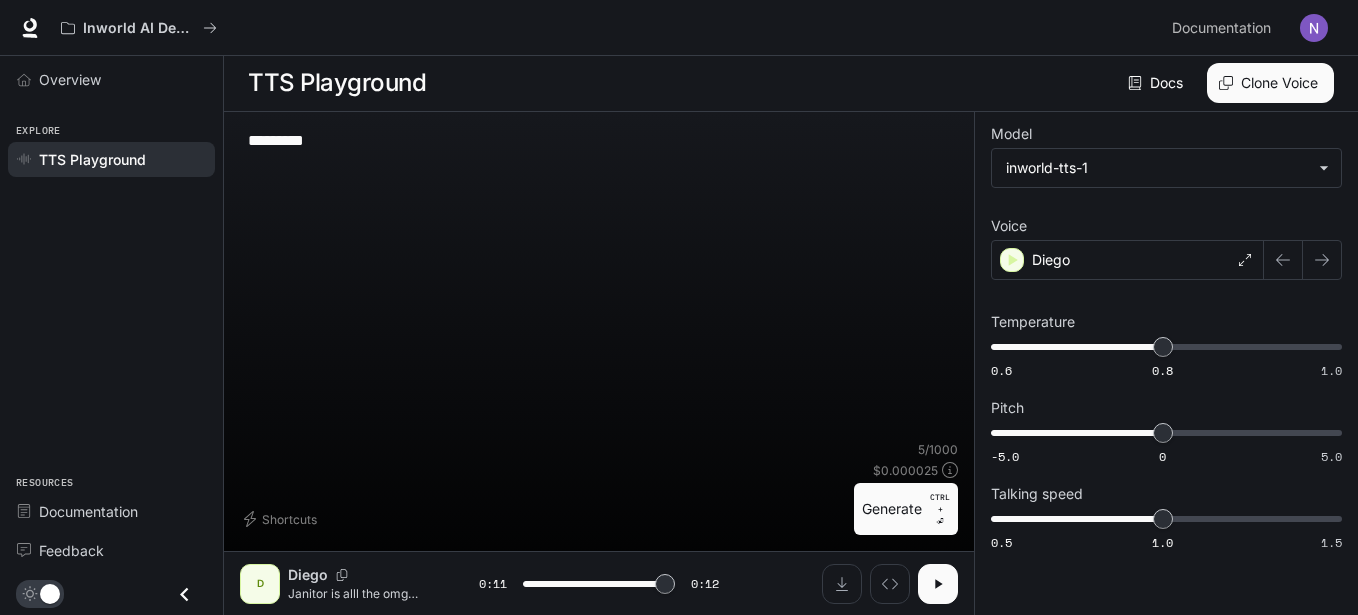 type on "****" 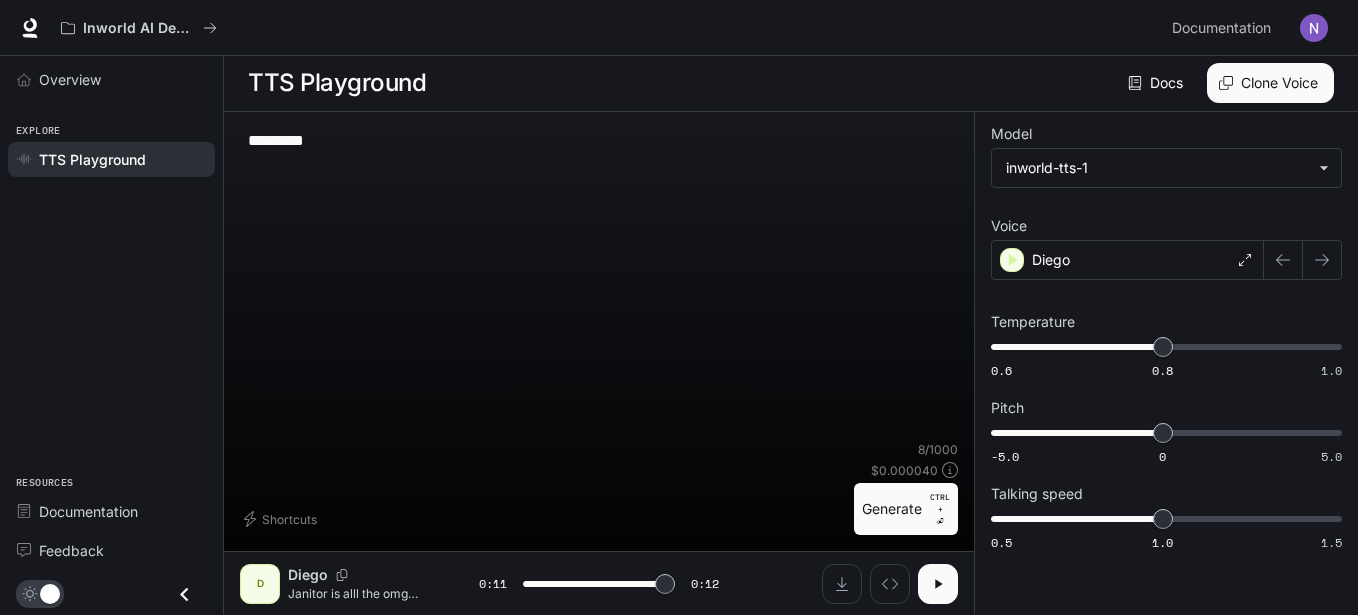 type on "*********" 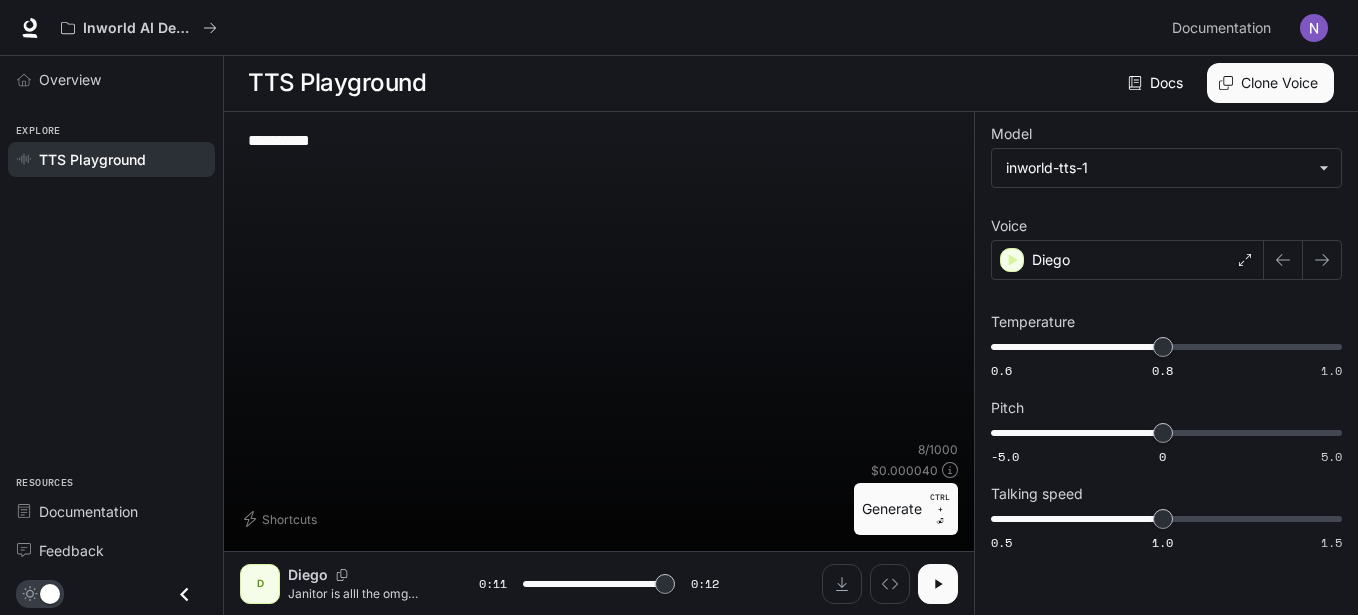 type on "**********" 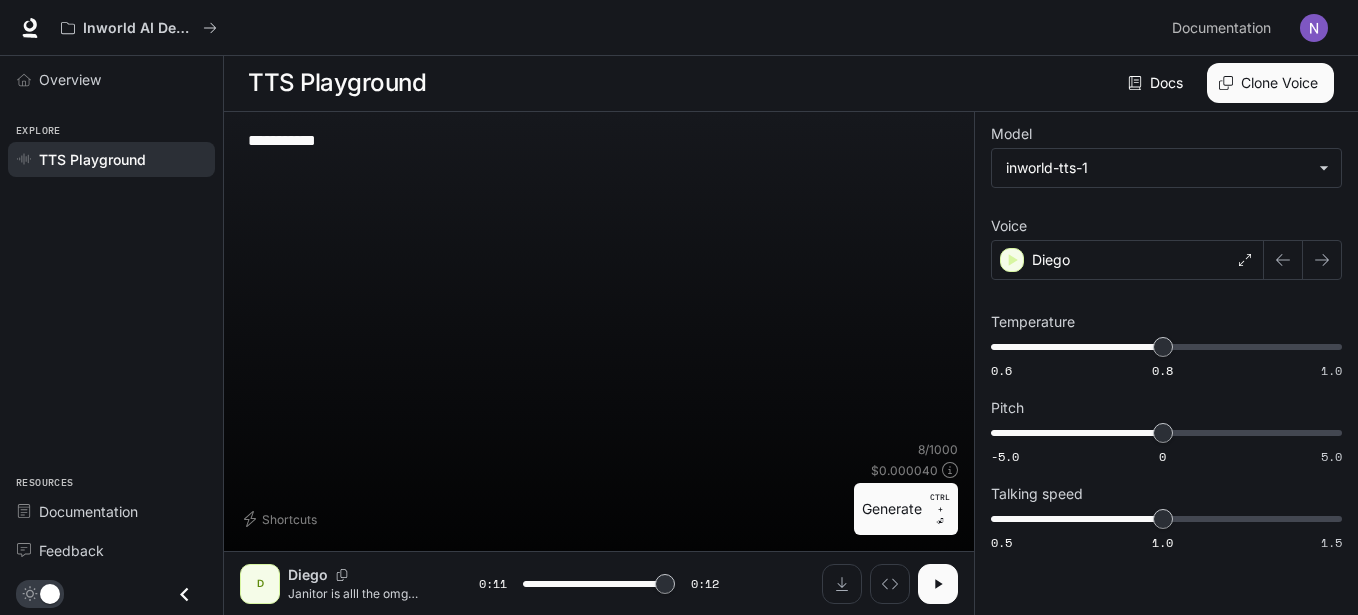 type on "****" 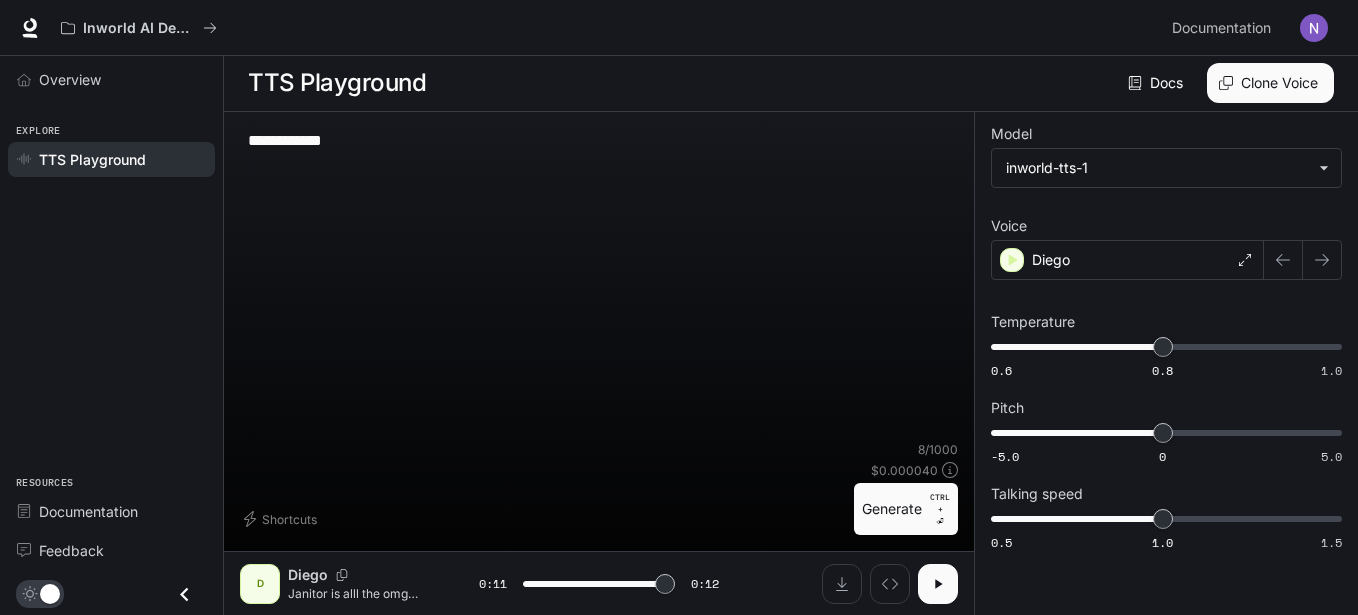 type on "****" 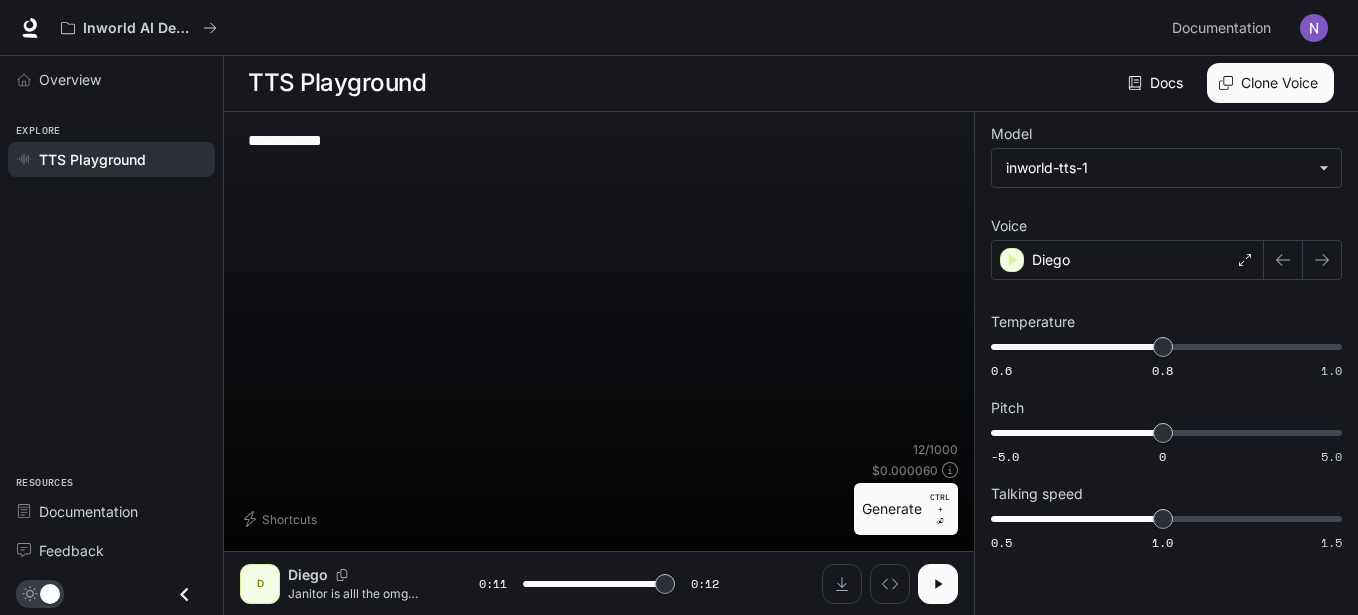 type on "**********" 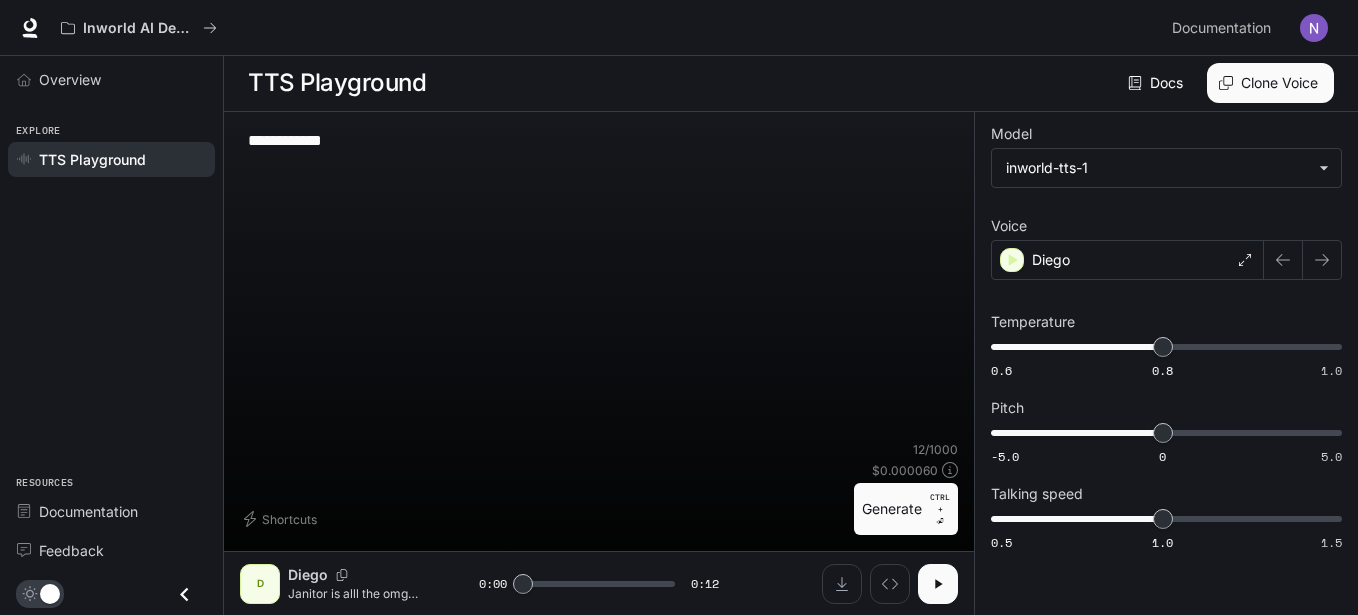 click on "CTRL +" at bounding box center (940, 503) 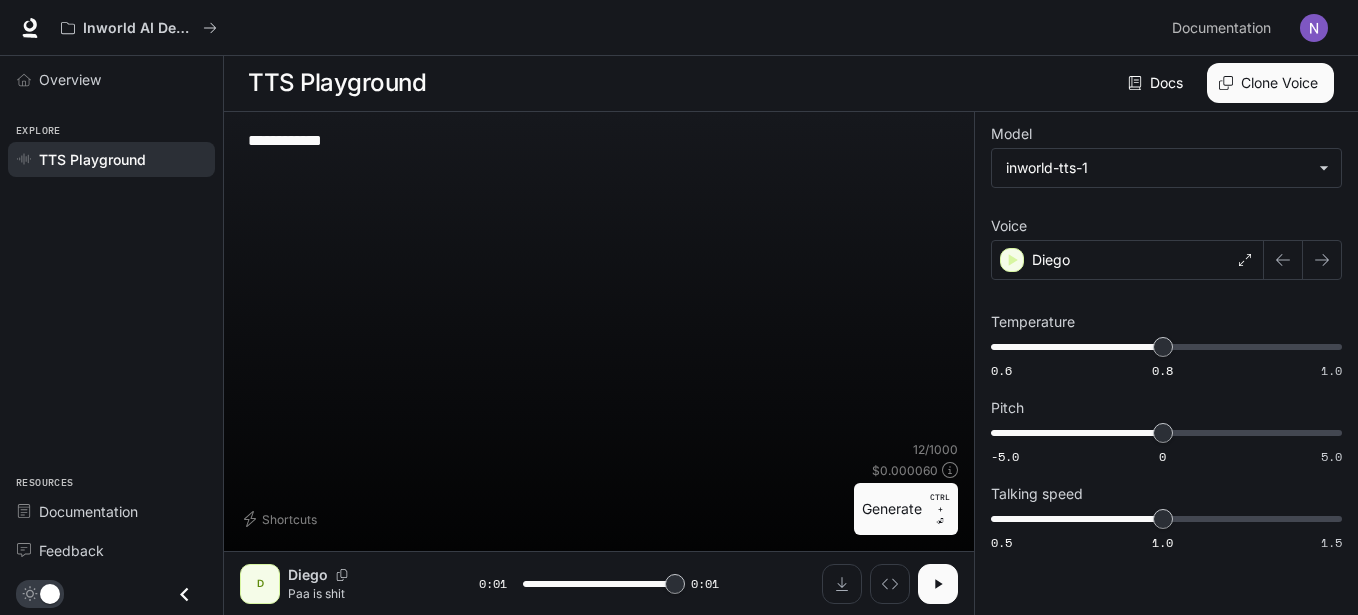 type on "*" 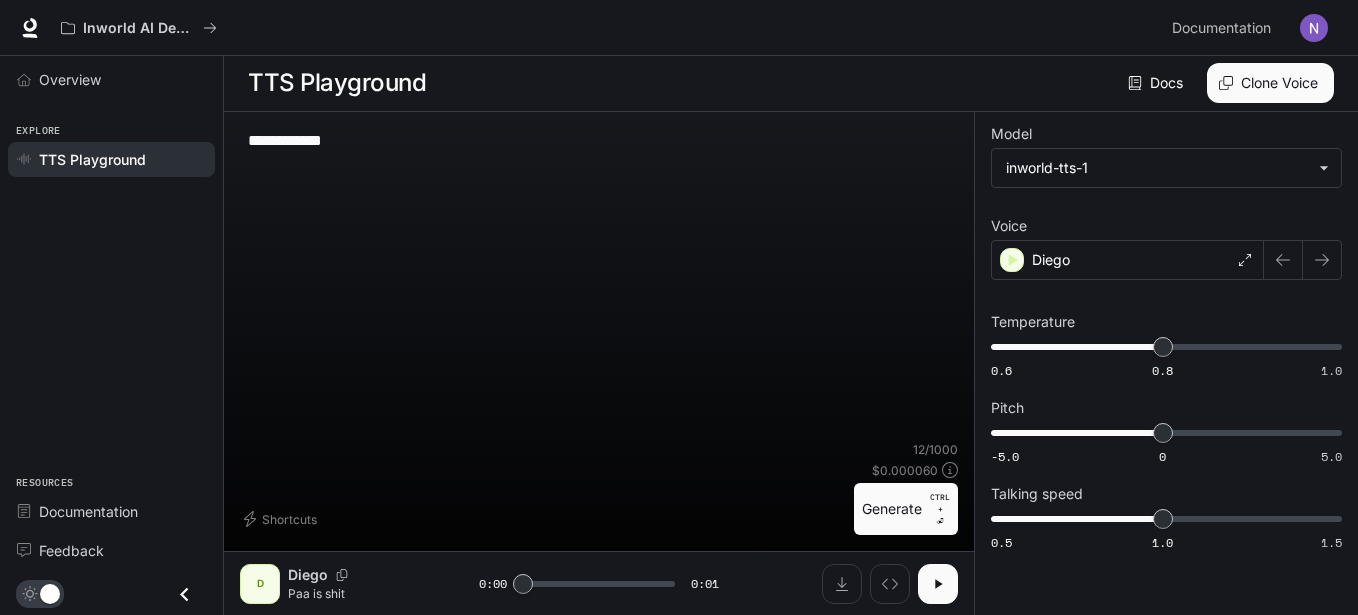 click on "**********" at bounding box center [599, 152] 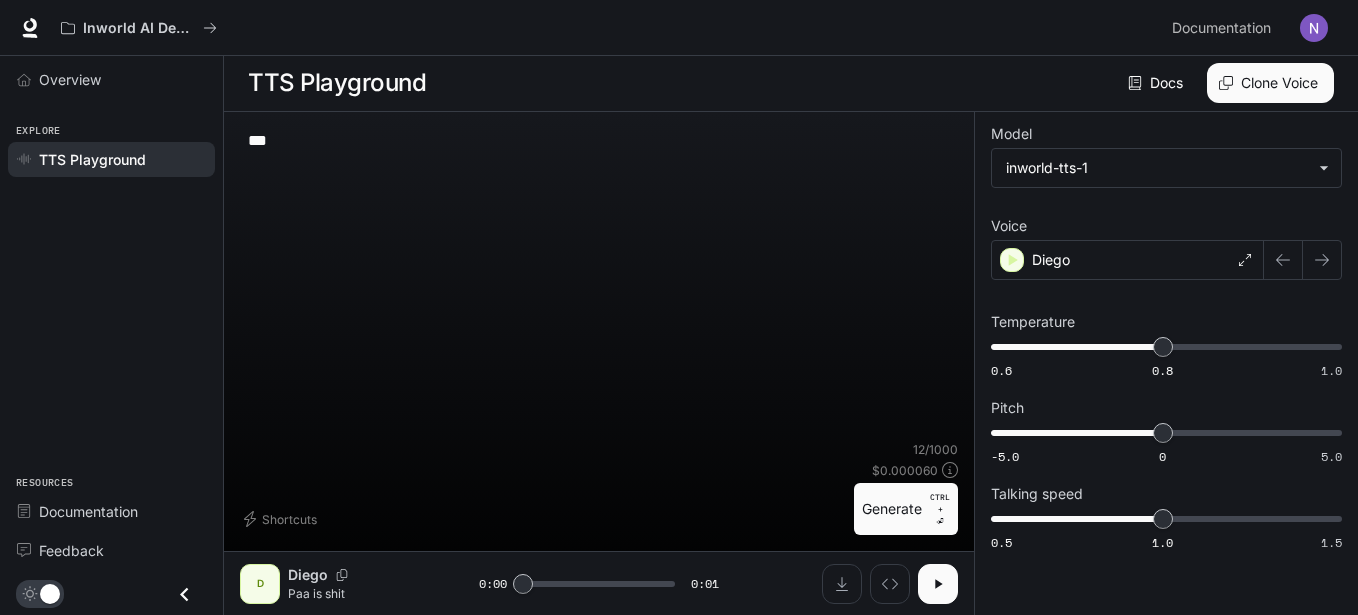 type on "*" 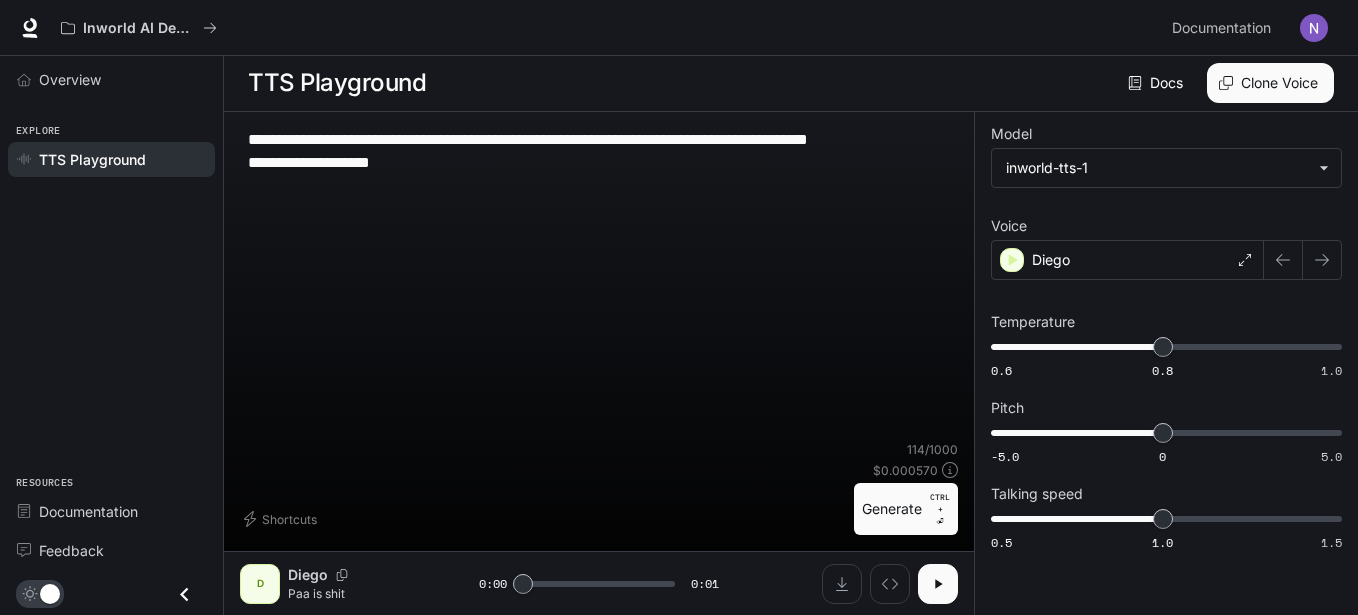 type on "**********" 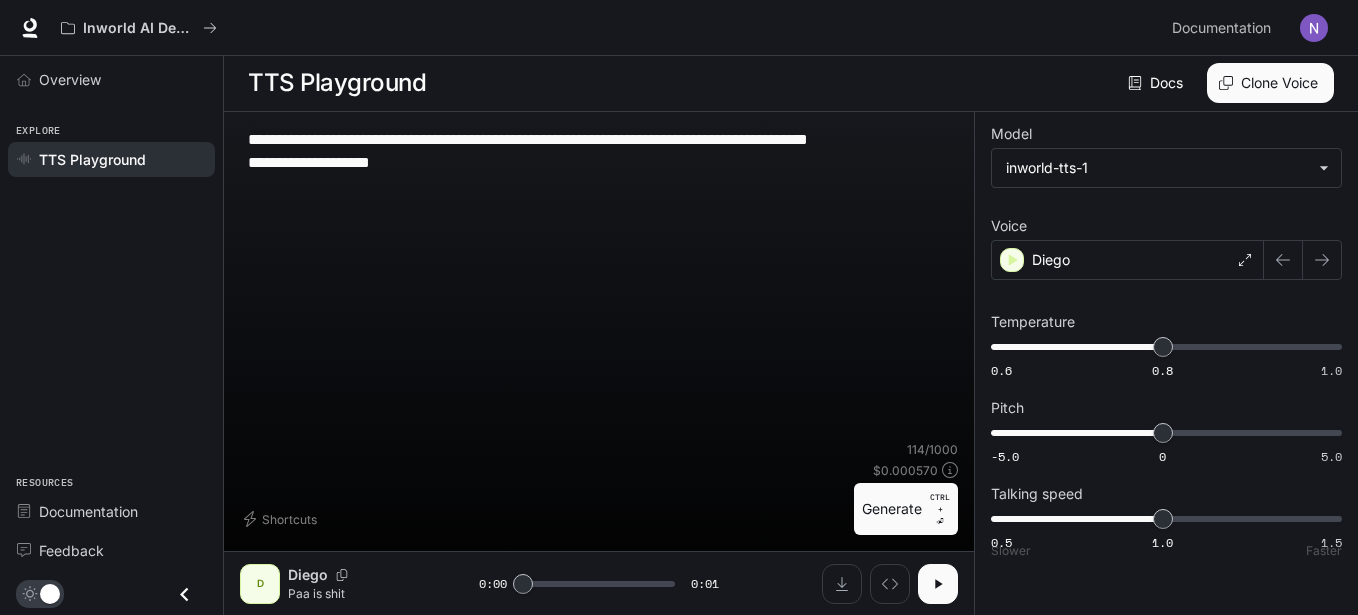 click on "CTRL +" at bounding box center [940, 503] 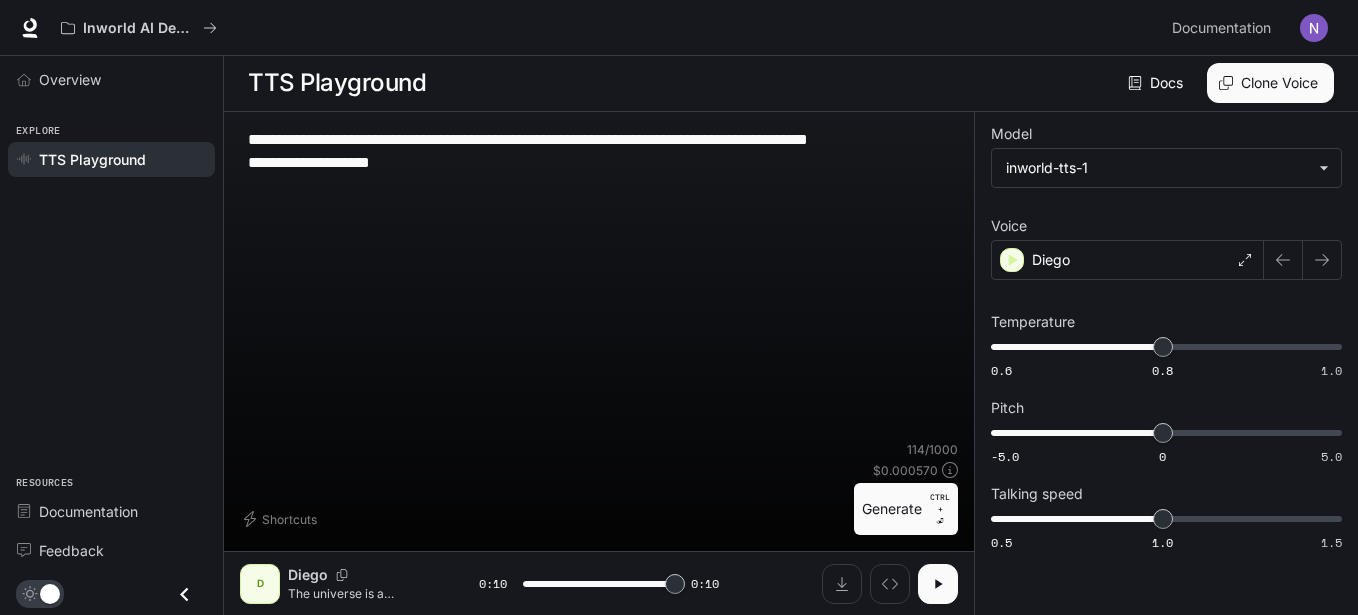 type on "*" 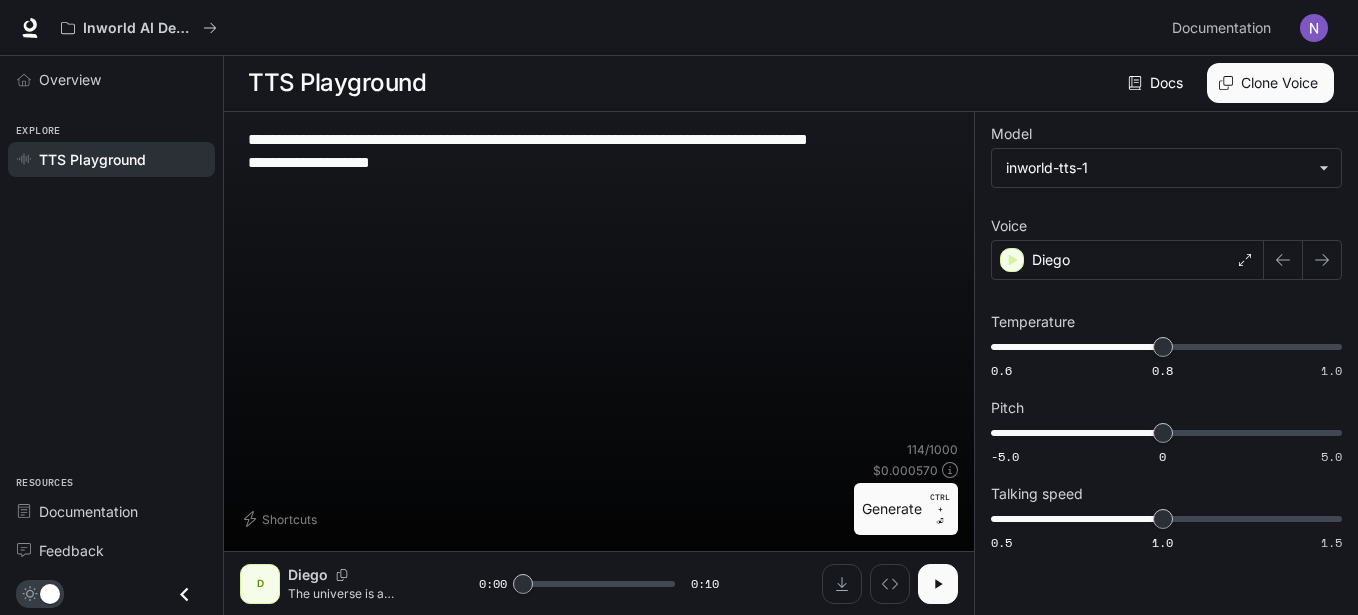 drag, startPoint x: 394, startPoint y: 173, endPoint x: 407, endPoint y: 191, distance: 22.203604 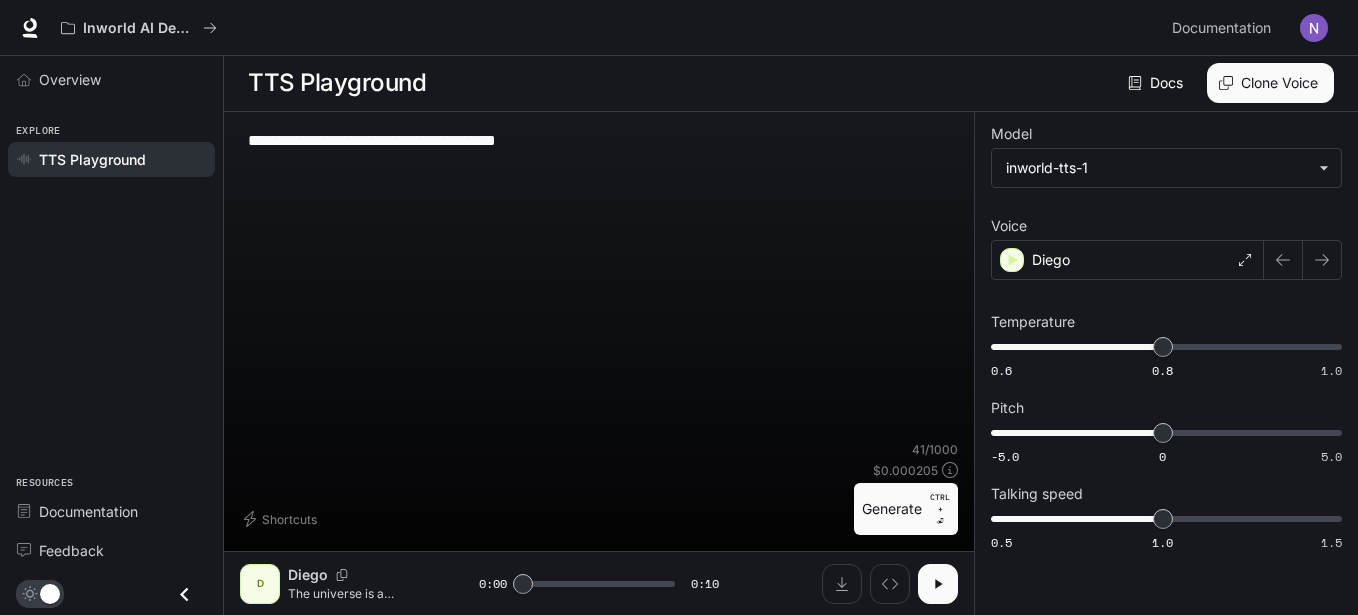type on "**********" 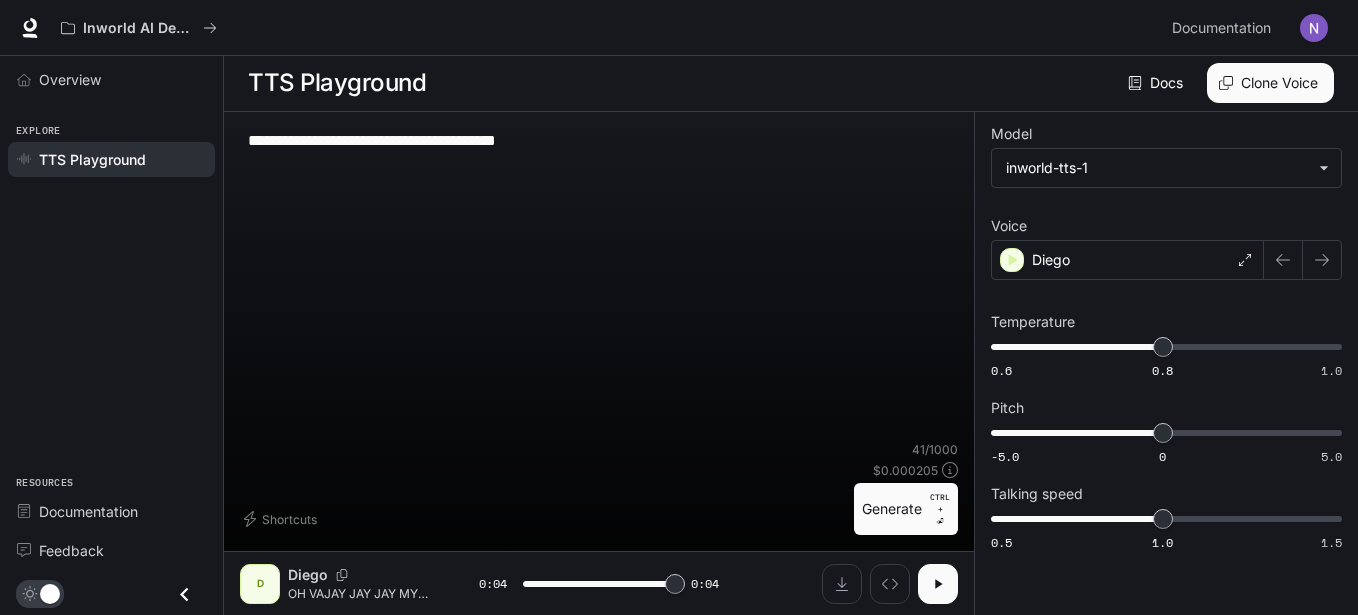 type on "*" 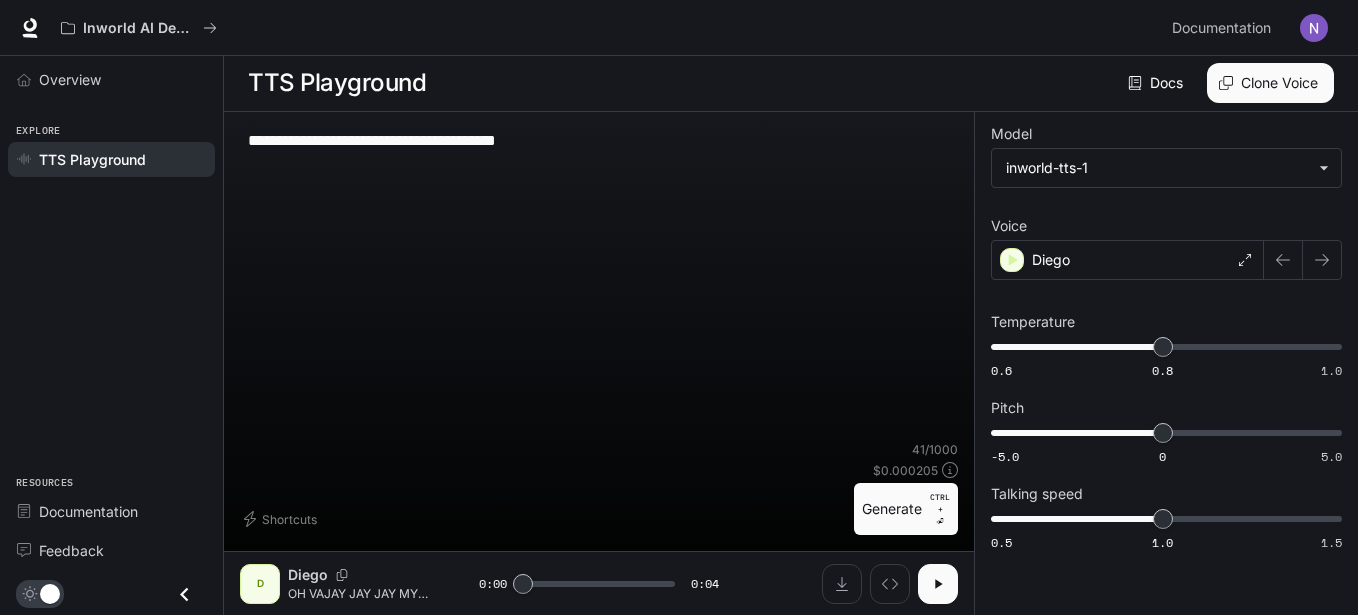 drag, startPoint x: 624, startPoint y: 147, endPoint x: 198, endPoint y: 120, distance: 426.85477 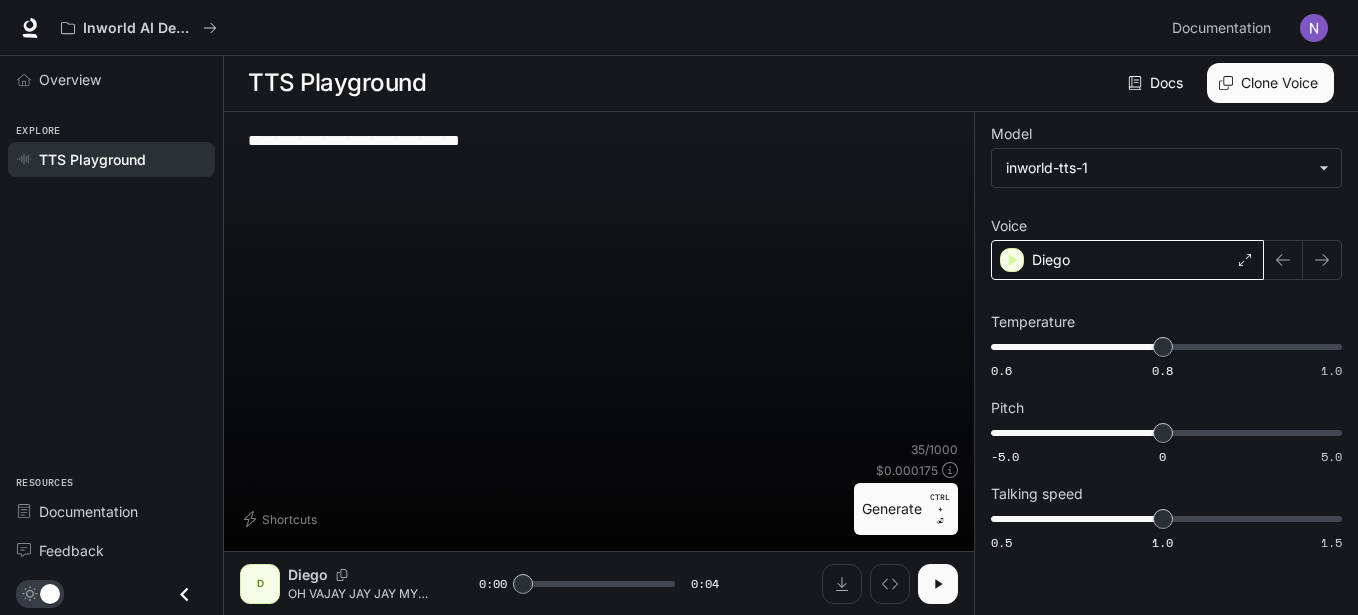 type on "**********" 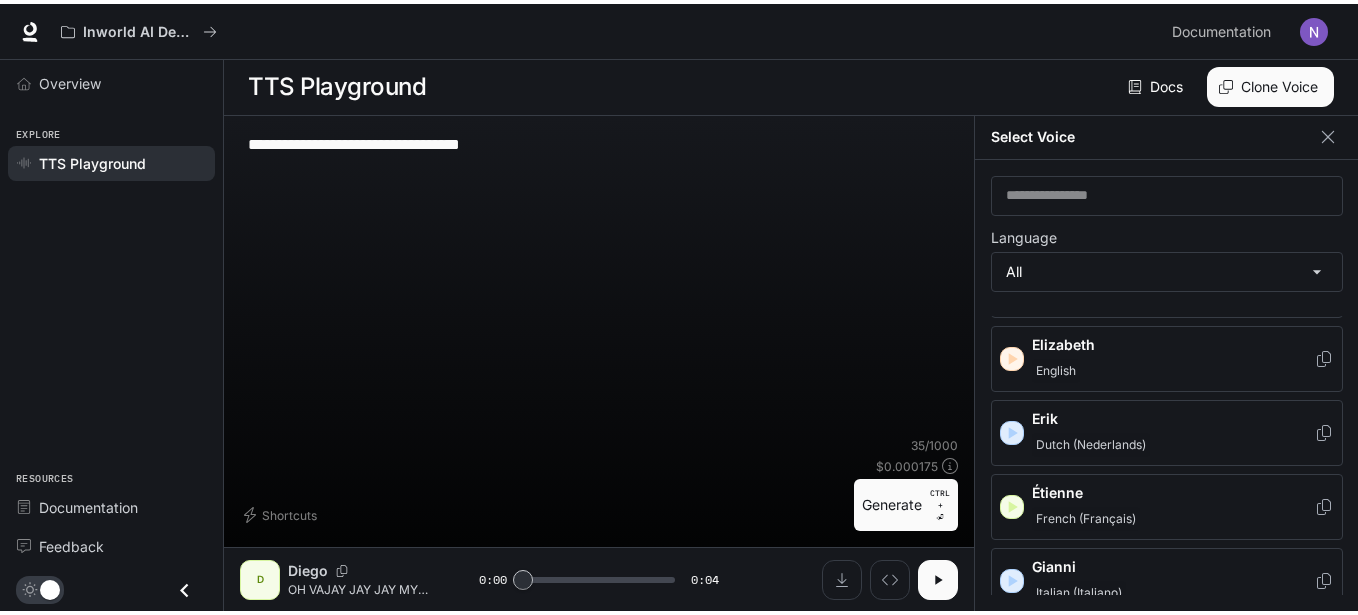 scroll, scrollTop: 778, scrollLeft: 0, axis: vertical 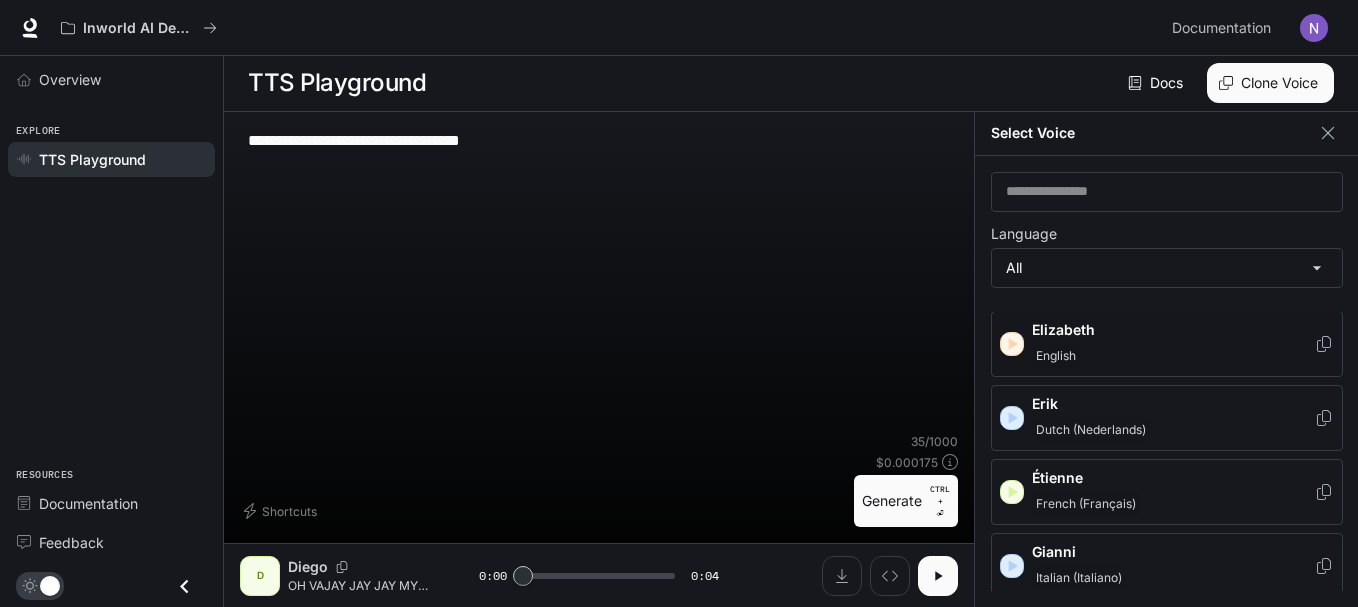 click on "English" at bounding box center [1173, 356] 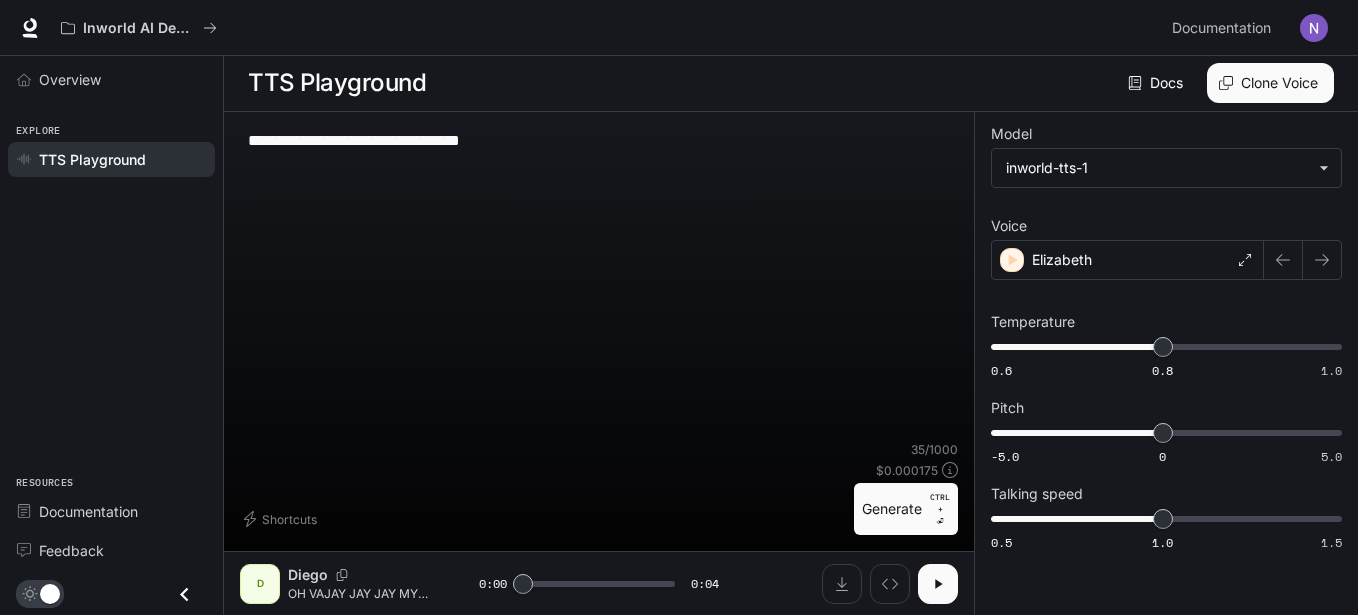 click on "CTRL +" at bounding box center (940, 503) 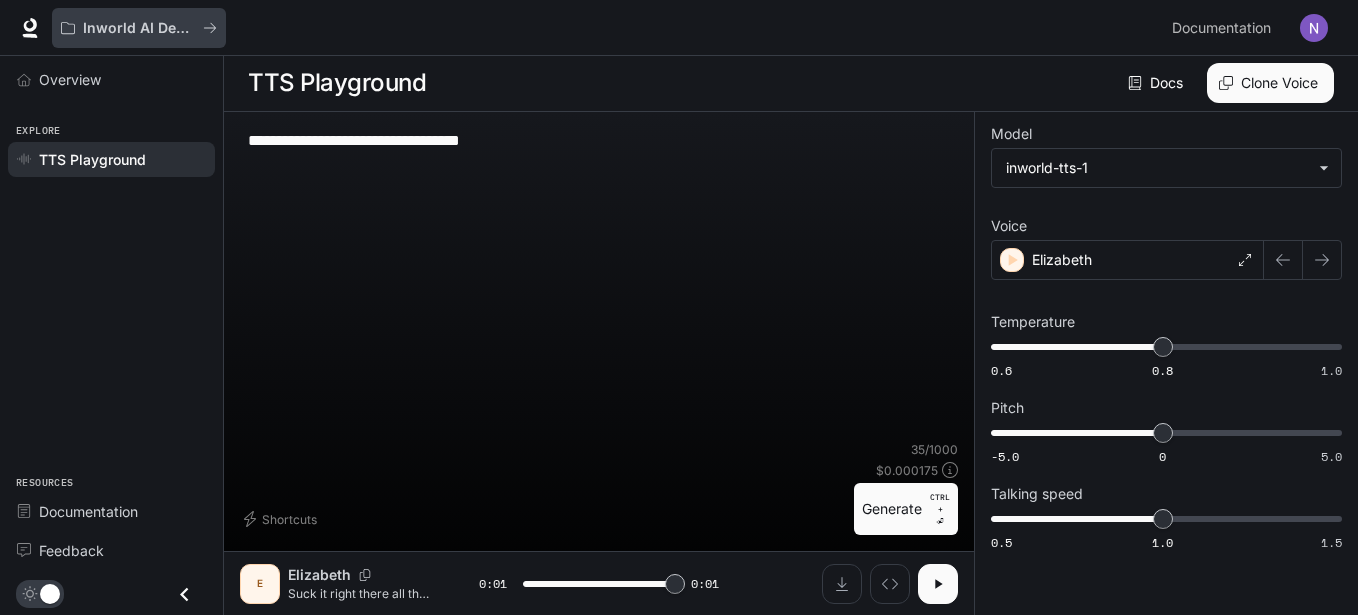 type on "*" 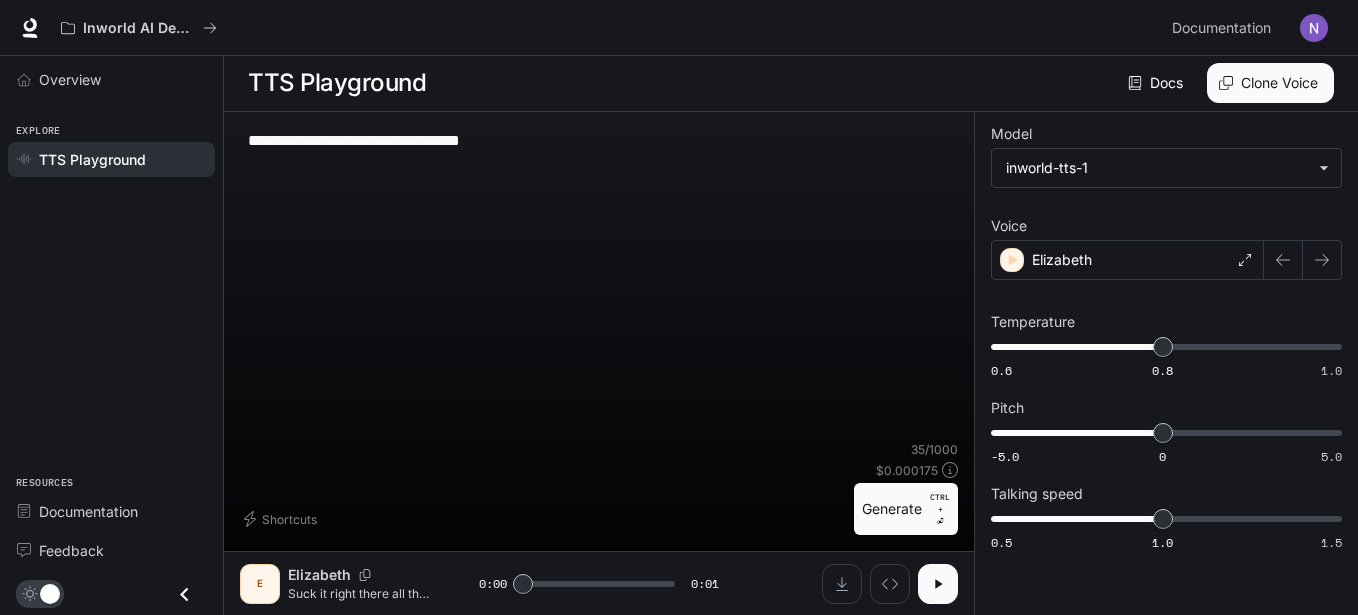 drag, startPoint x: 470, startPoint y: 144, endPoint x: 222, endPoint y: 121, distance: 249.06425 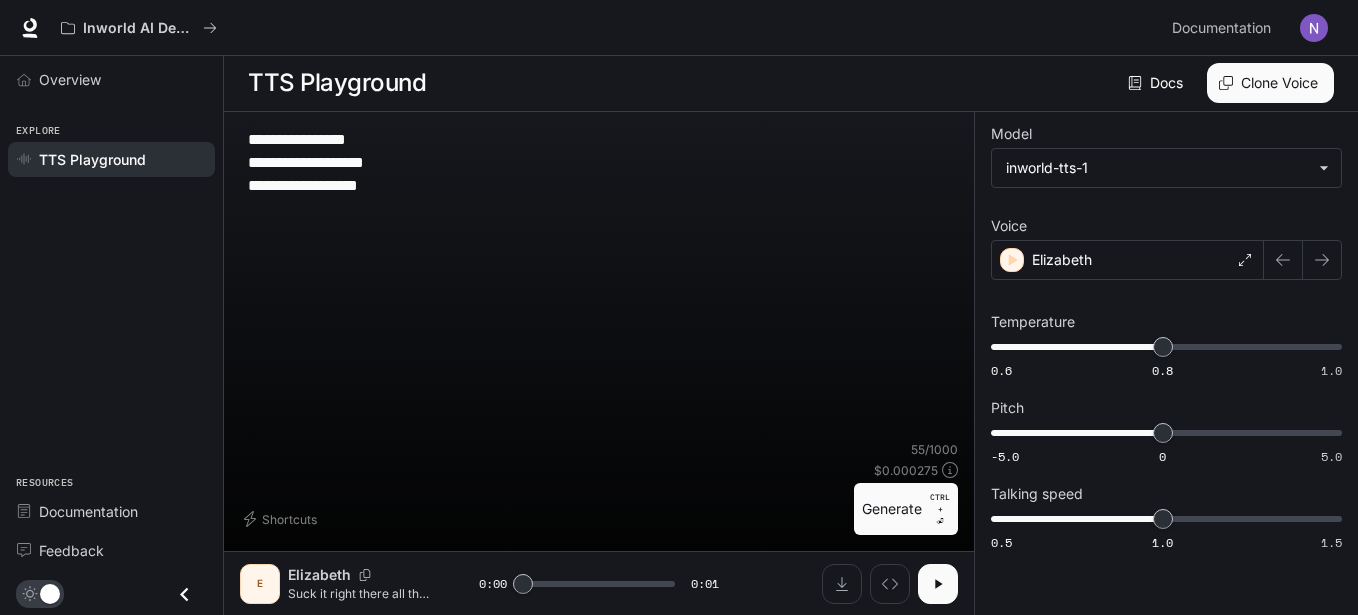 type on "**********" 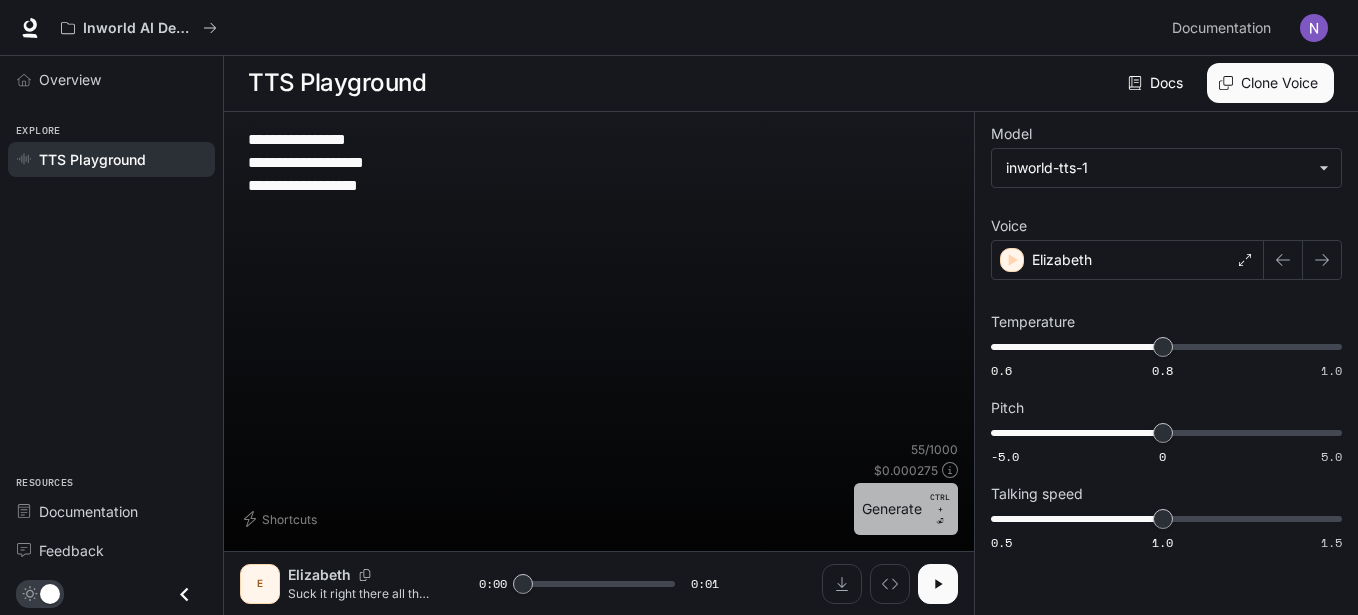 click on "Generate CTRL +  ⏎" at bounding box center (906, 509) 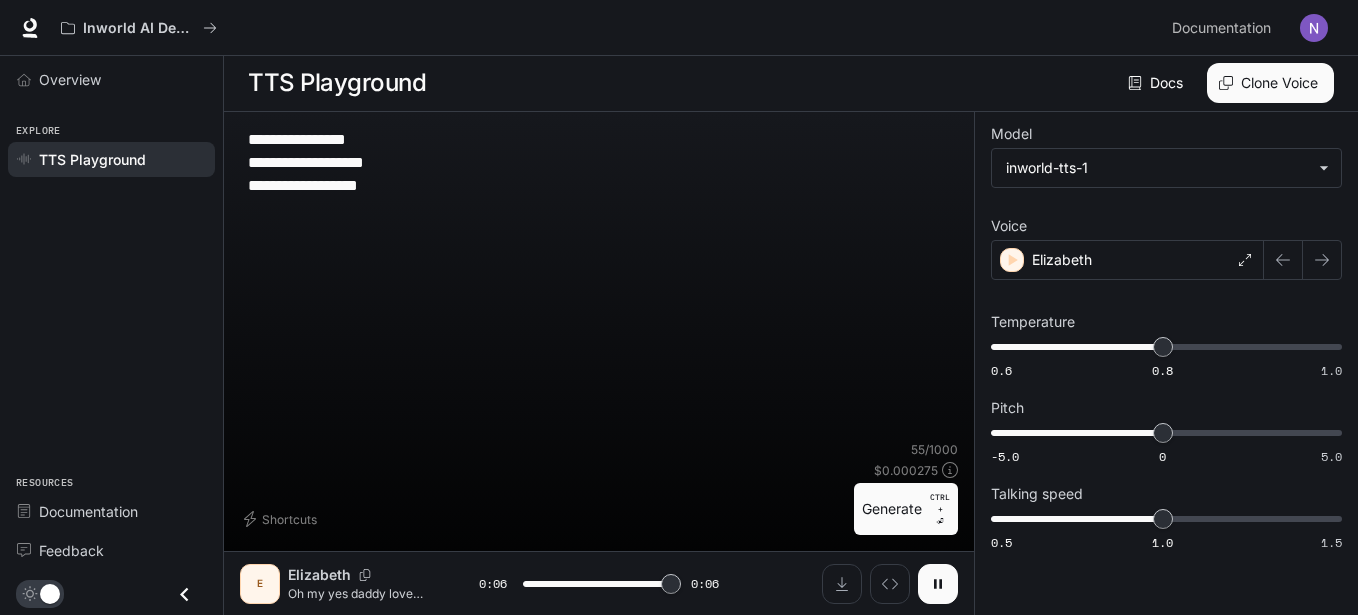 type on "*" 